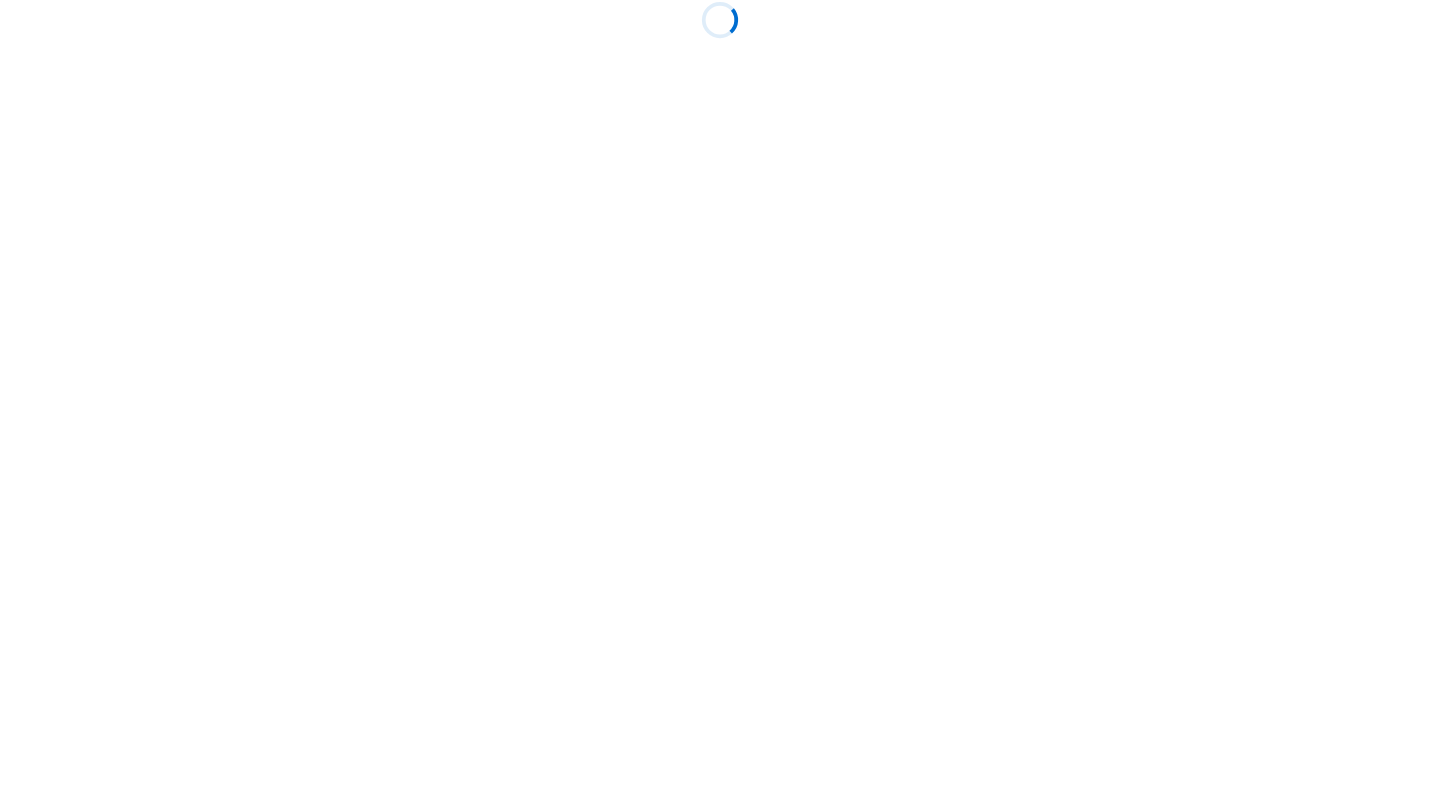 scroll, scrollTop: 0, scrollLeft: 0, axis: both 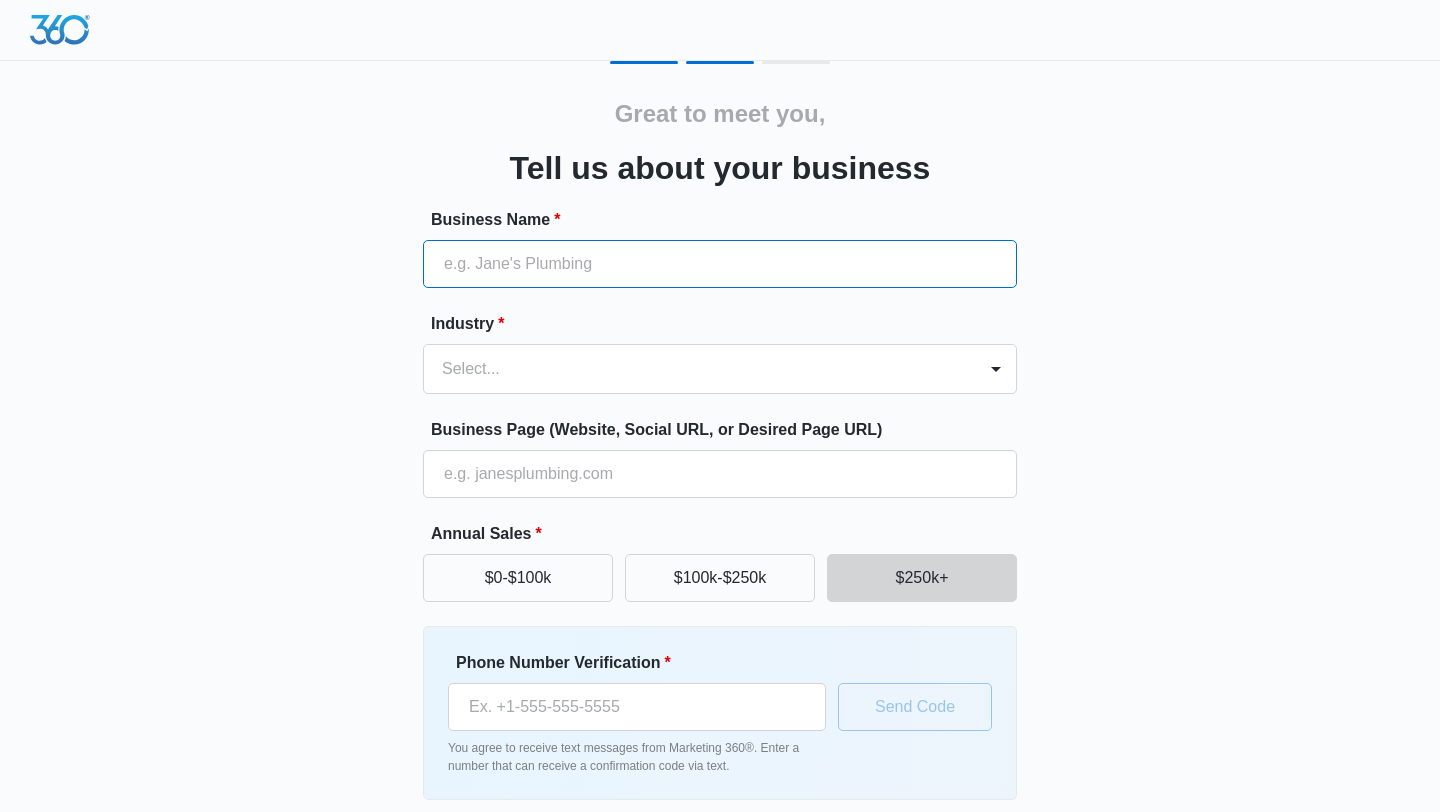 click on "Business Name *" at bounding box center (720, 264) 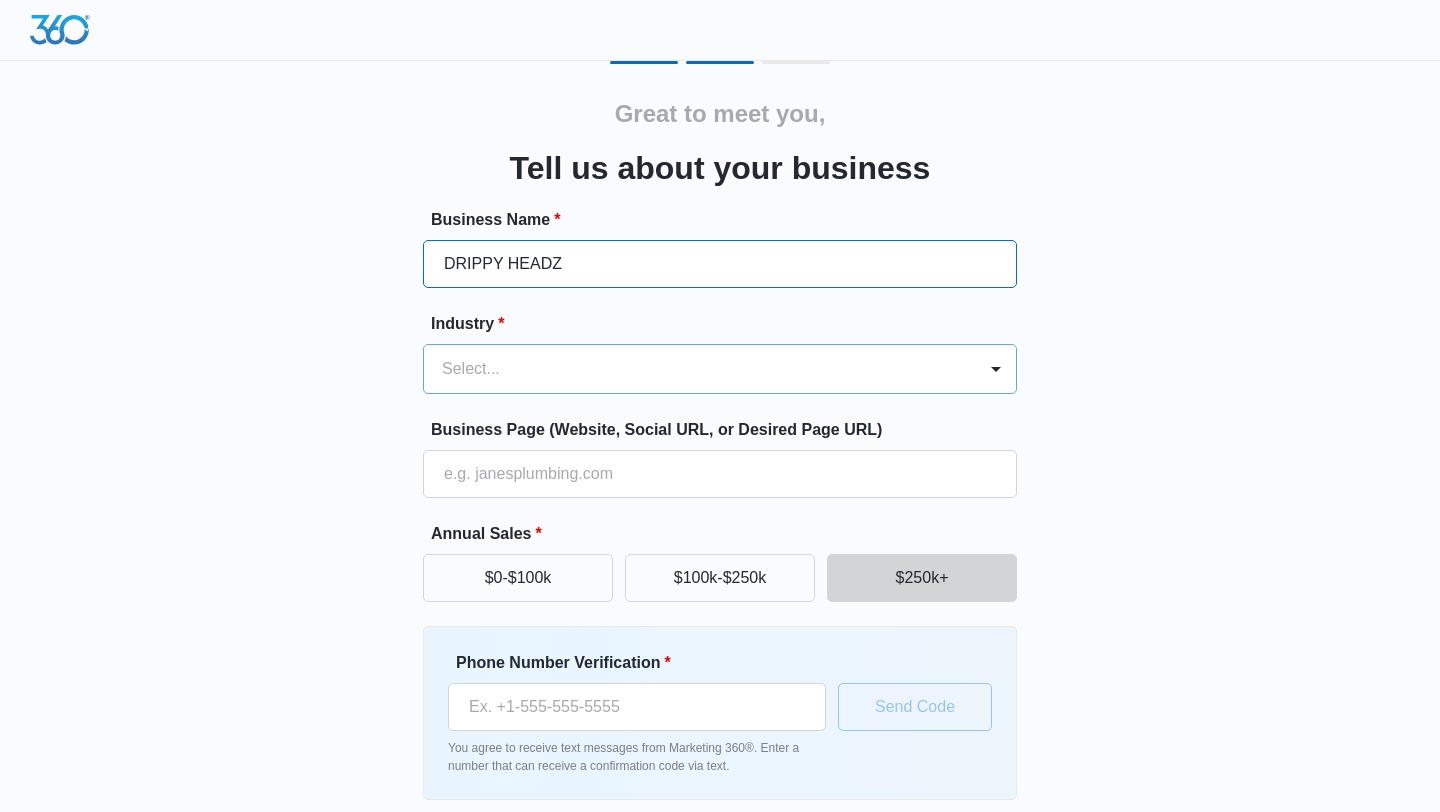type on "DRIPPY HEADZ" 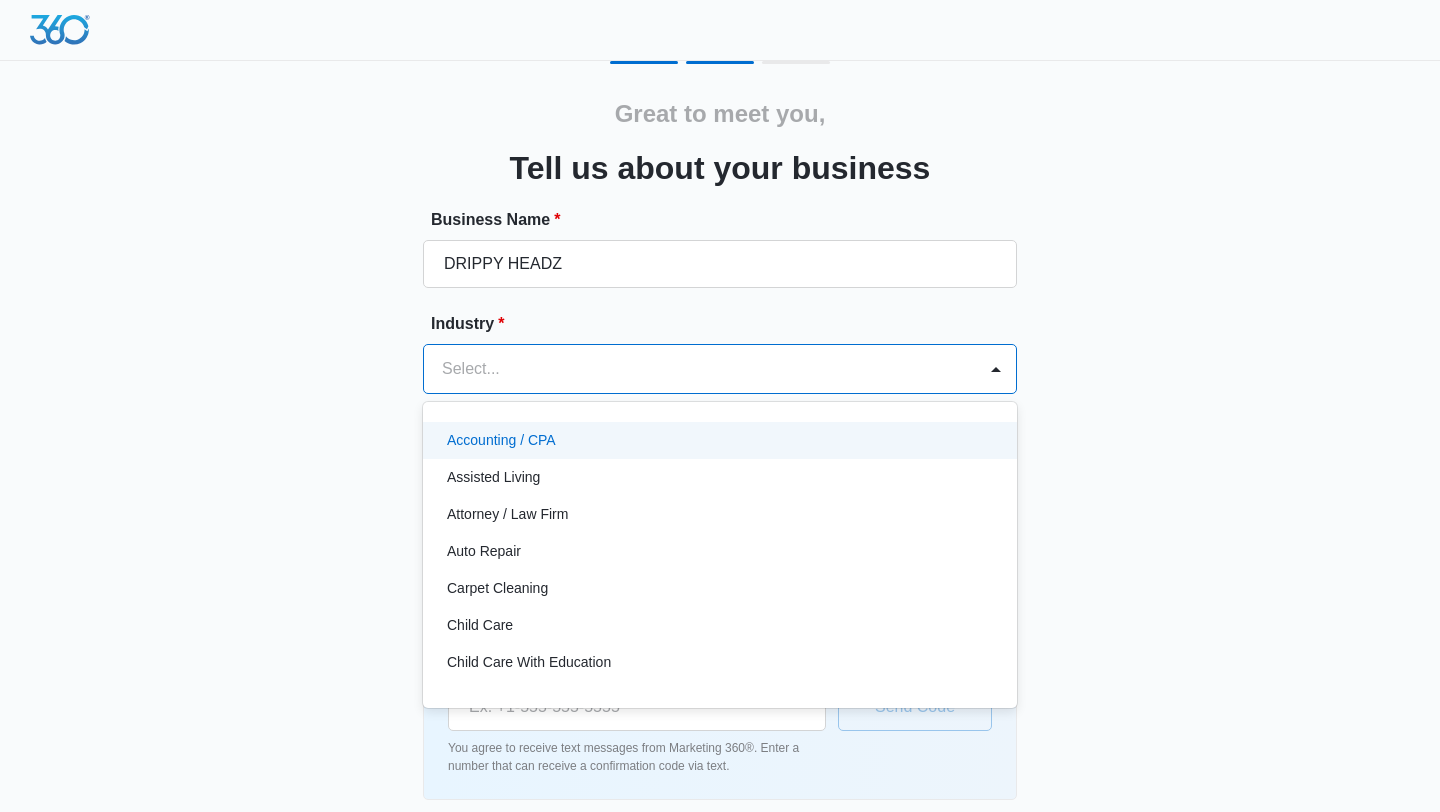 click at bounding box center (696, 369) 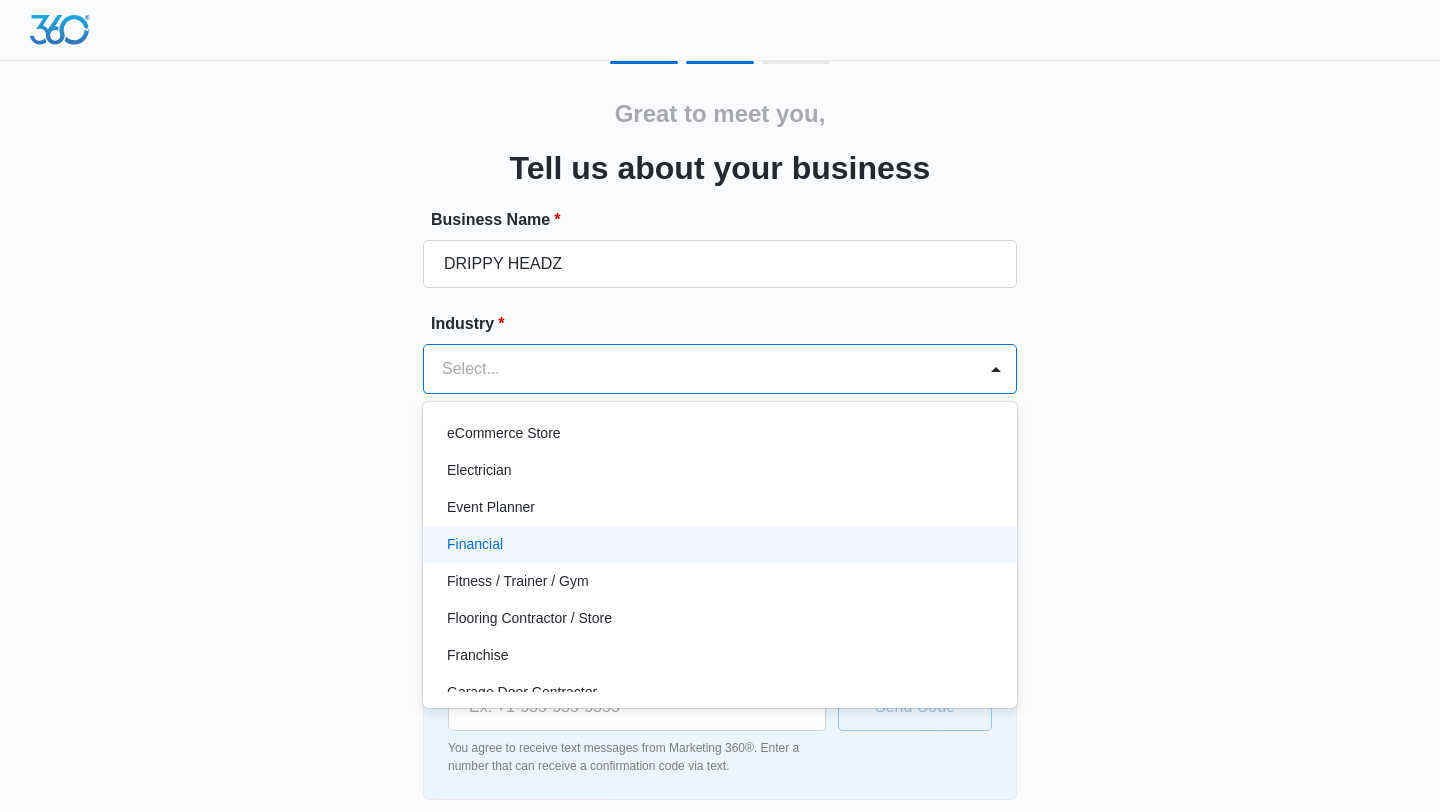 scroll, scrollTop: 466, scrollLeft: 0, axis: vertical 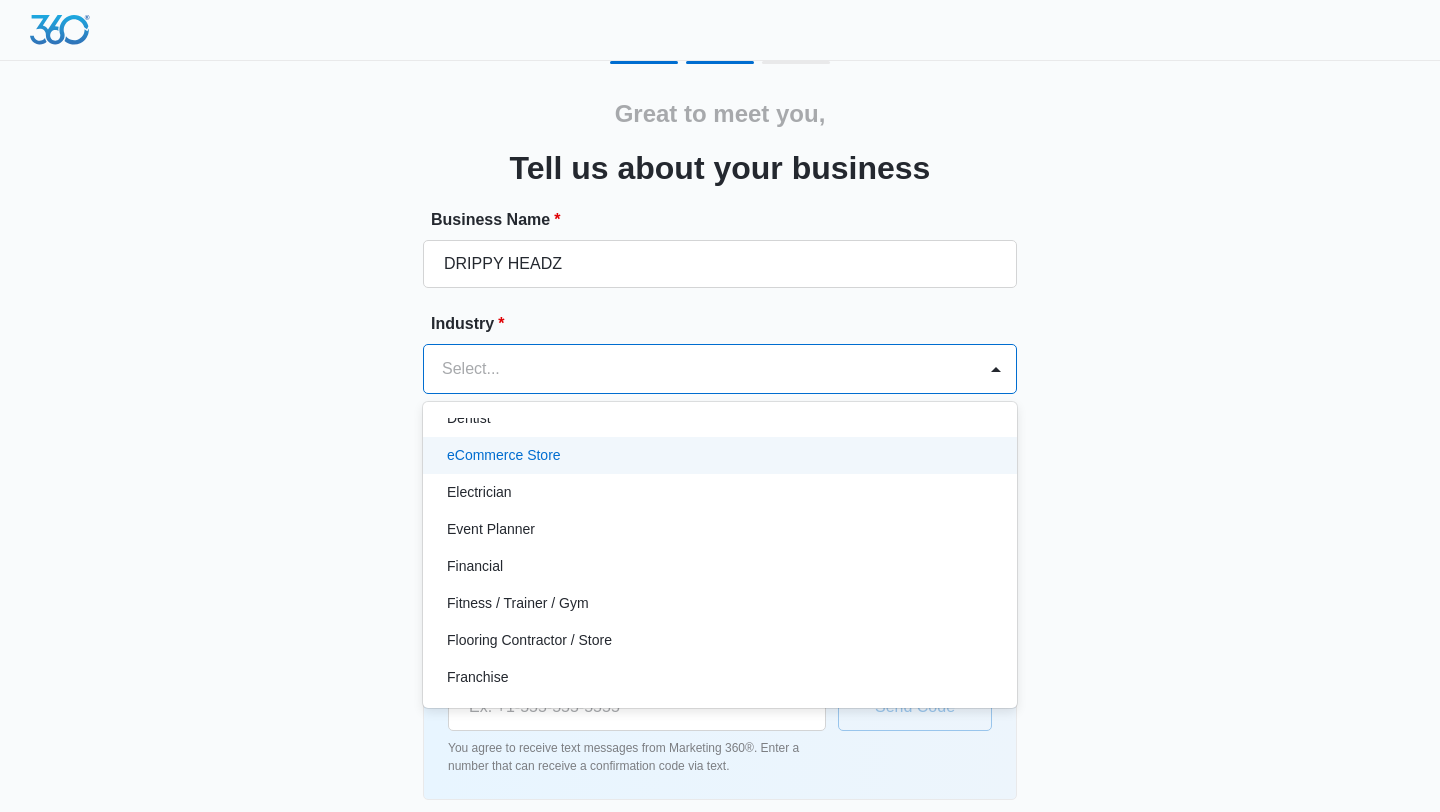 click on "eCommerce Store" at bounding box center [718, 455] 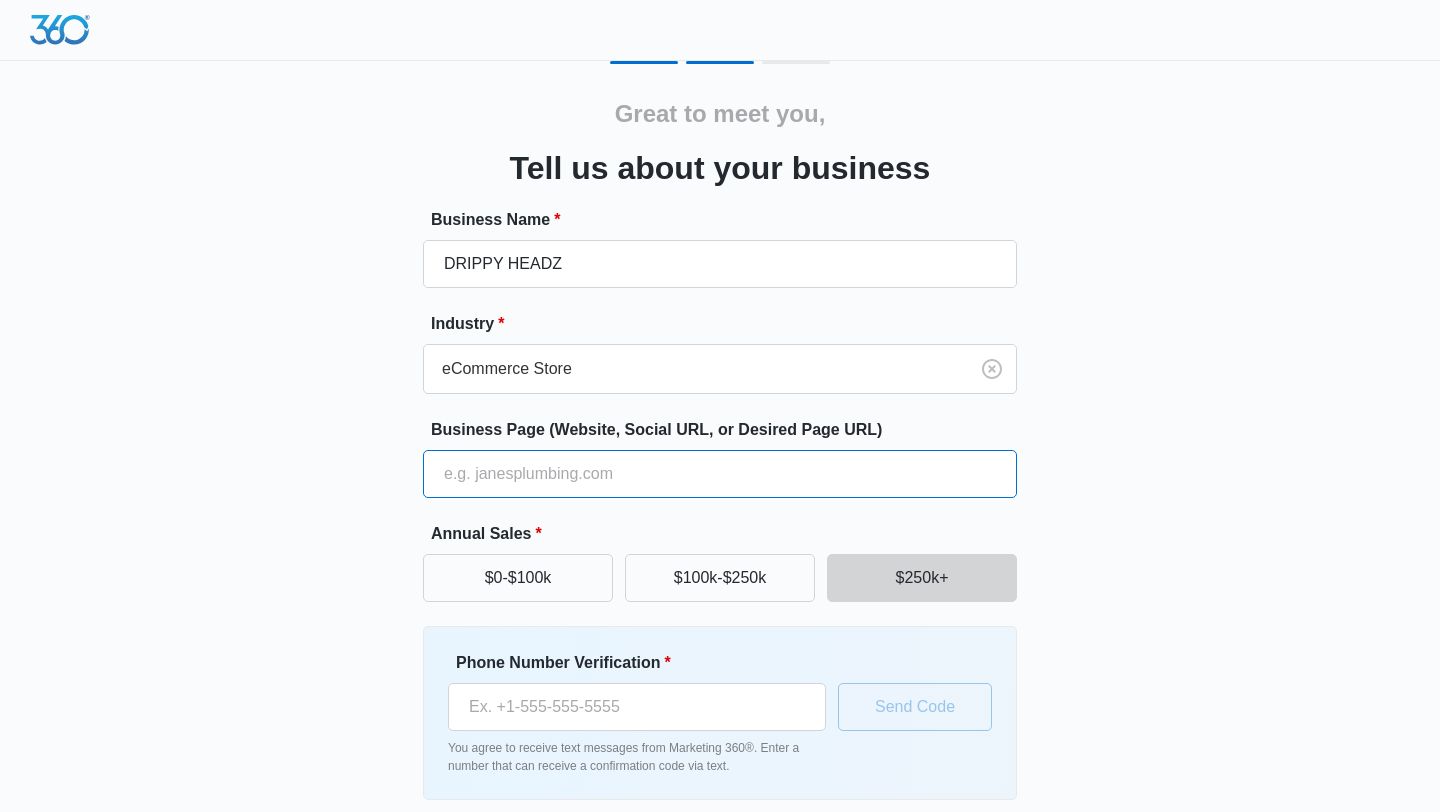 click on "Business Page (Website, Social URL, or Desired Page URL)" at bounding box center [720, 474] 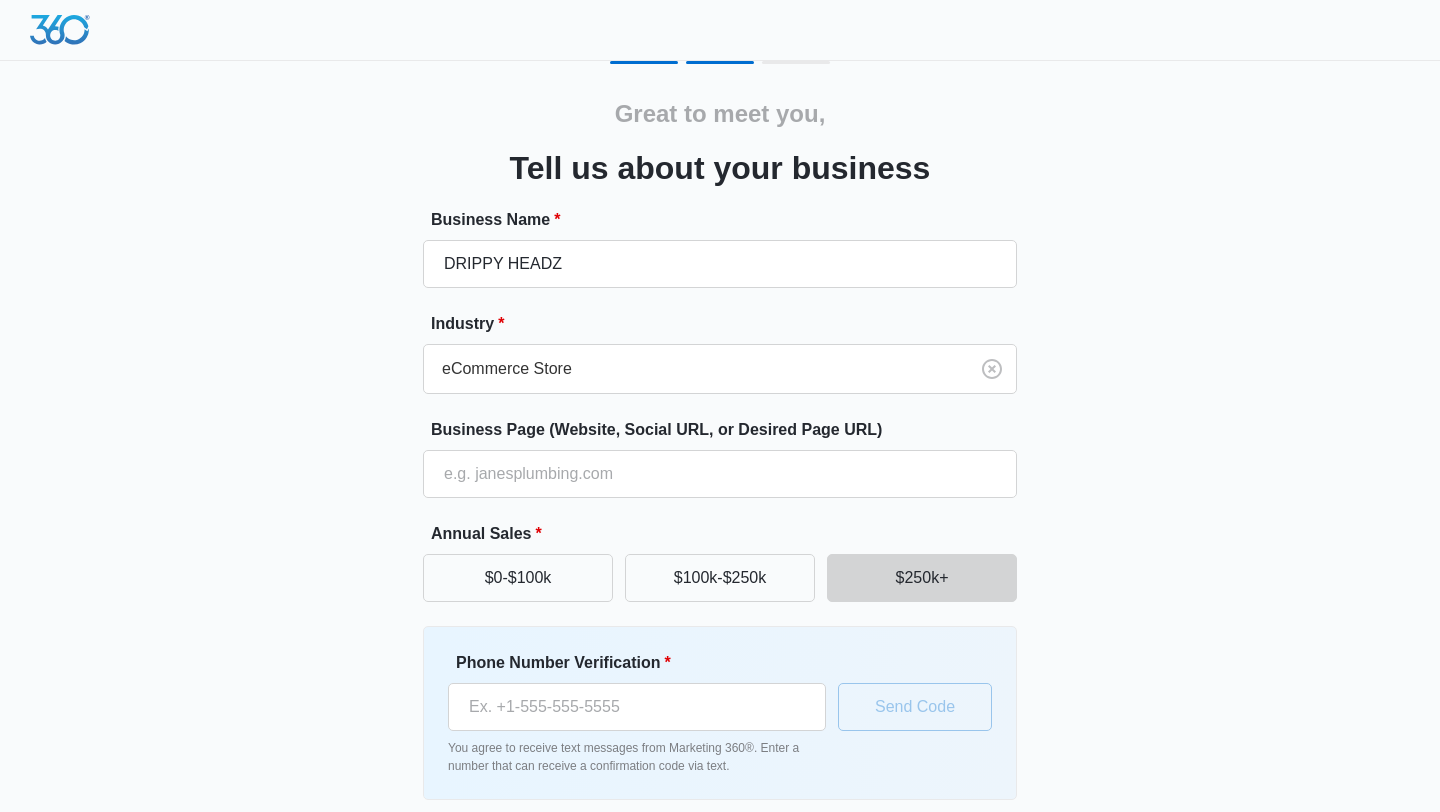 click on "Annual Sales *" at bounding box center [728, 534] 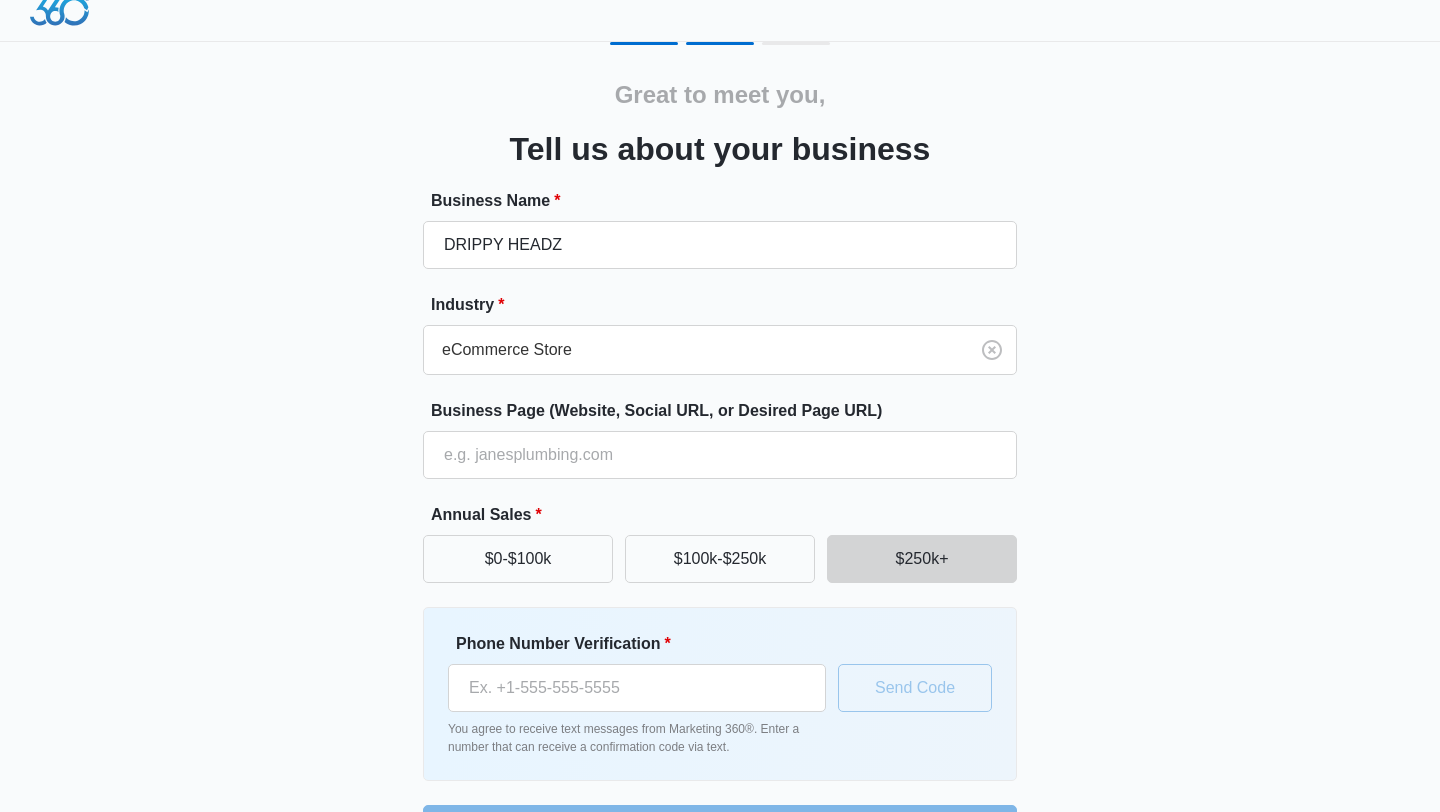 scroll, scrollTop: 26, scrollLeft: 0, axis: vertical 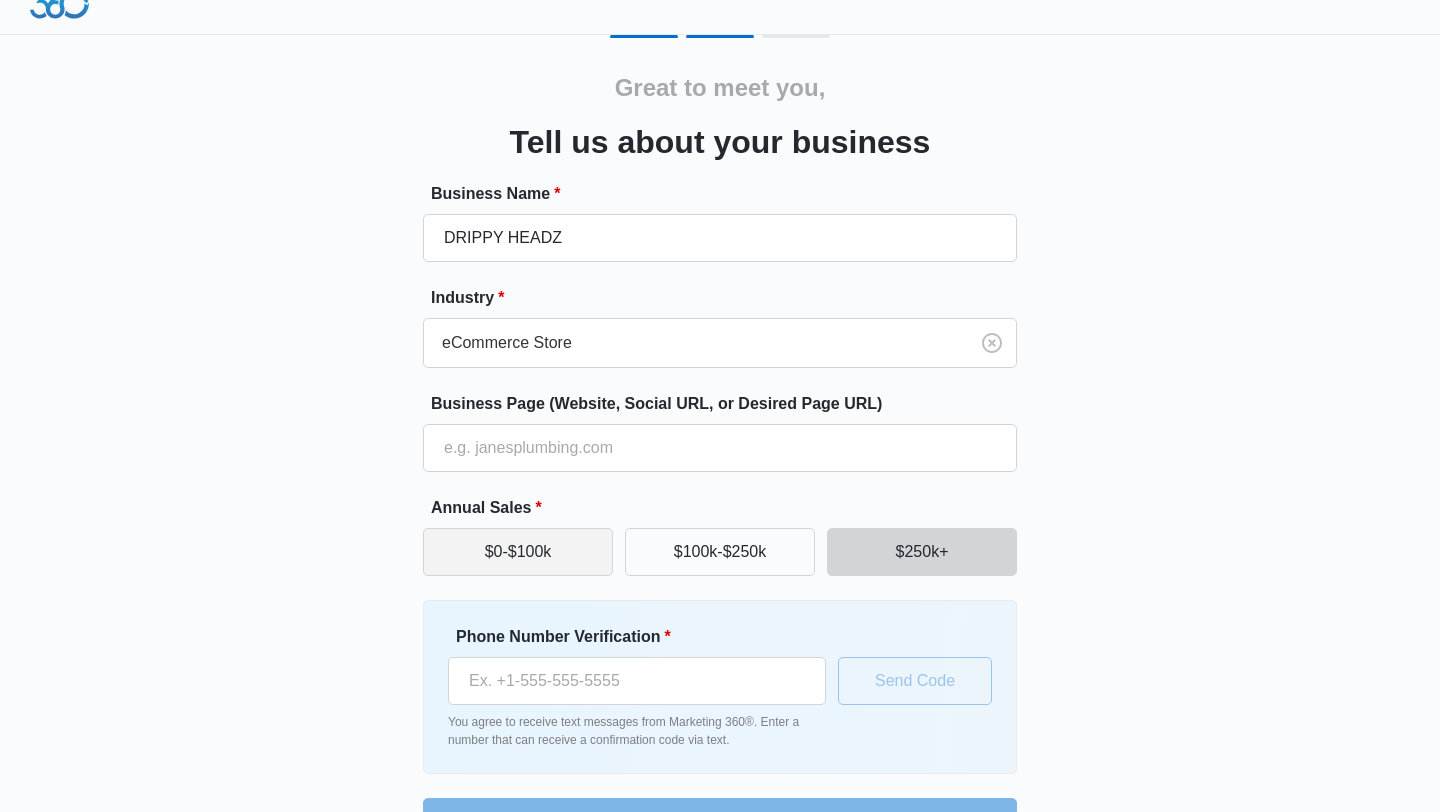 click on "$0-$100k" at bounding box center (518, 552) 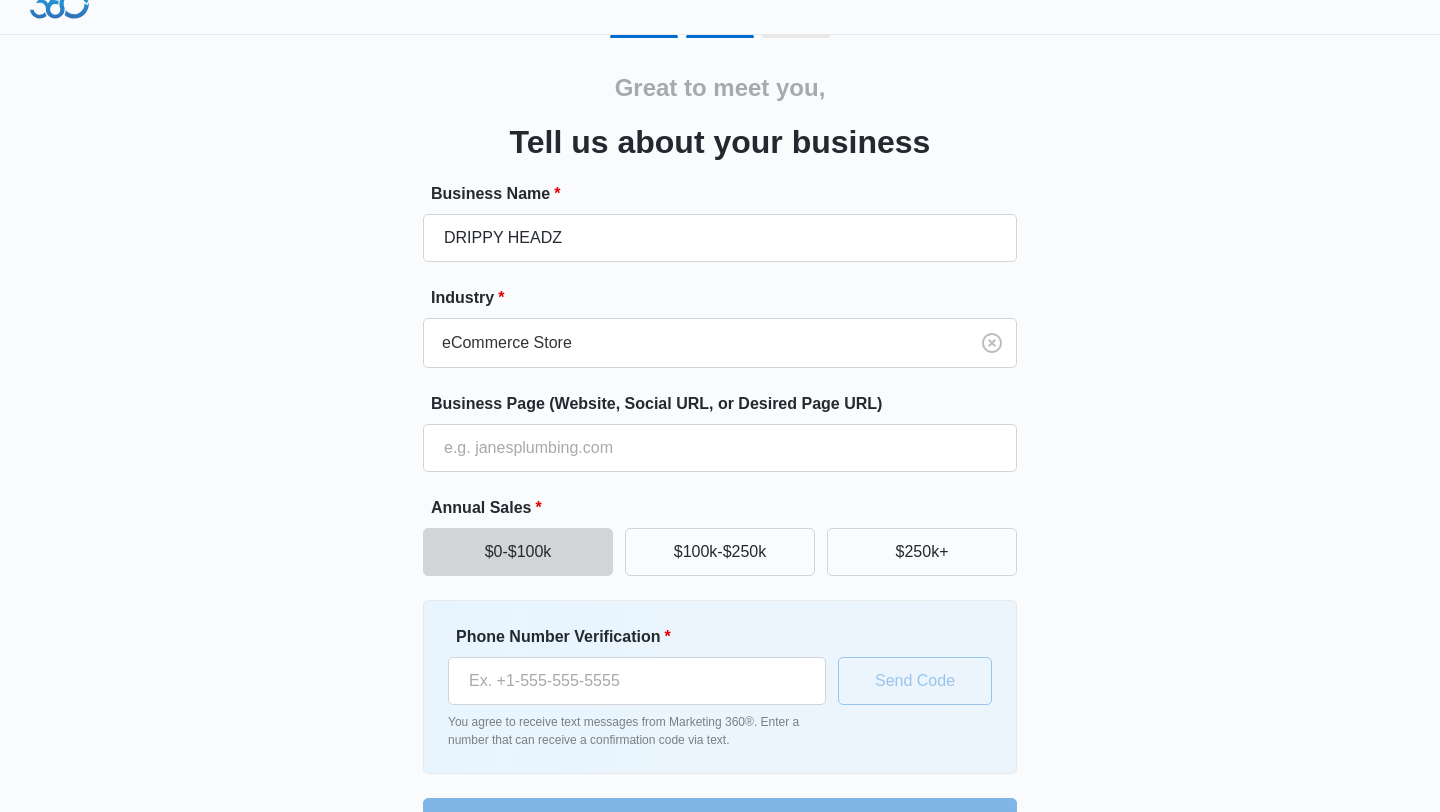 scroll, scrollTop: 84, scrollLeft: 0, axis: vertical 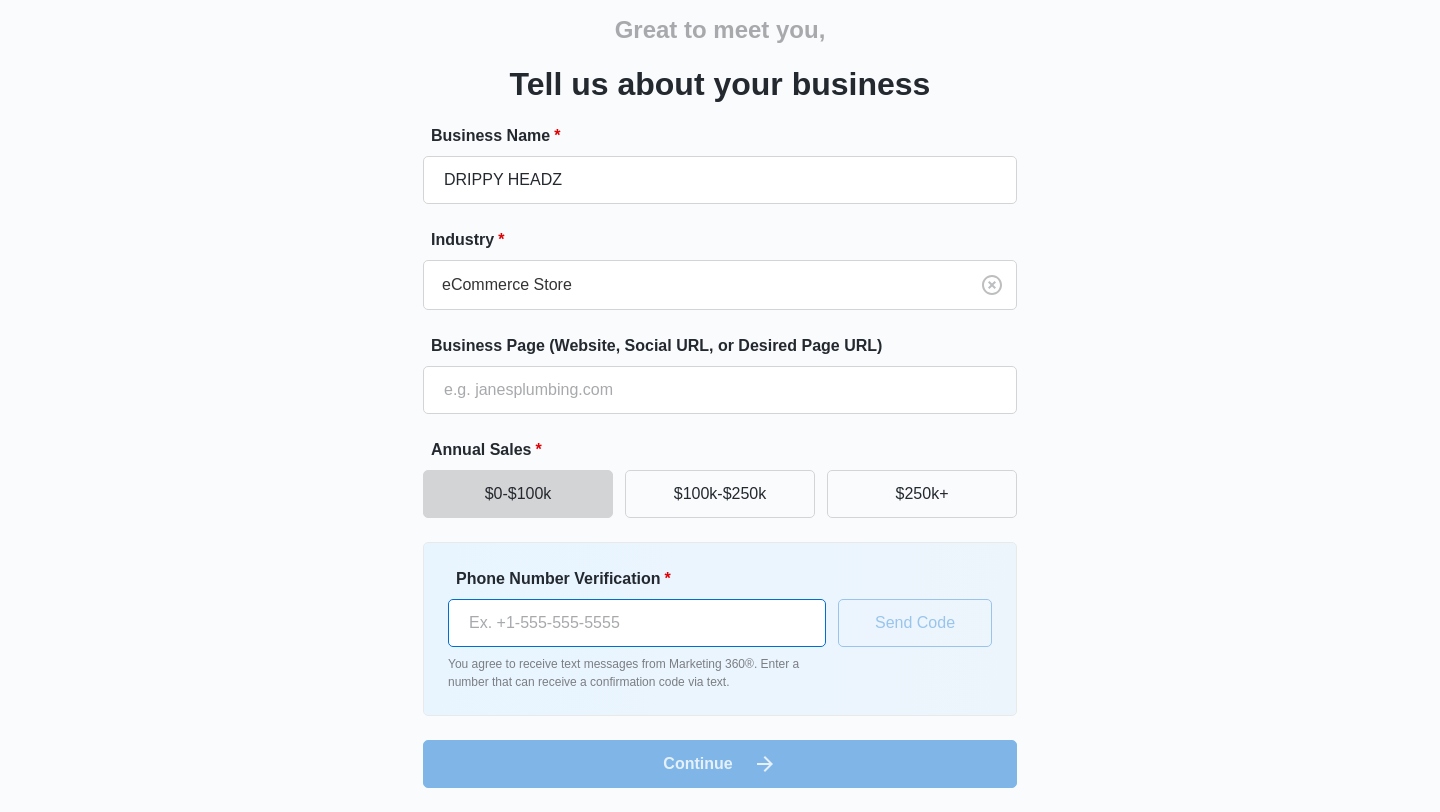 click on "Phone Number Verification *" at bounding box center [637, 623] 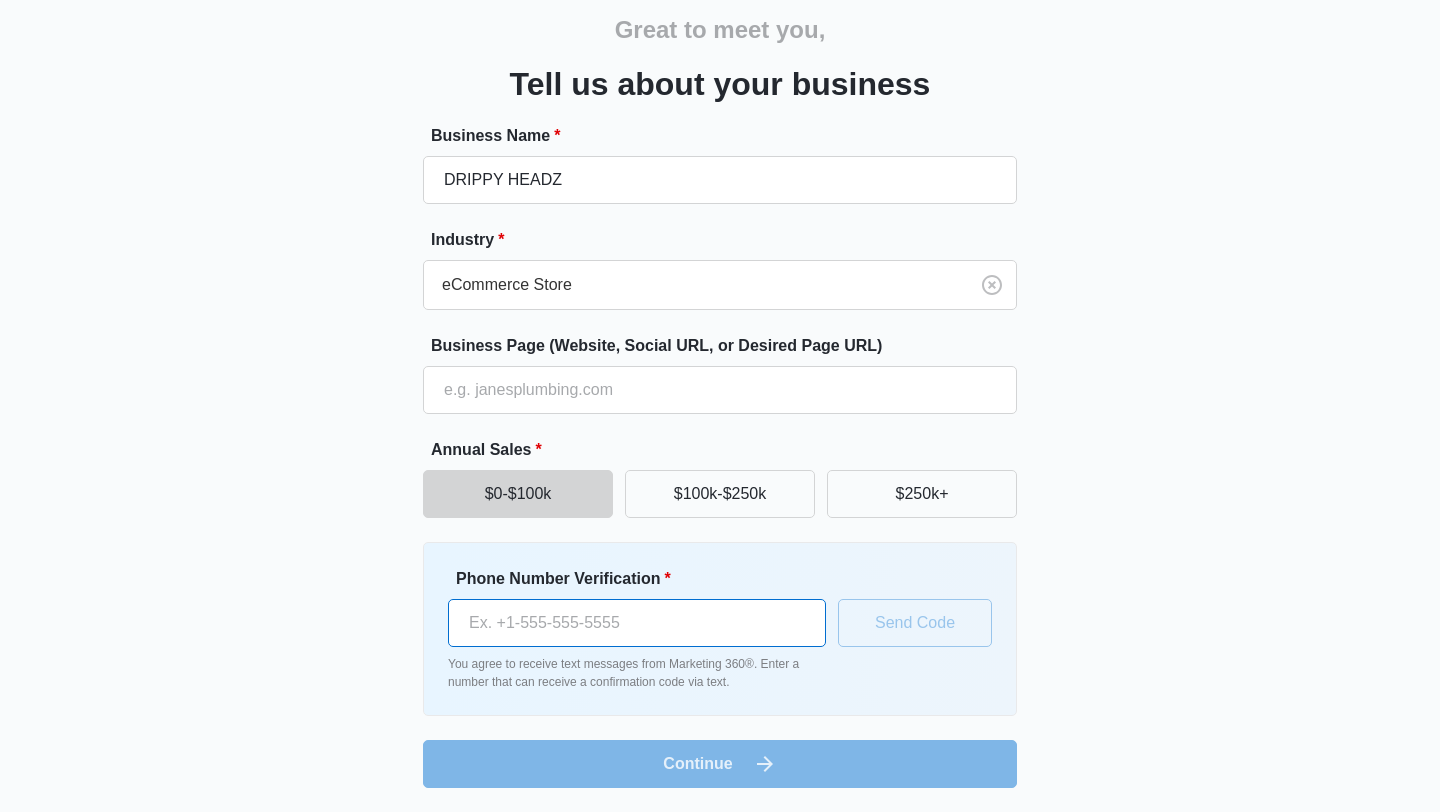 type on "[PHONE]" 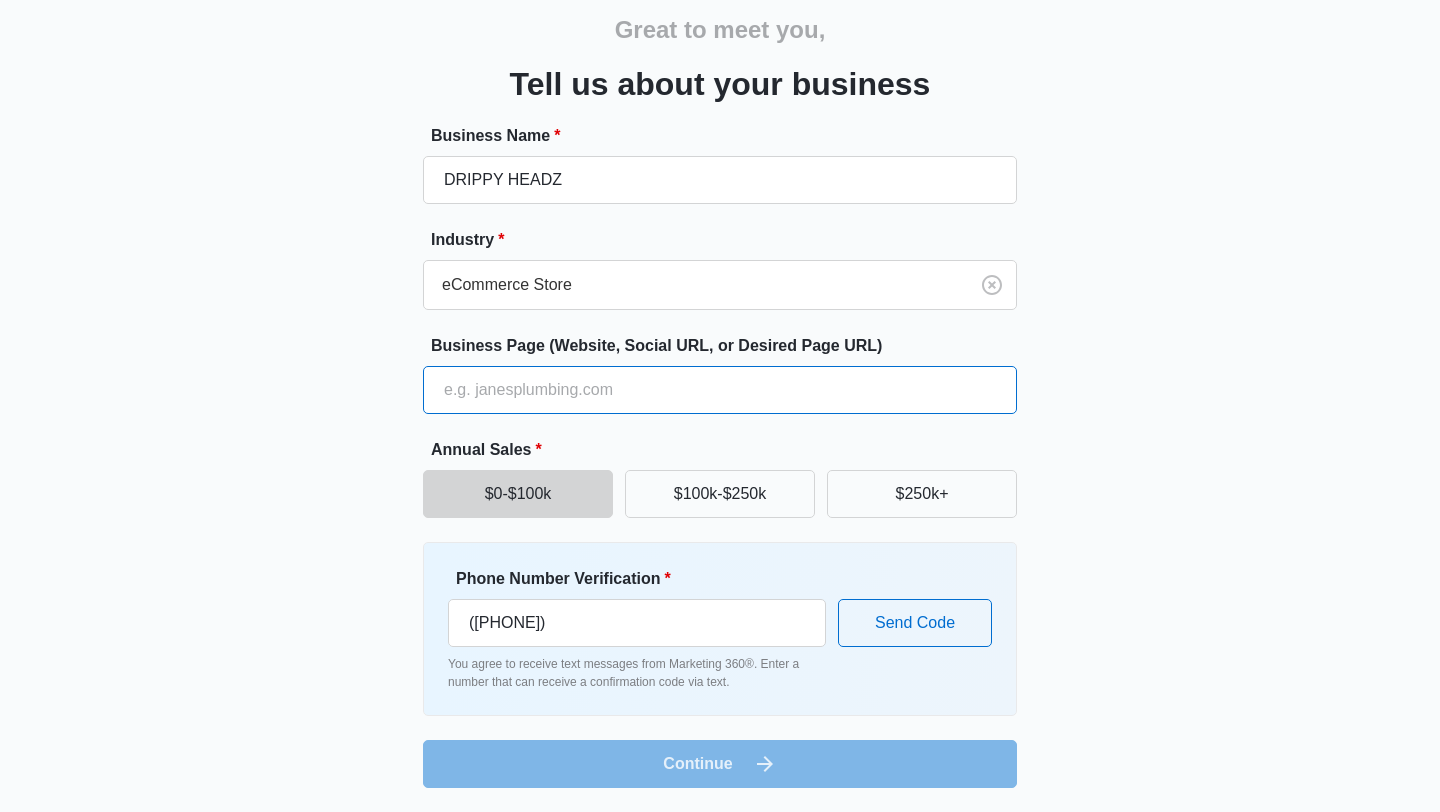 click on "Business Page (Website, Social URL, or Desired Page URL)" at bounding box center [720, 390] 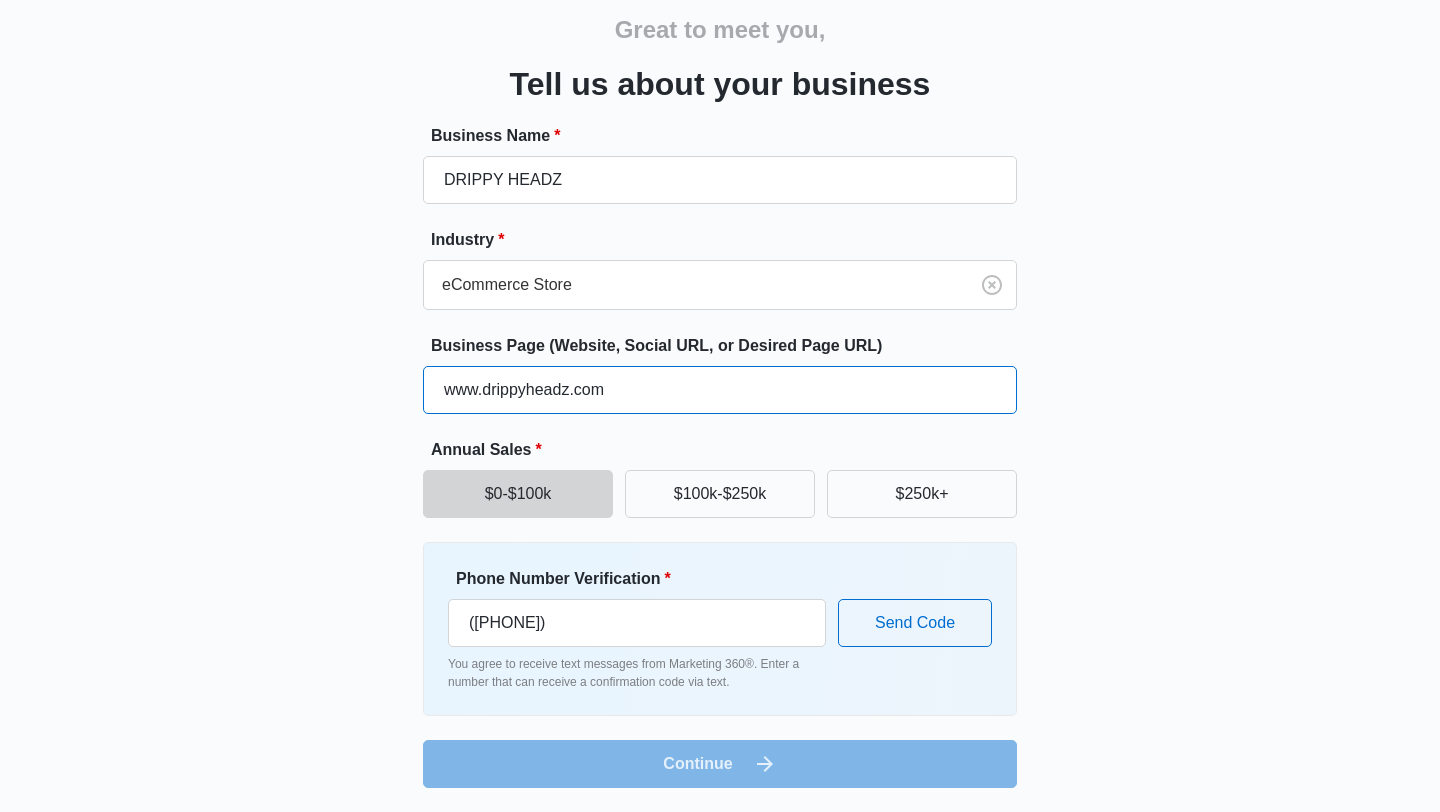 type on "www.drippyheadz.com" 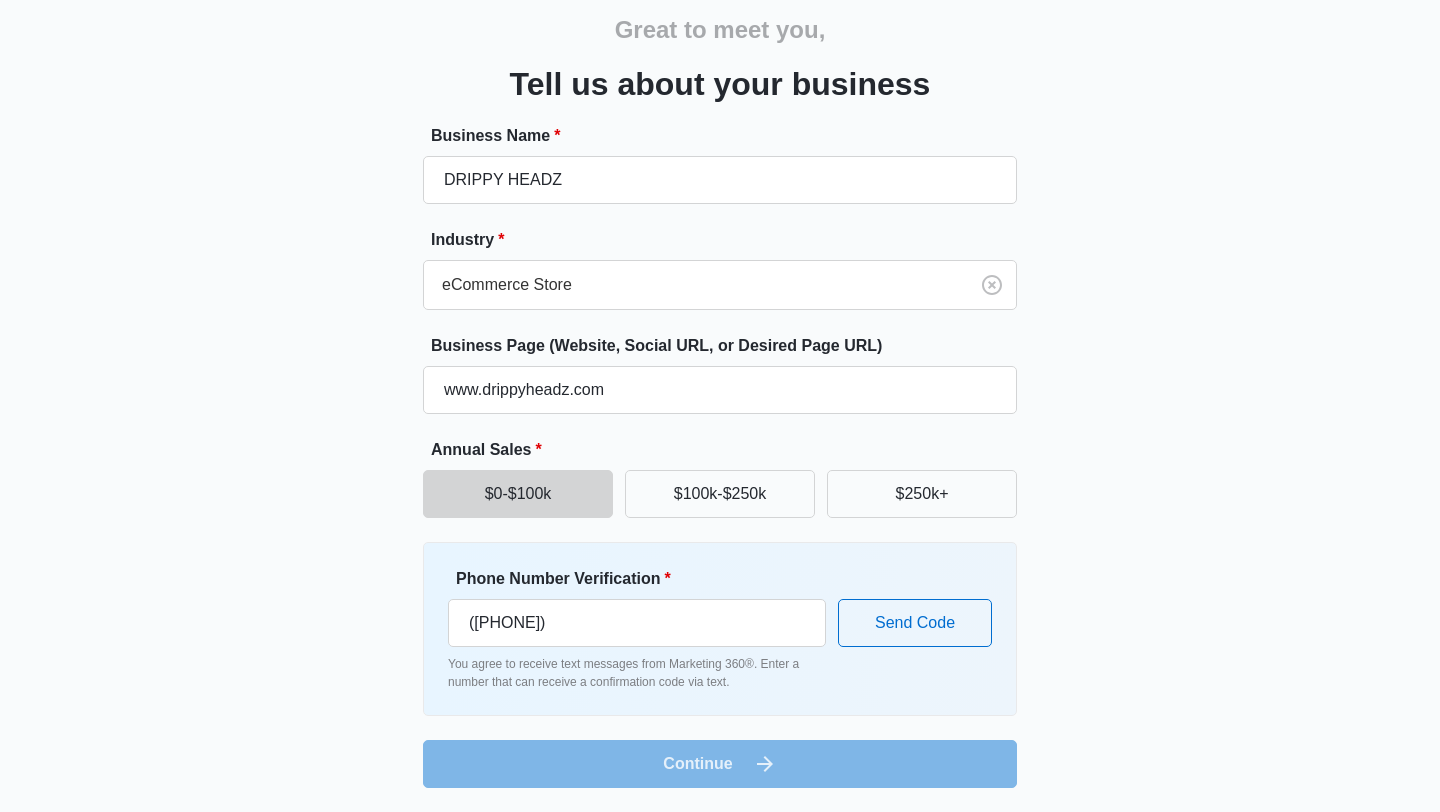 click on "Great to meet you,  Tell us about your business Business Name * DRIPPY HEADZ Industry * eCommerce Store Business Page (Website, Social URL, or Desired Page URL) www.drippyheadz.com Annual Sales * $0-$100k $100k-$250k $250k+ Phone Number Verification * (917) 995-3496 You agree to receive text messages from Marketing 360®. Enter a number that can receive a confirmation code via text. Send Code Continue" at bounding box center (720, 382) 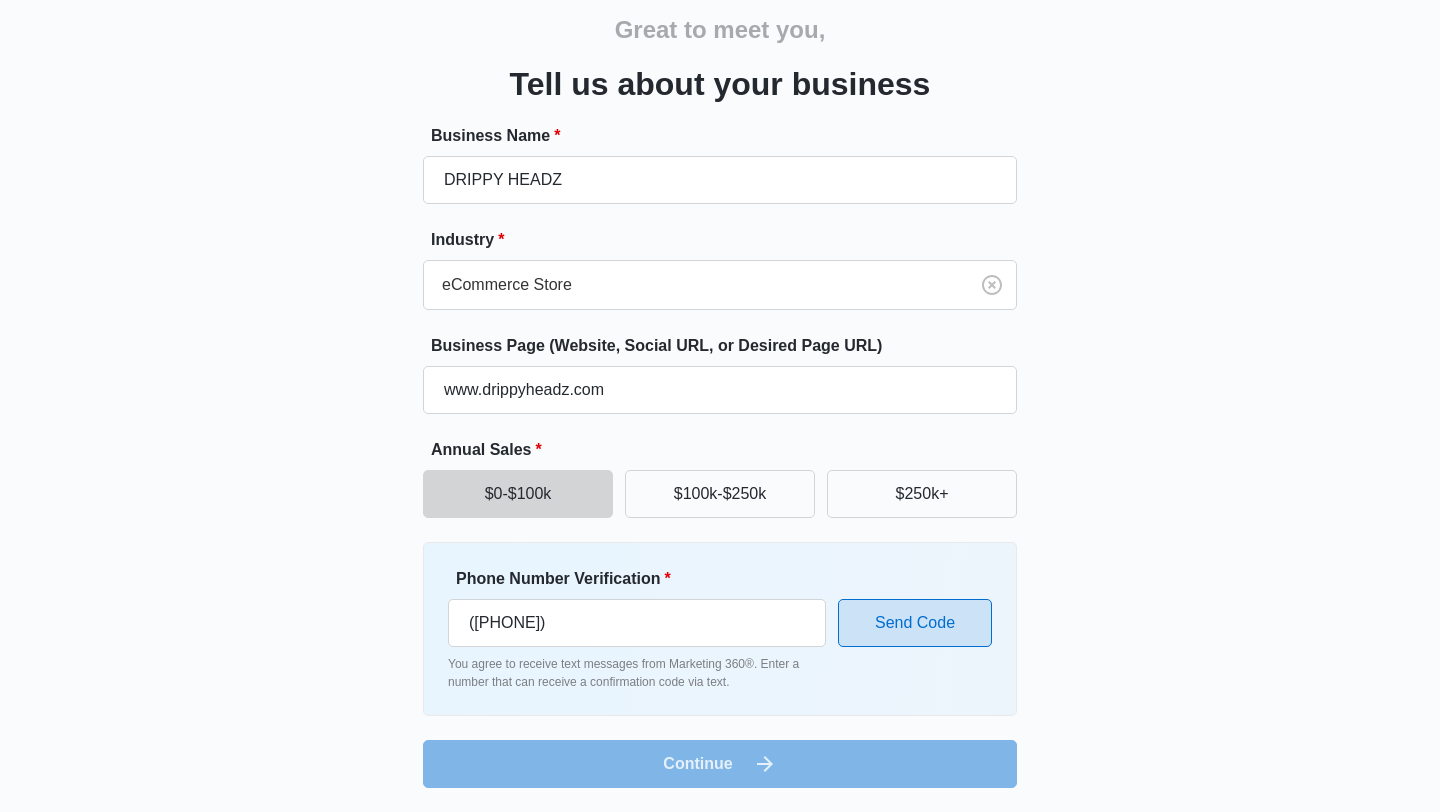 click on "Send Code" at bounding box center [915, 623] 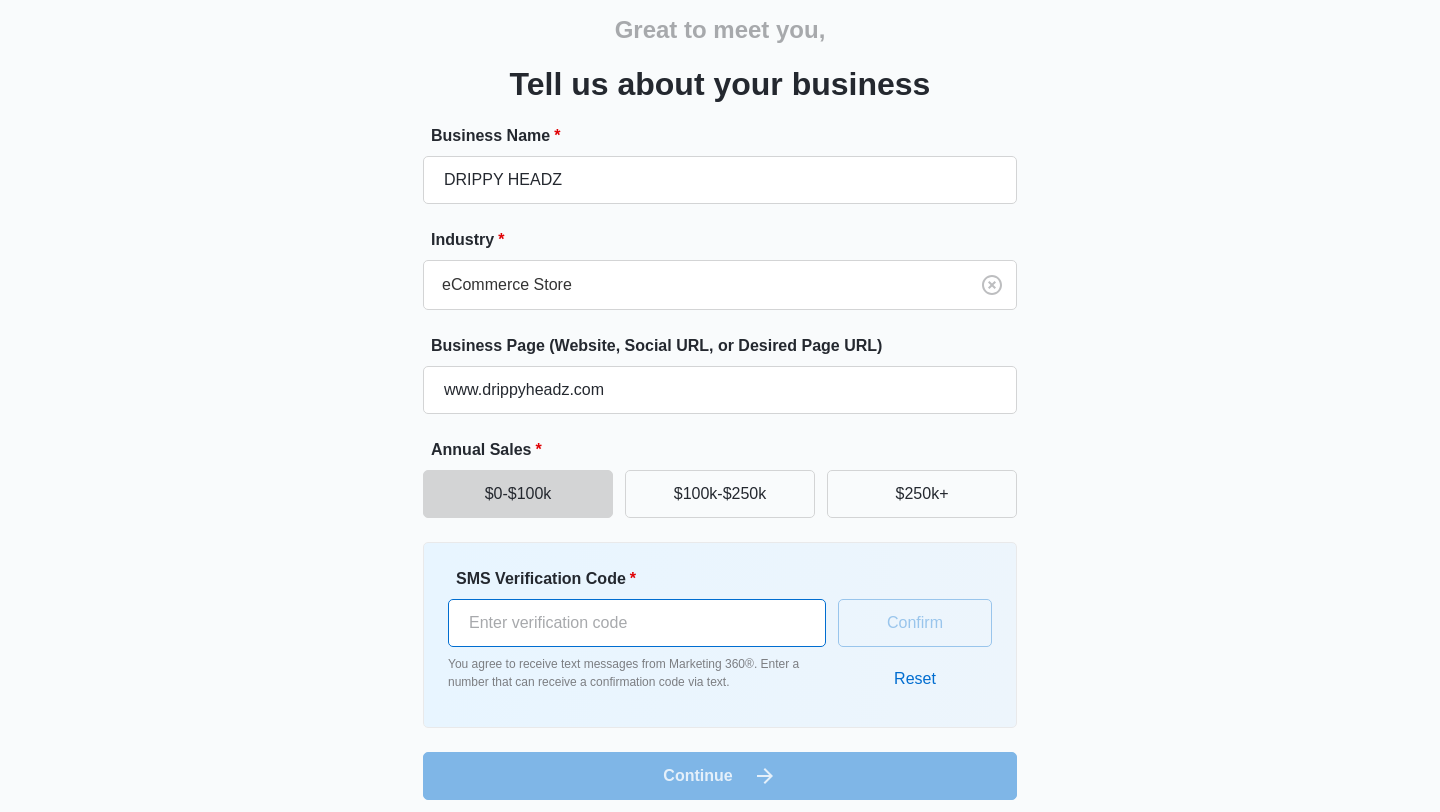 click on "SMS Verification Code *" at bounding box center (637, 623) 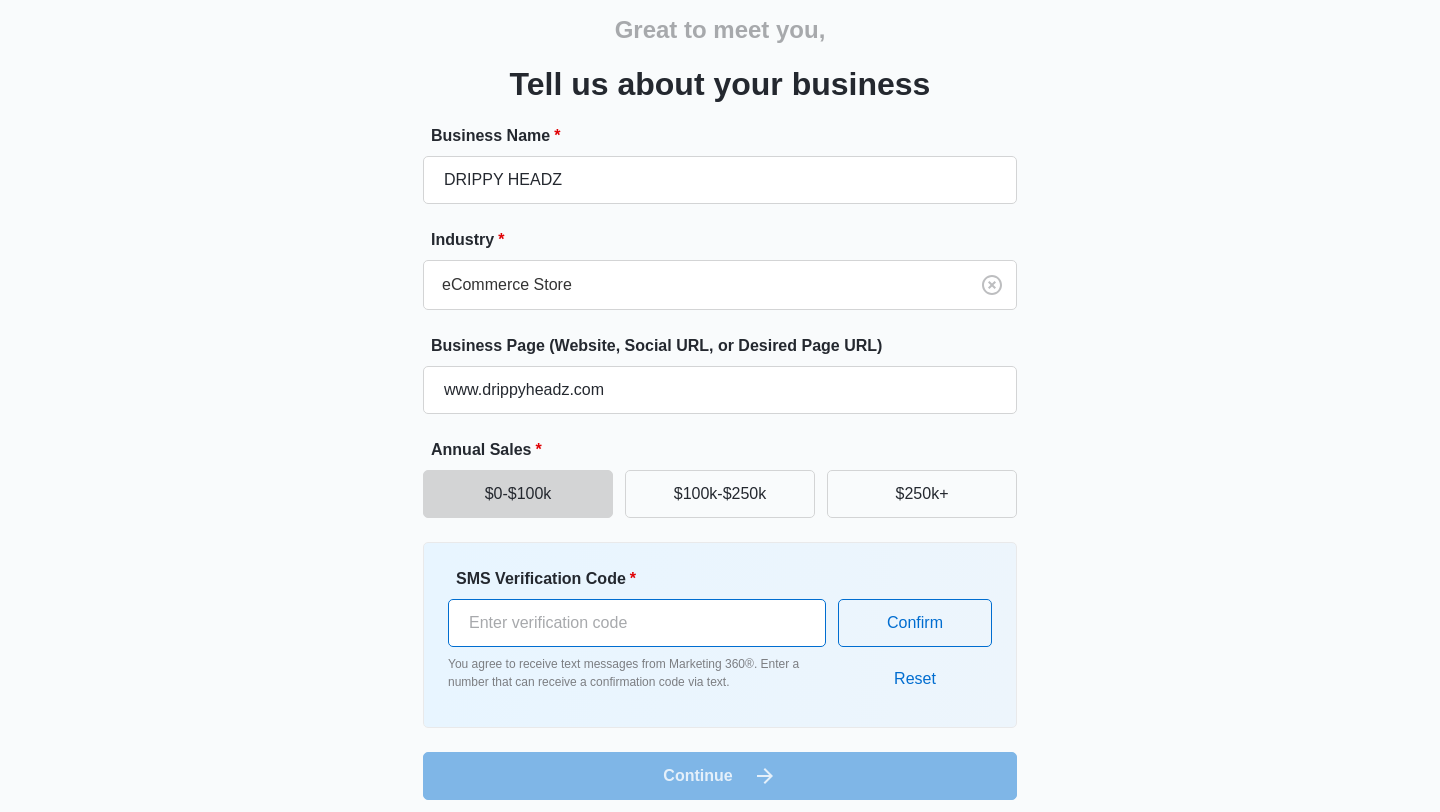 type on "842904" 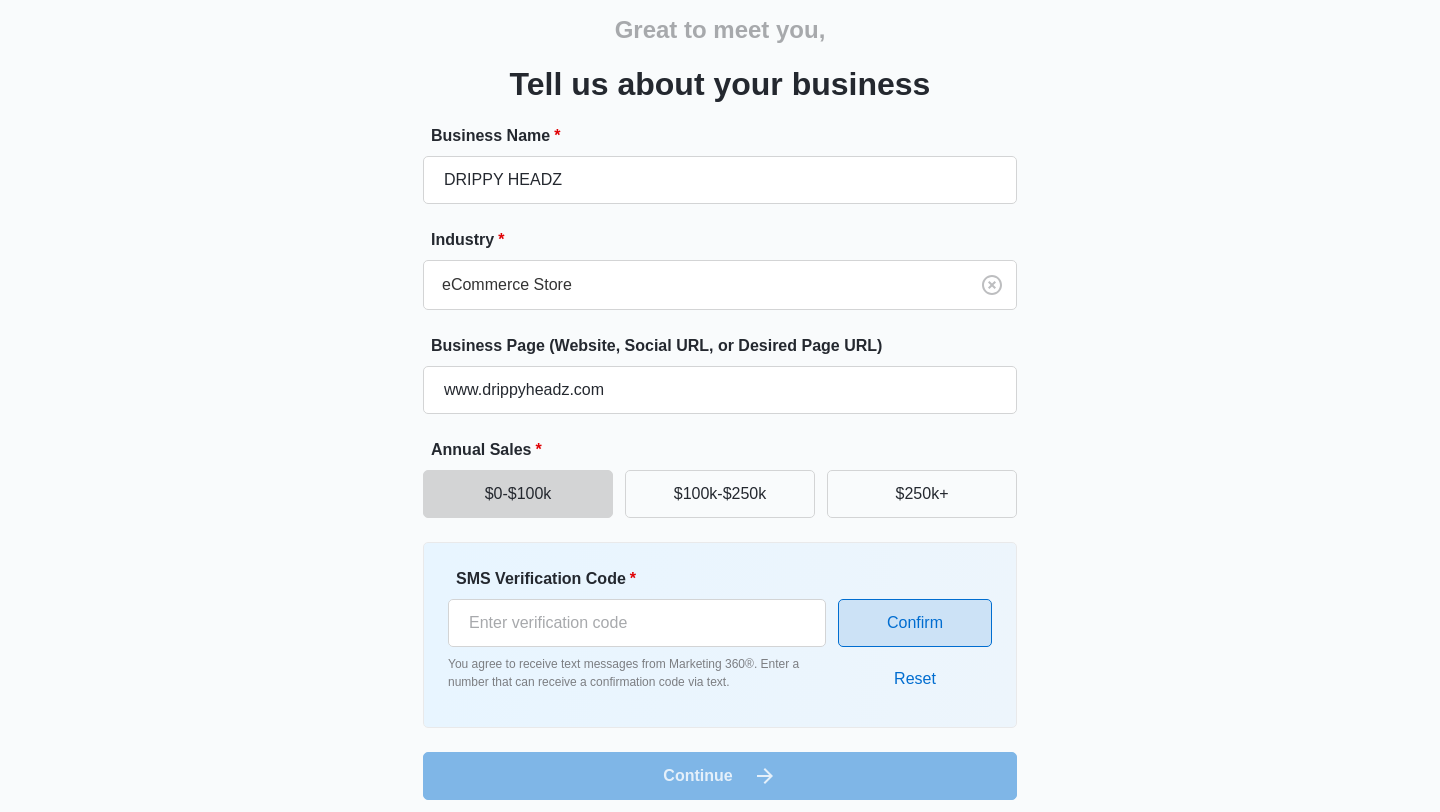 click on "Confirm" at bounding box center (915, 623) 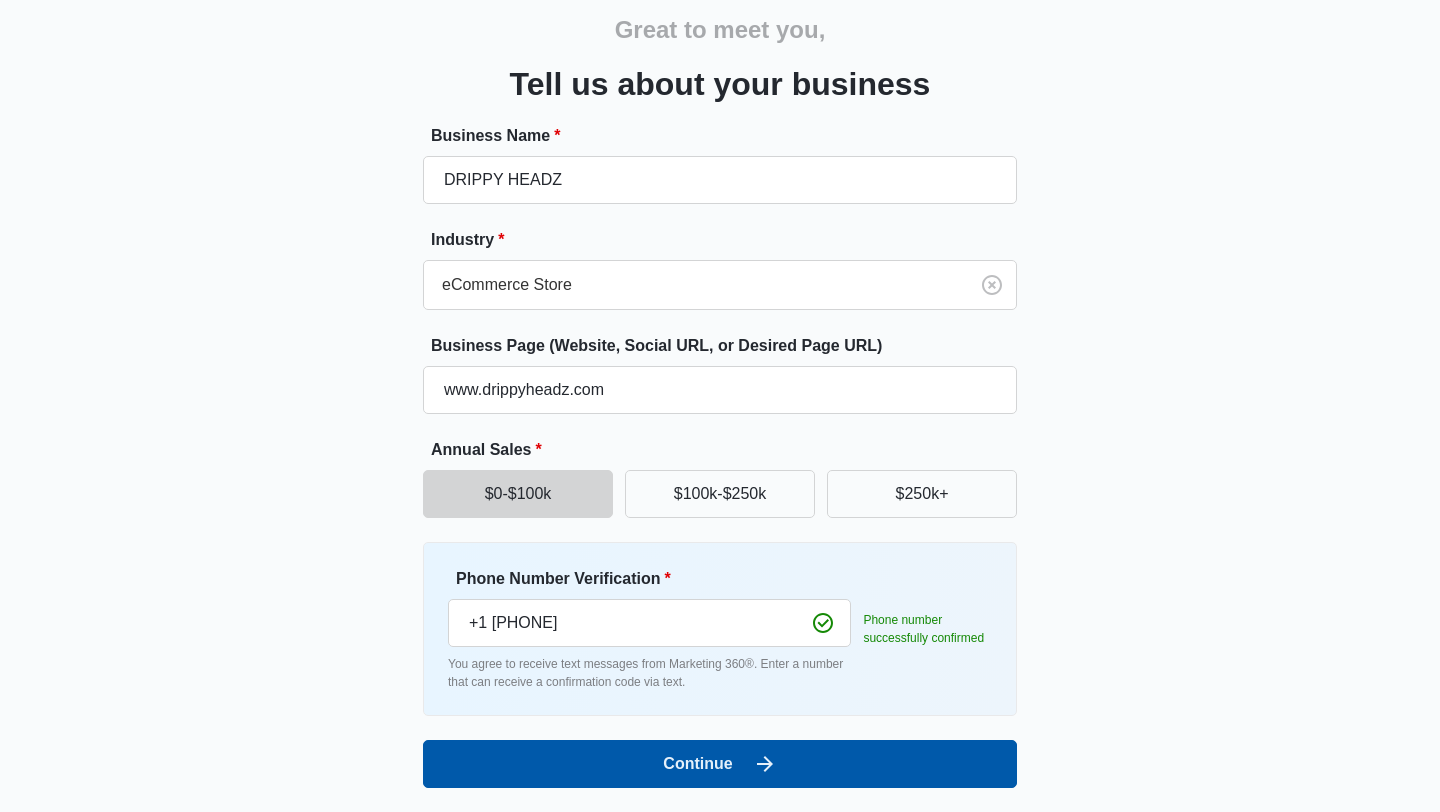 click on "Continue" at bounding box center [720, 764] 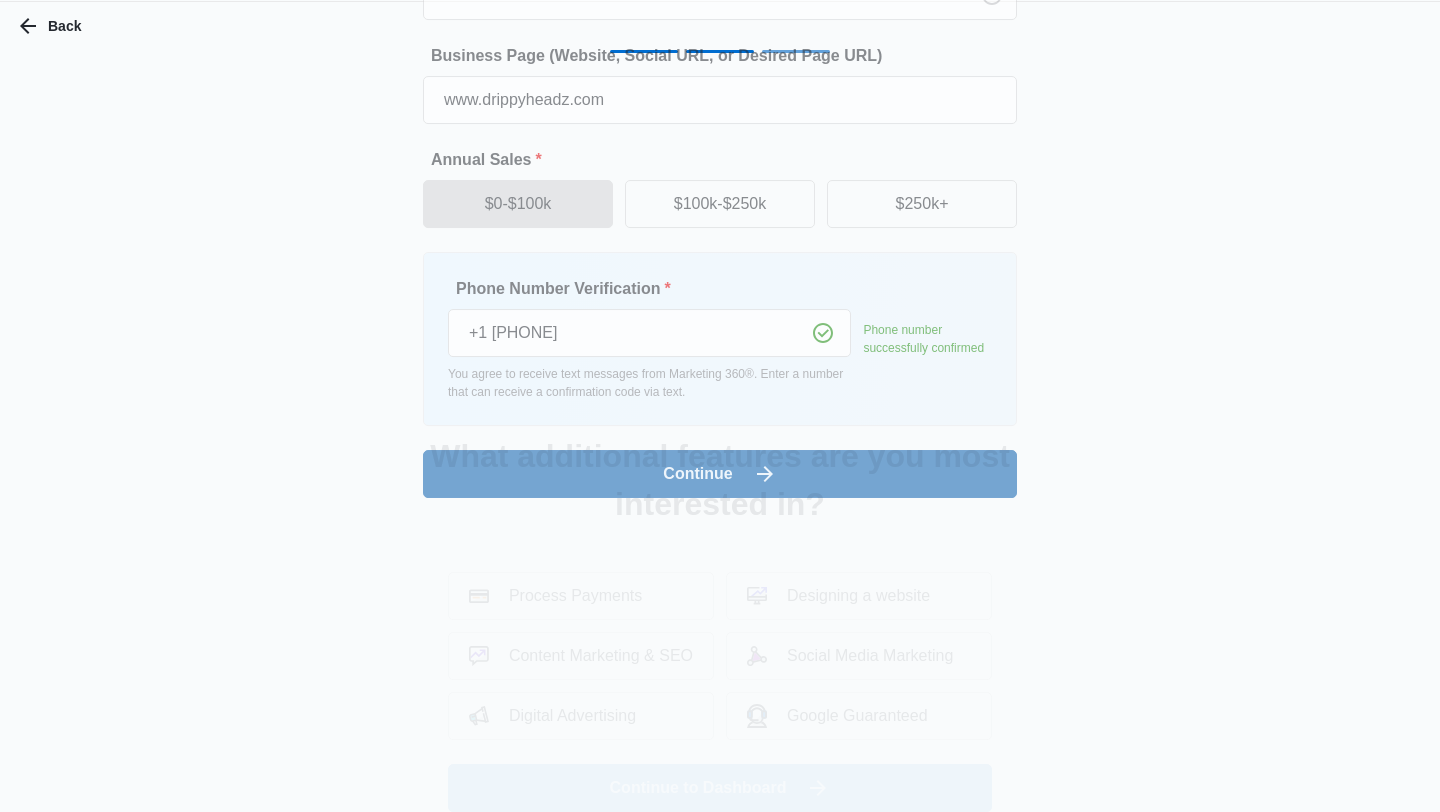 scroll, scrollTop: 0, scrollLeft: 0, axis: both 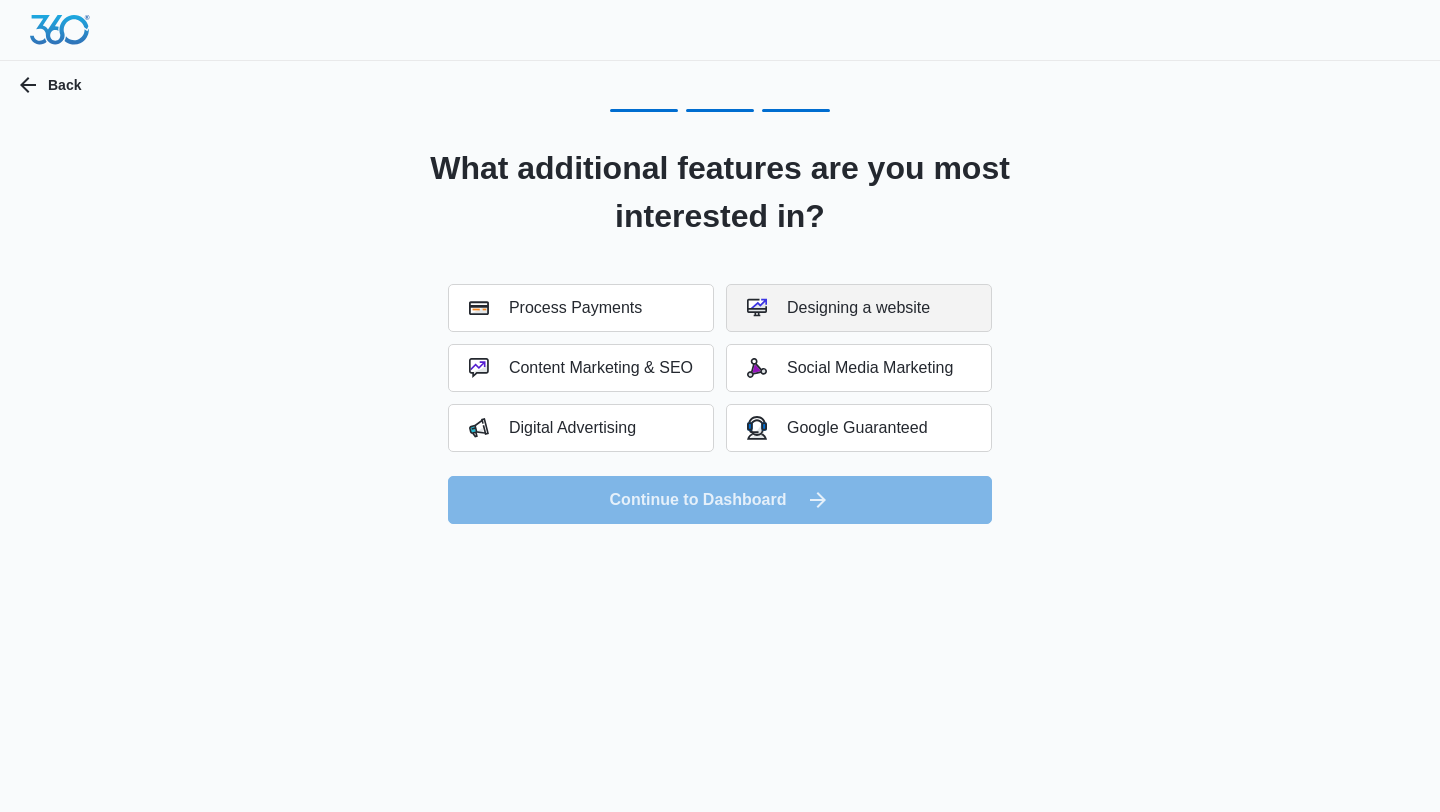 click on "Designing a website" at bounding box center [838, 308] 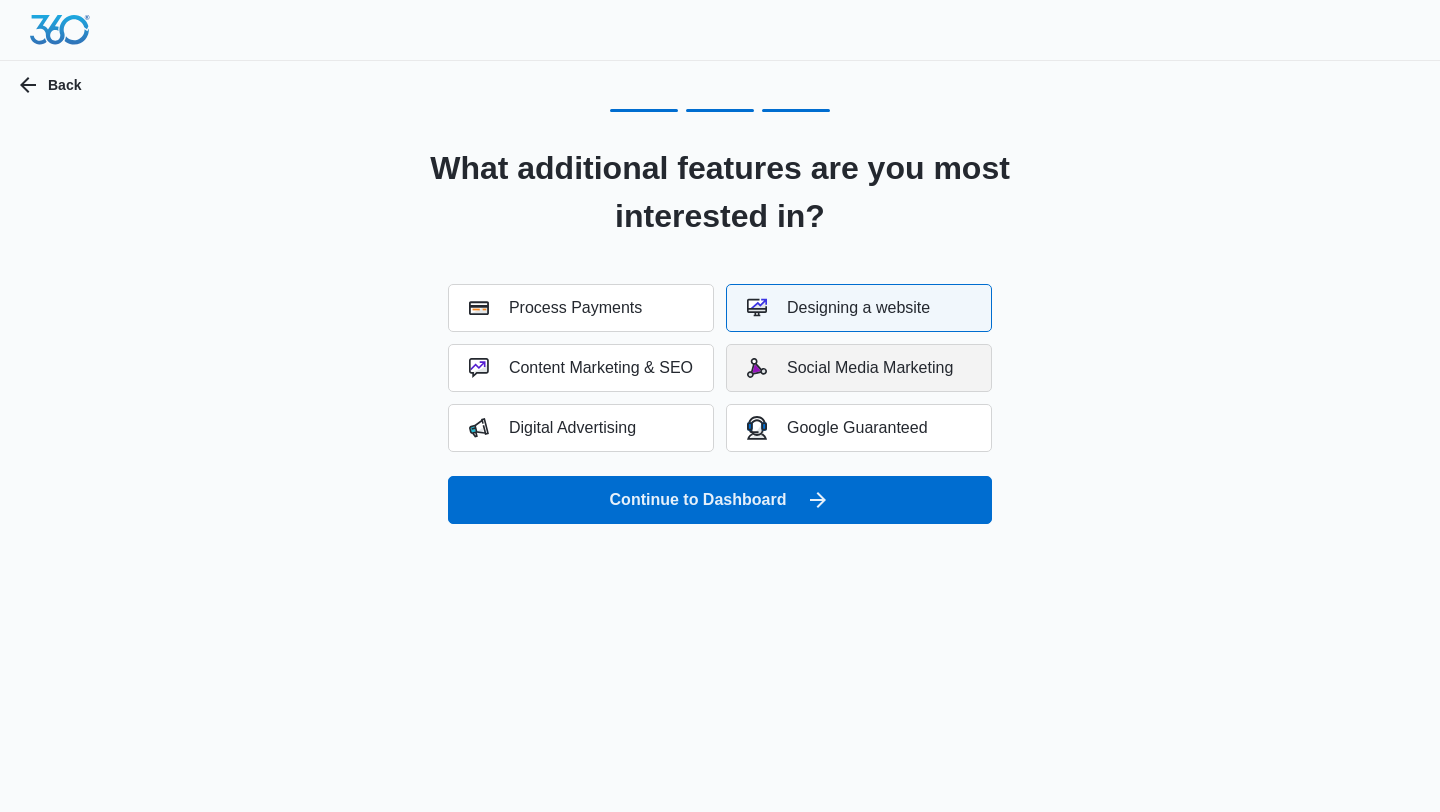 click on "Social Media Marketing" at bounding box center [850, 368] 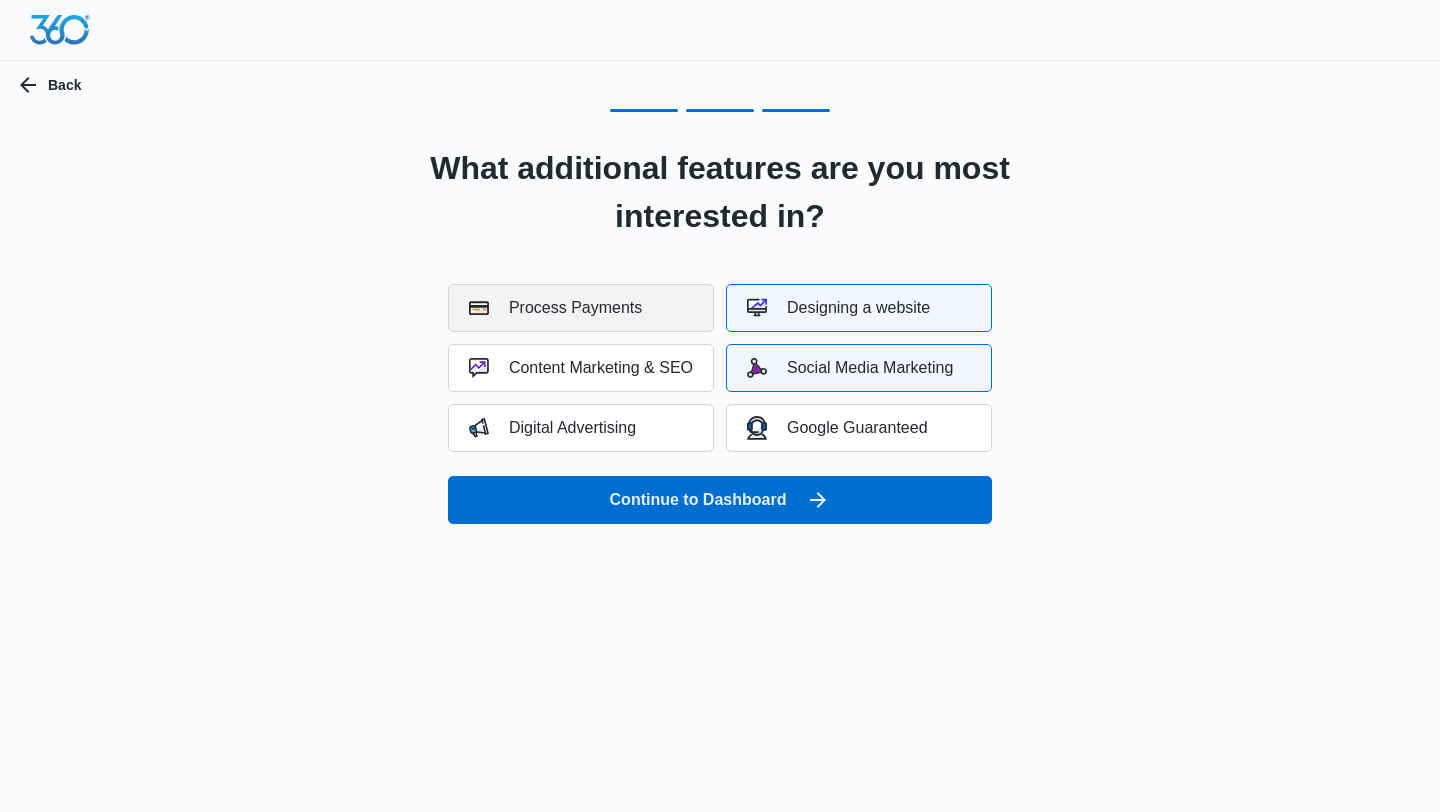 click on "Process Payments" at bounding box center (555, 308) 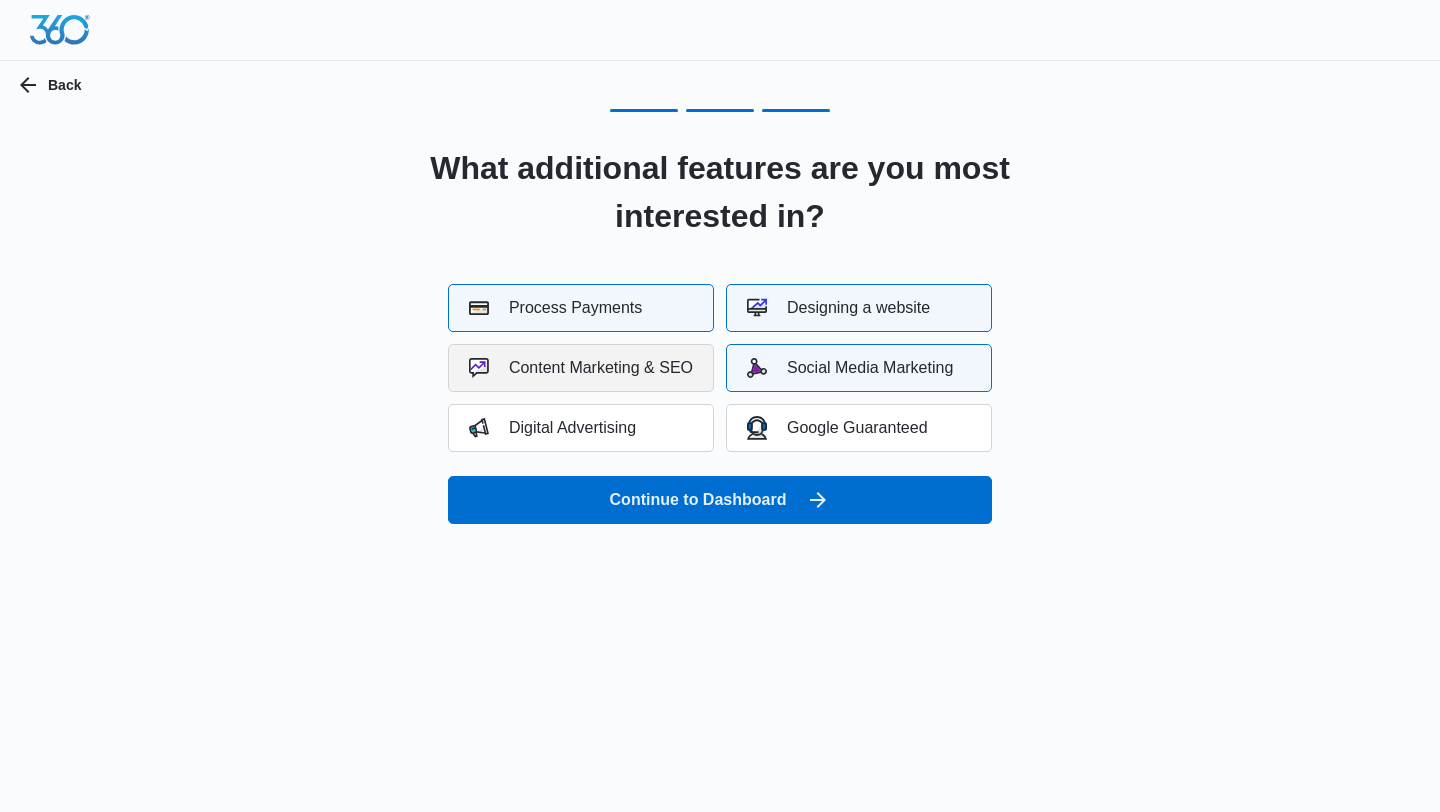 click on "Content Marketing & SEO" at bounding box center (581, 368) 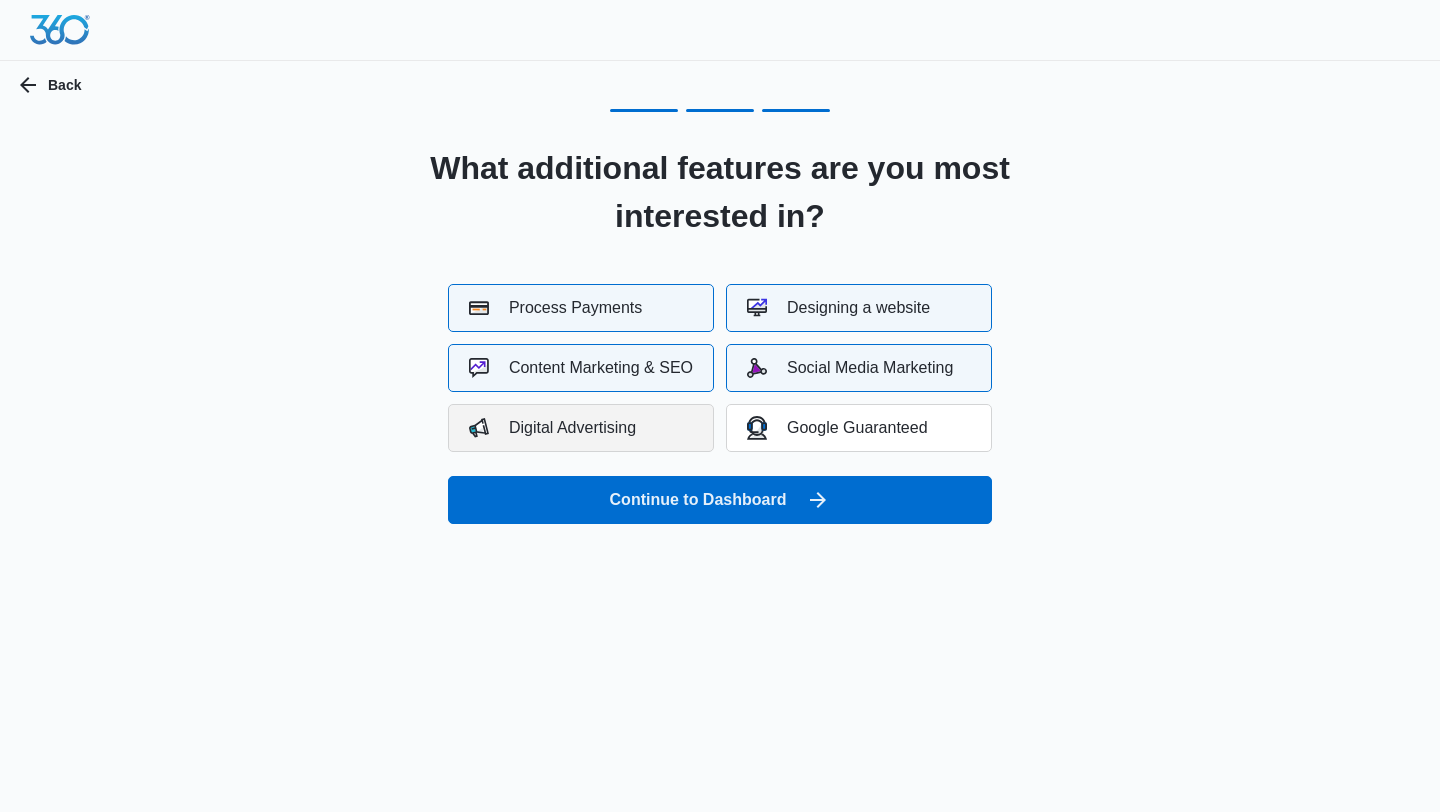 click on "Digital Advertising" at bounding box center [581, 428] 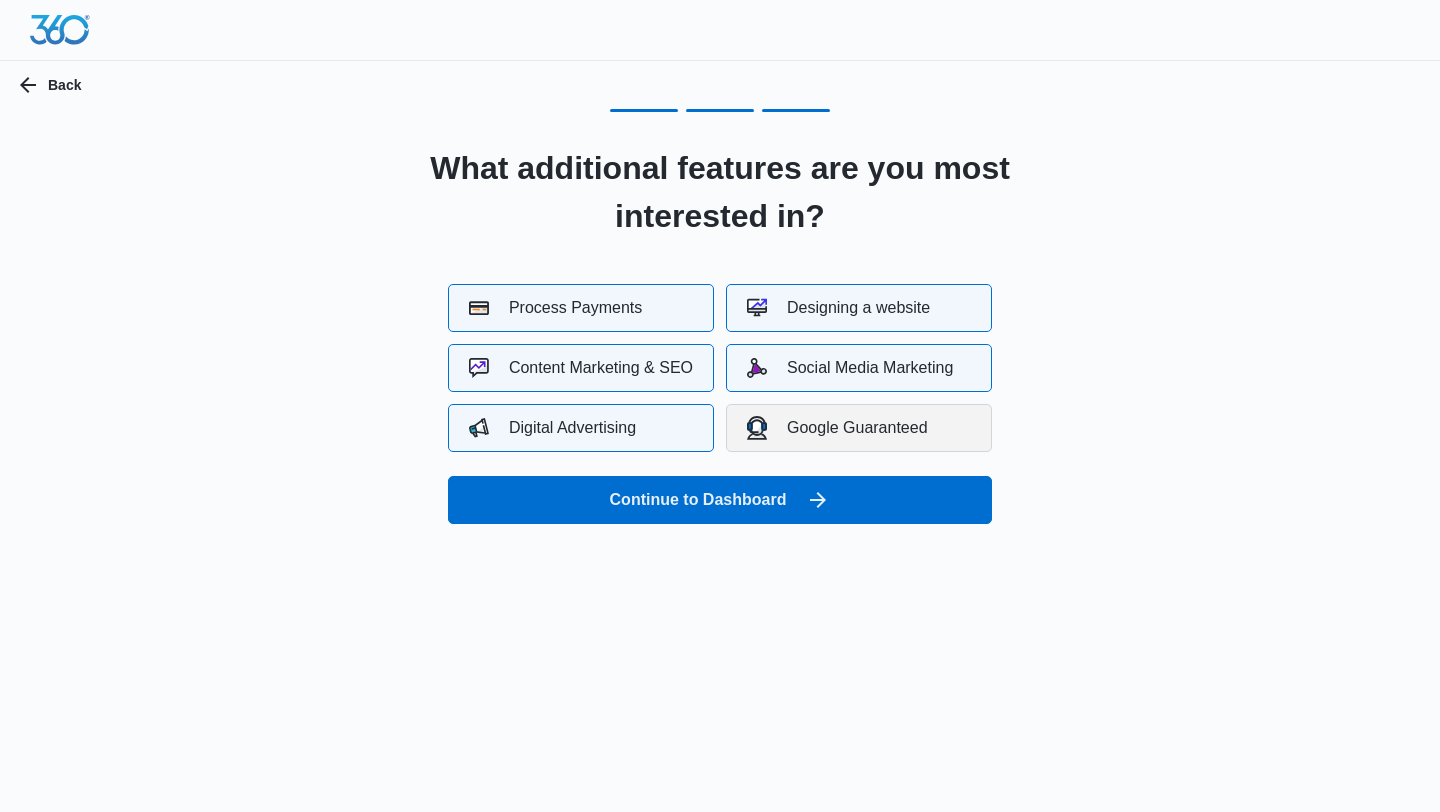 click on "Google Guaranteed" at bounding box center (837, 427) 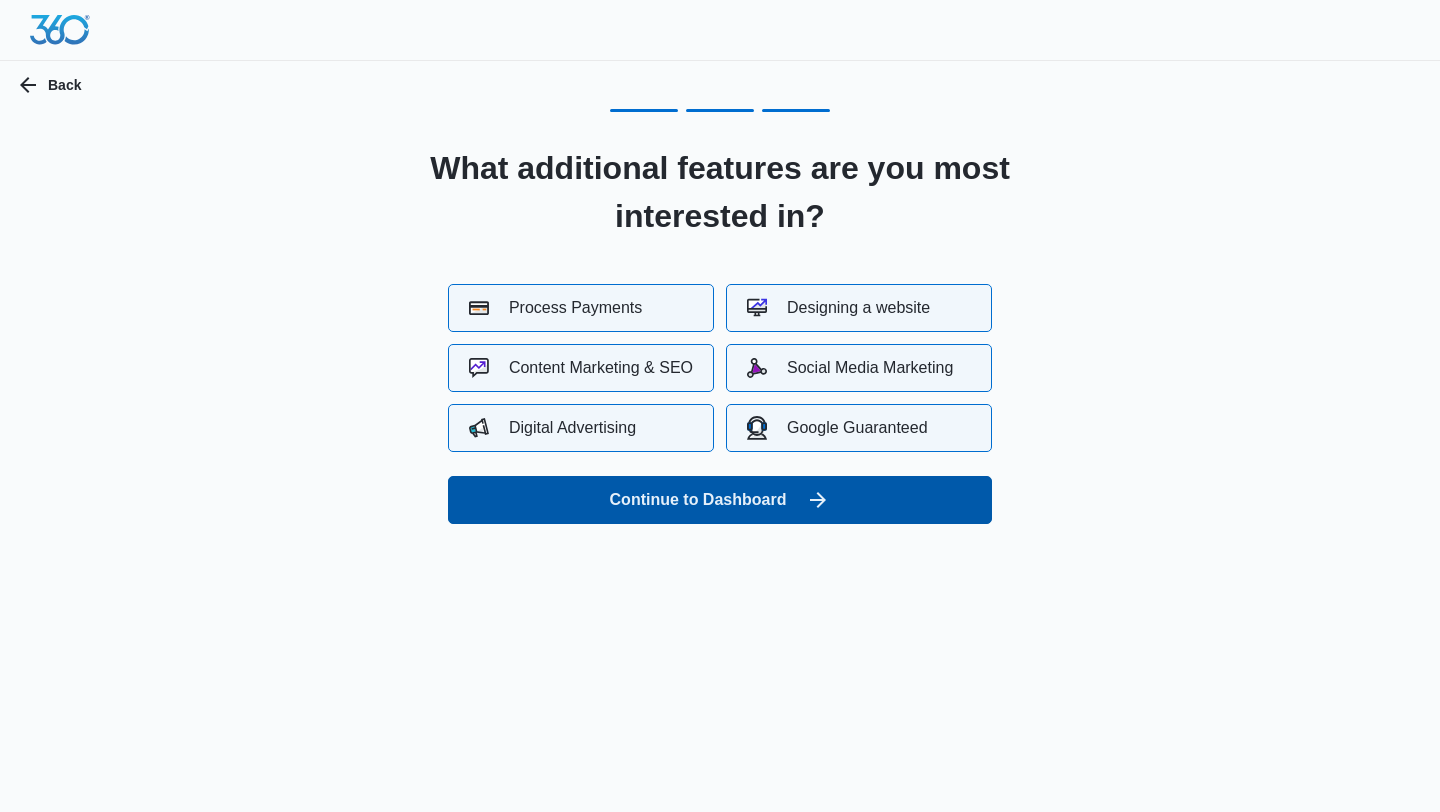 click on "Continue to Dashboard" at bounding box center [720, 500] 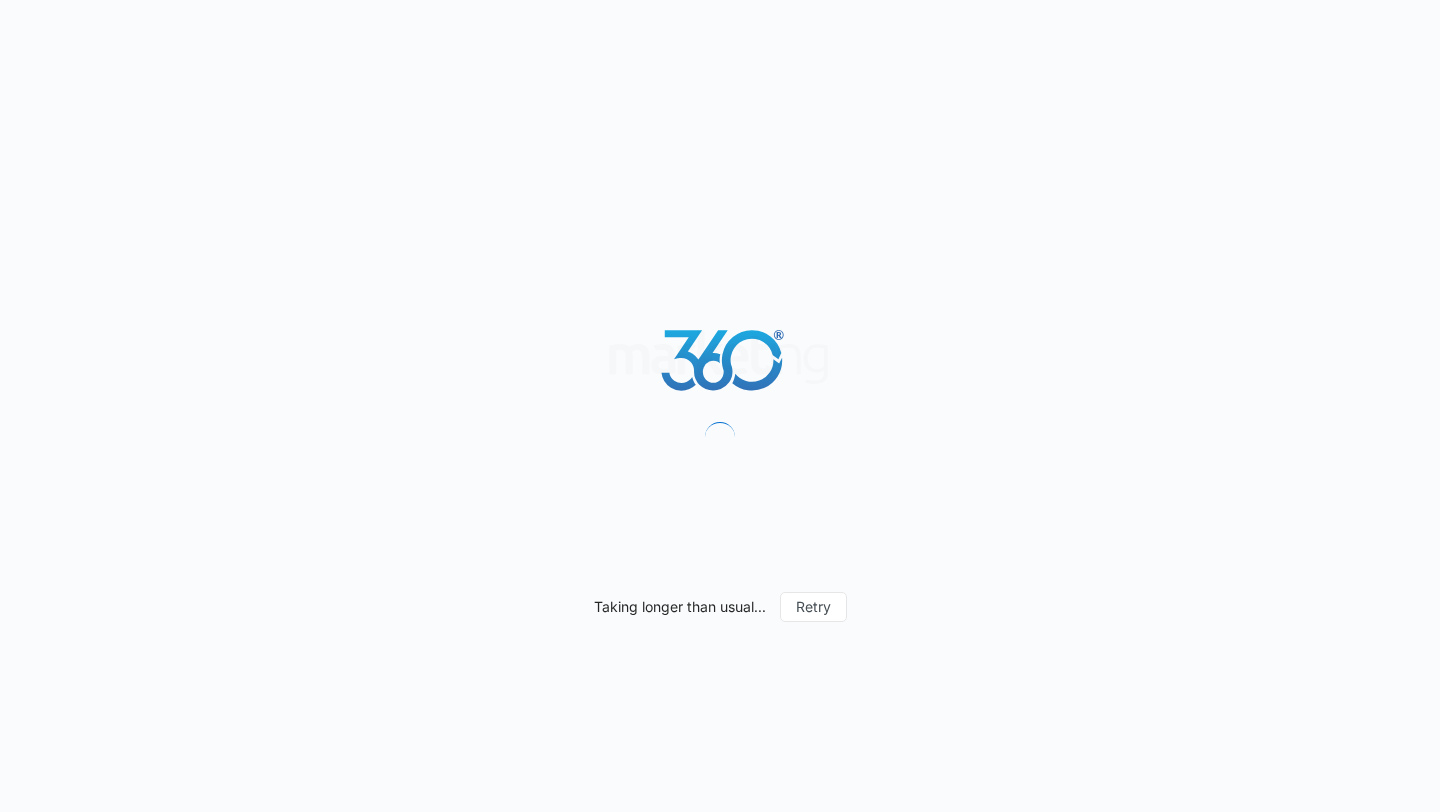 scroll, scrollTop: 0, scrollLeft: 0, axis: both 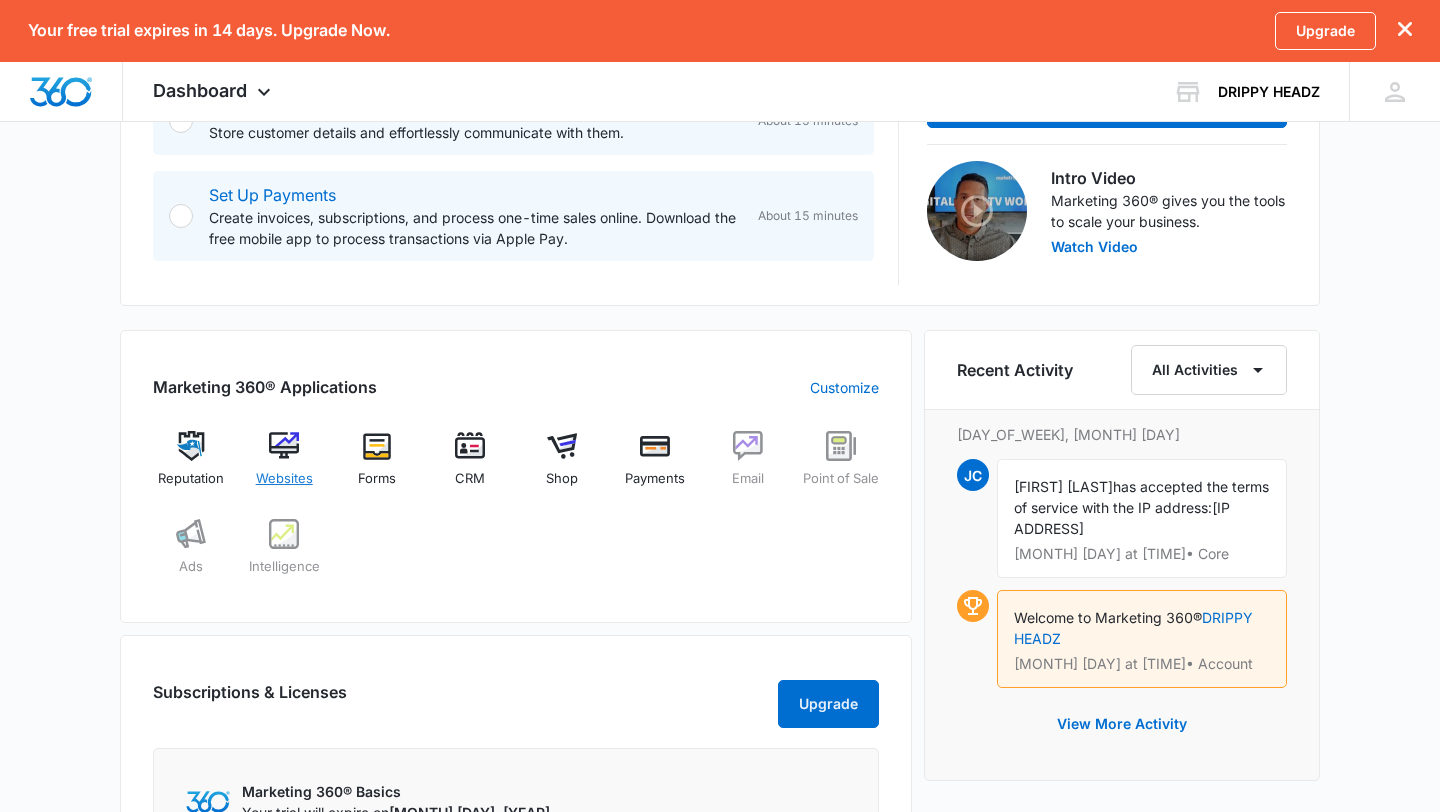 click on "Websites" at bounding box center [284, 479] 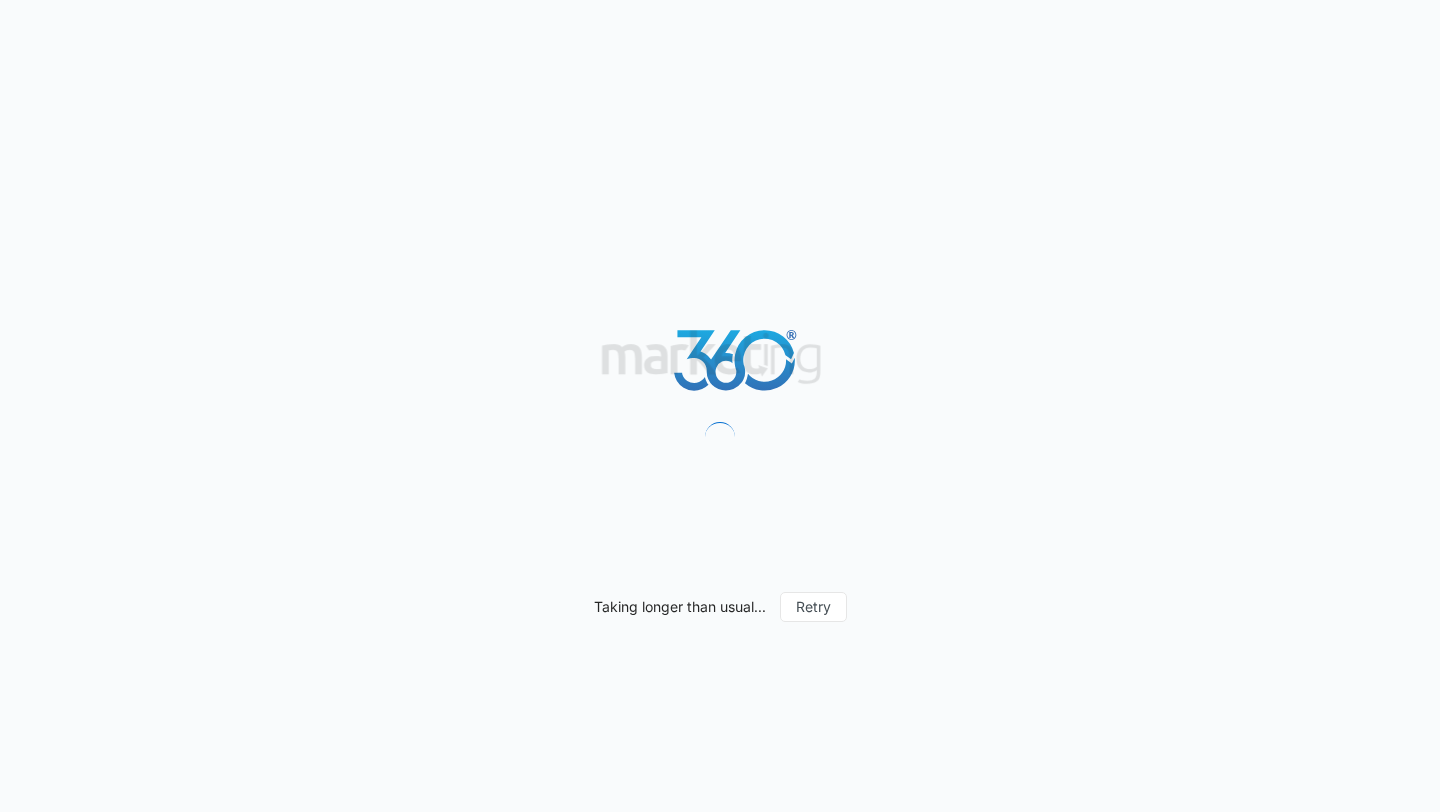 scroll, scrollTop: 0, scrollLeft: 0, axis: both 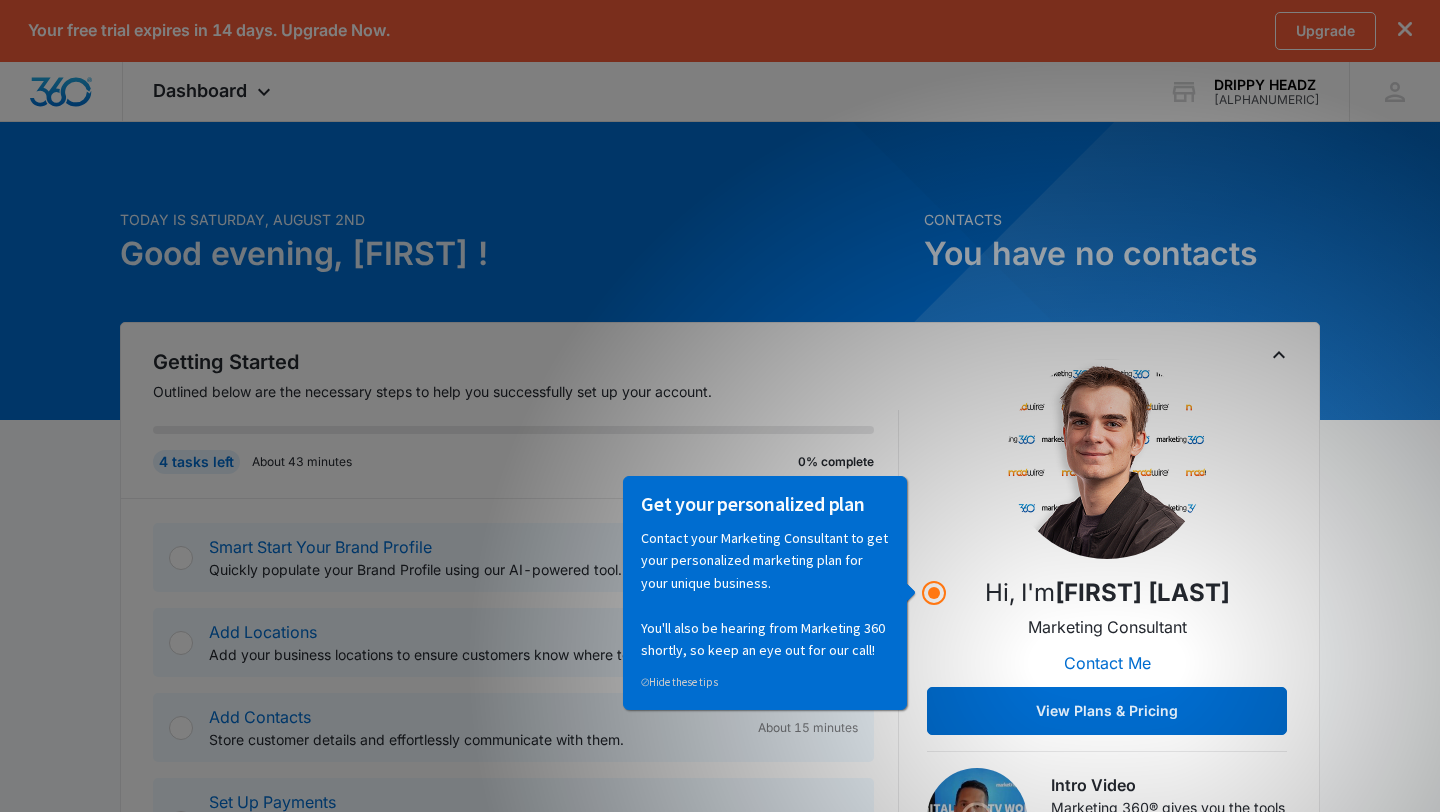 click on "Get your personalized plan                       Contact your Marketing Consultant to get your personalized marketing plan for your unique business.  You'll also be hearing from Marketing 360 shortly, so keep an eye out for our call!                             ⊘  Hide these tips" at bounding box center [764, 592] 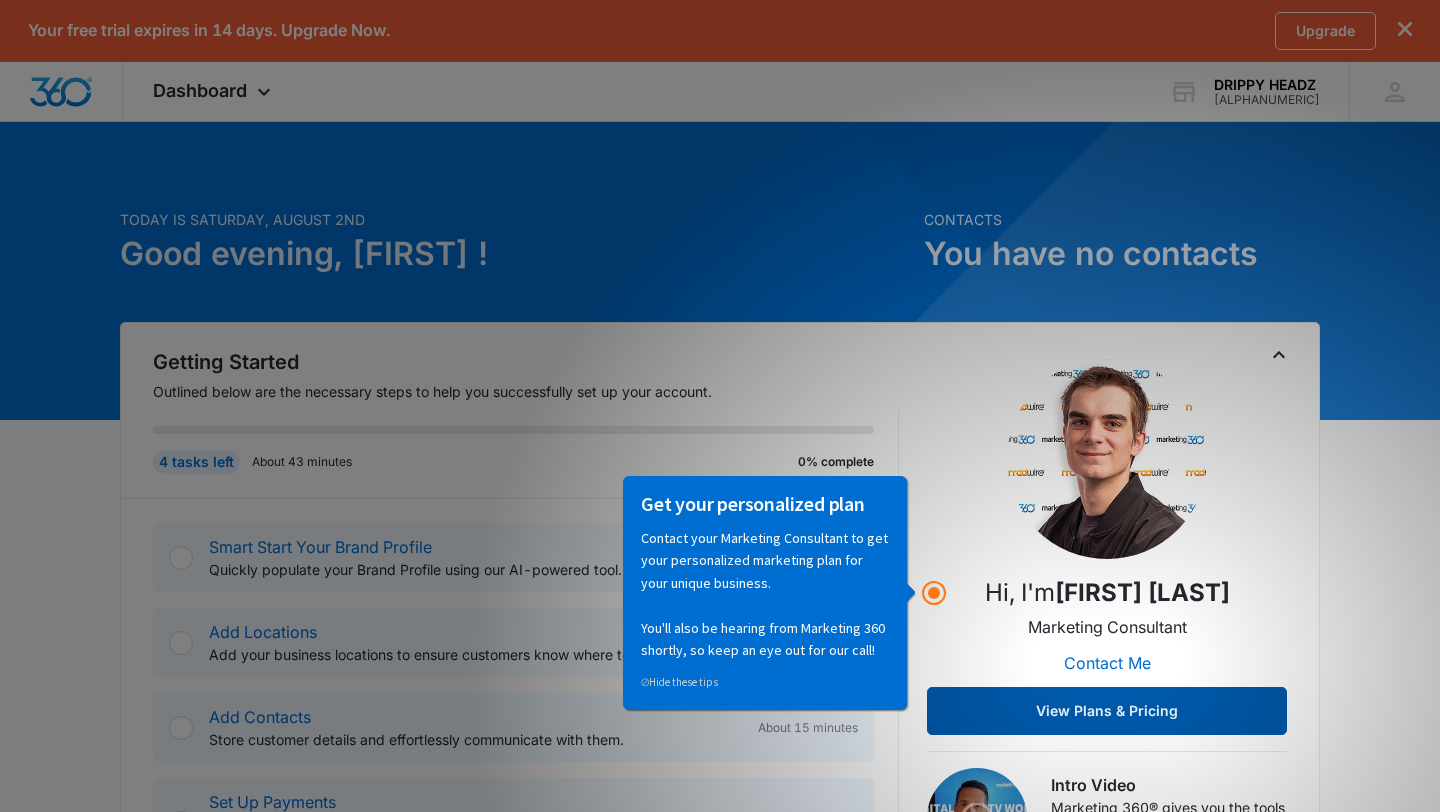 click on "View Plans & Pricing" at bounding box center [1107, 711] 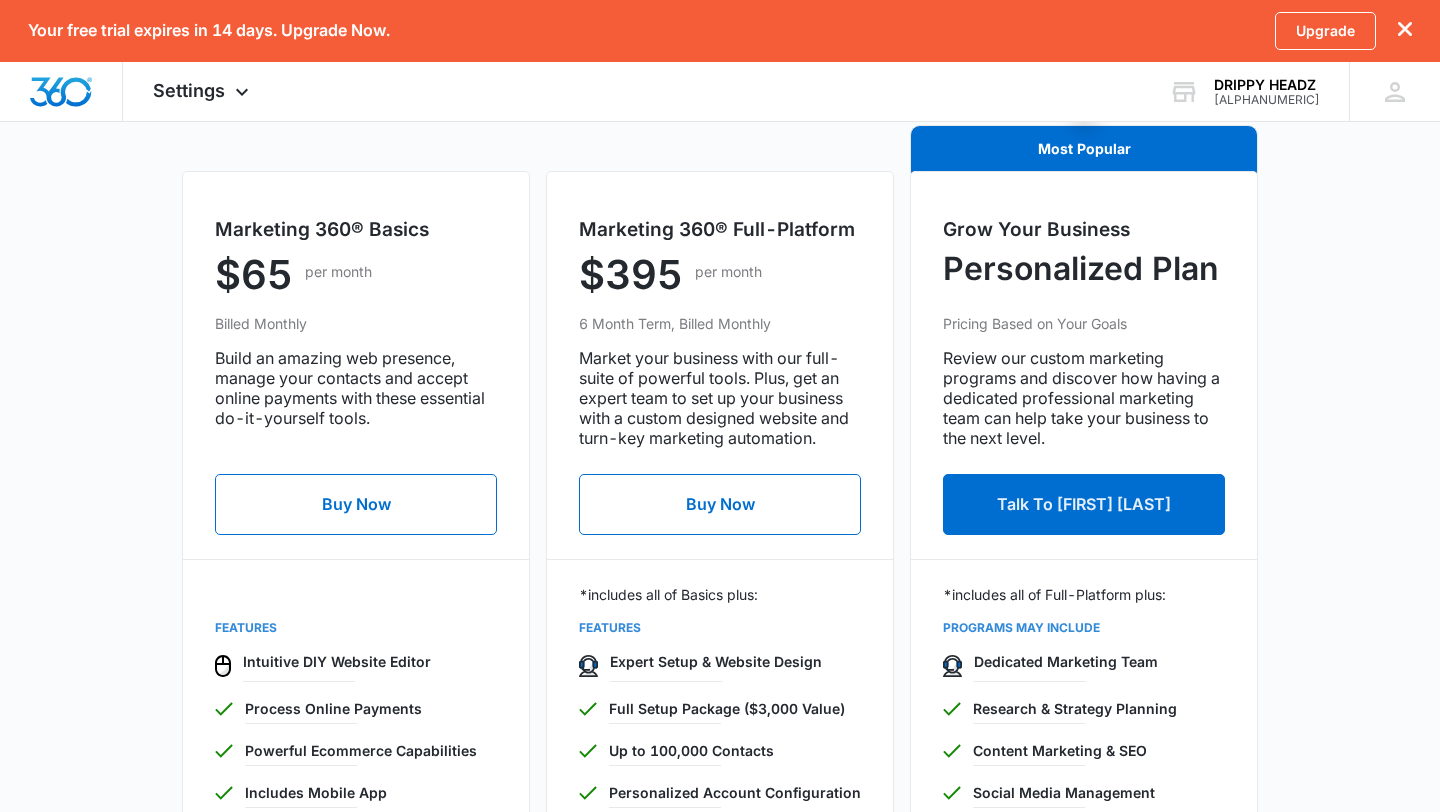 scroll, scrollTop: 706, scrollLeft: 0, axis: vertical 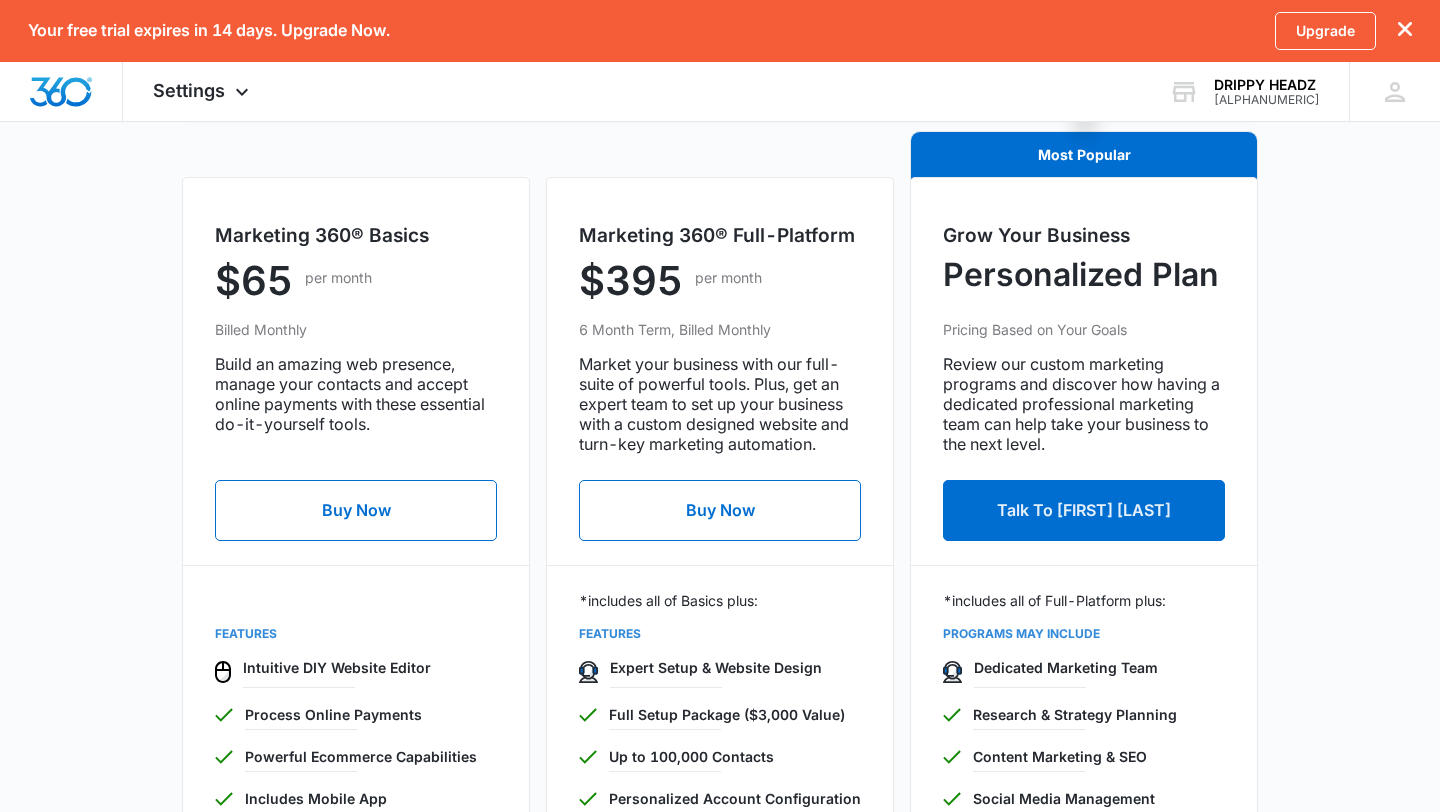 click on "6 Month Term,
Billed Monthly" at bounding box center [720, 329] 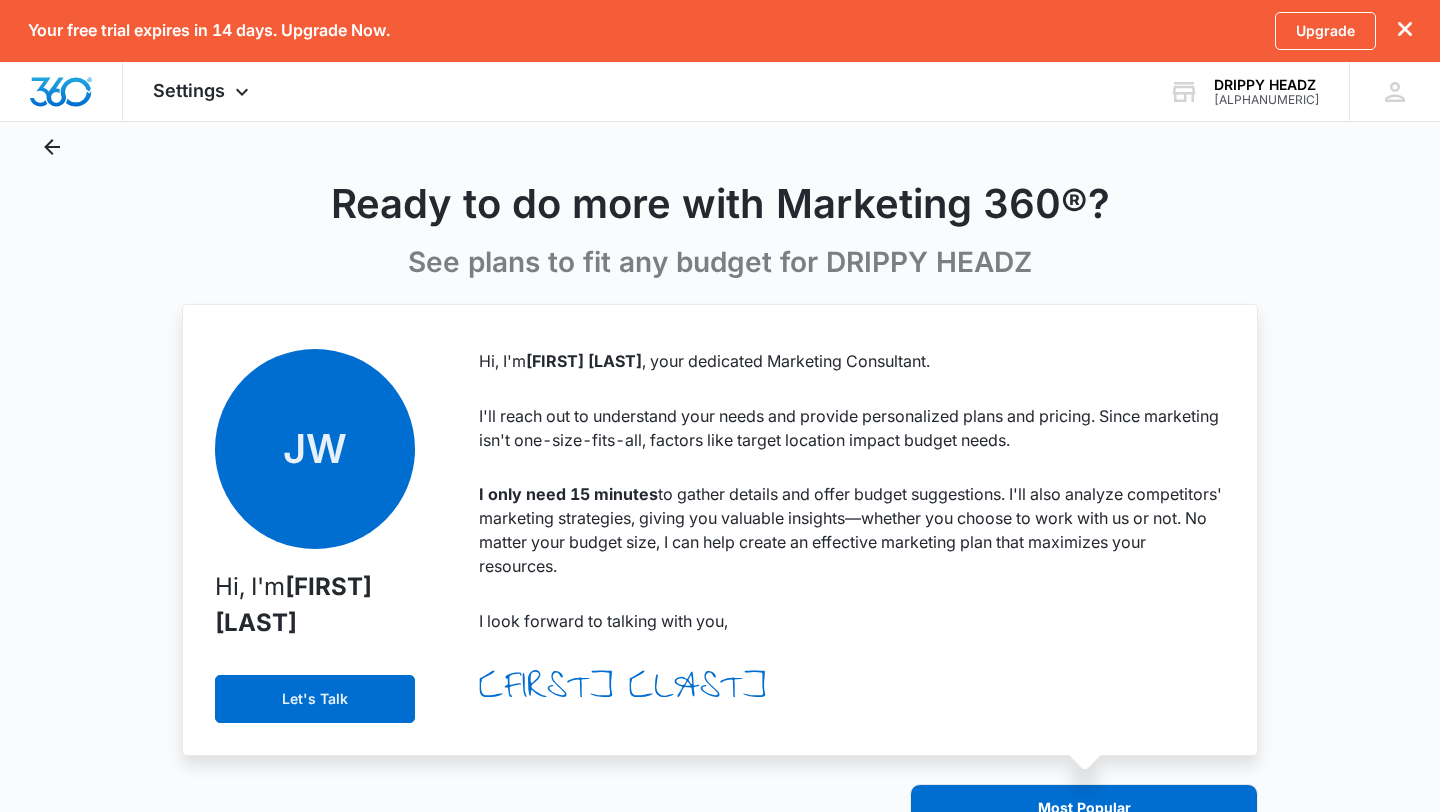 scroll, scrollTop: 0, scrollLeft: 0, axis: both 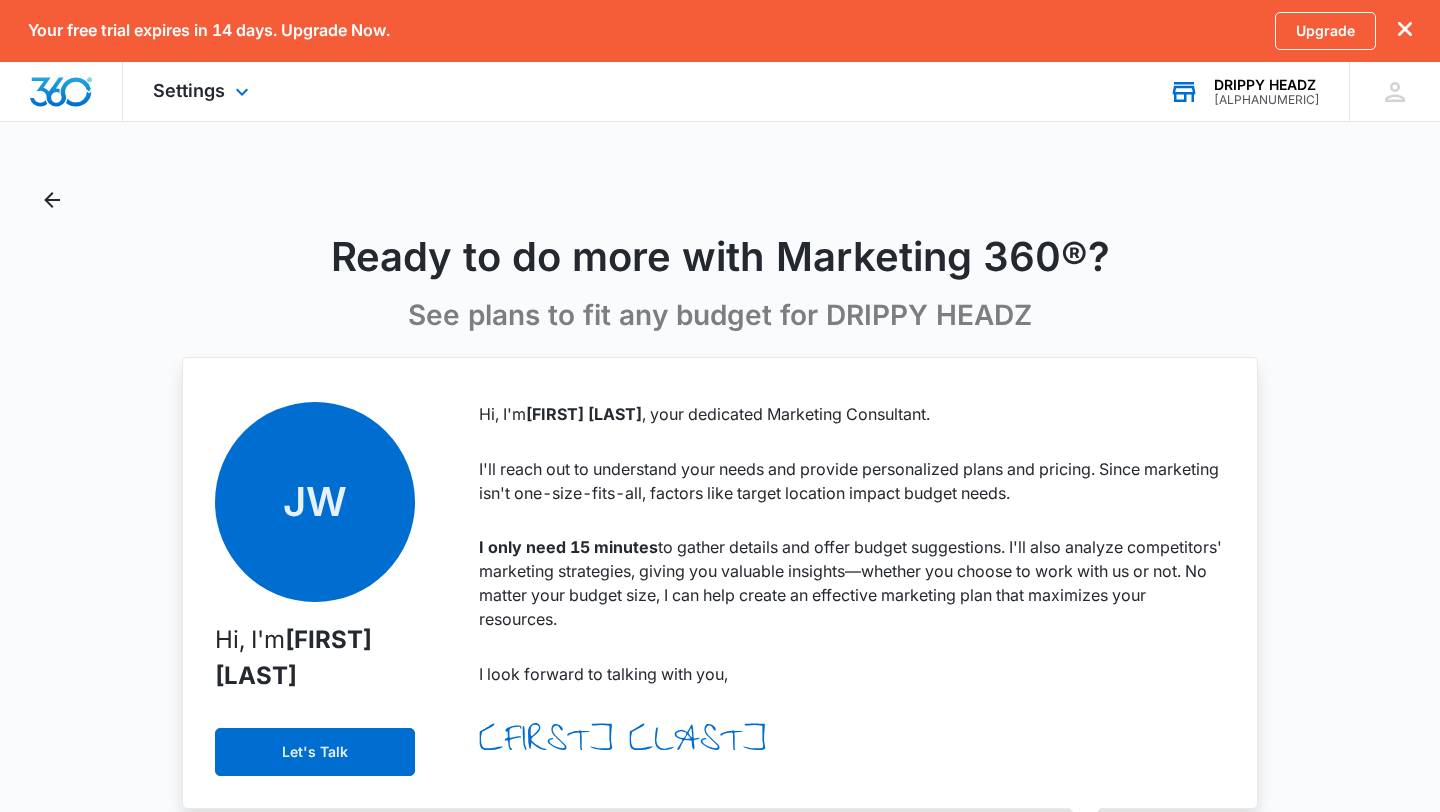 click on "DRIPPY HEADZ" at bounding box center [1267, 85] 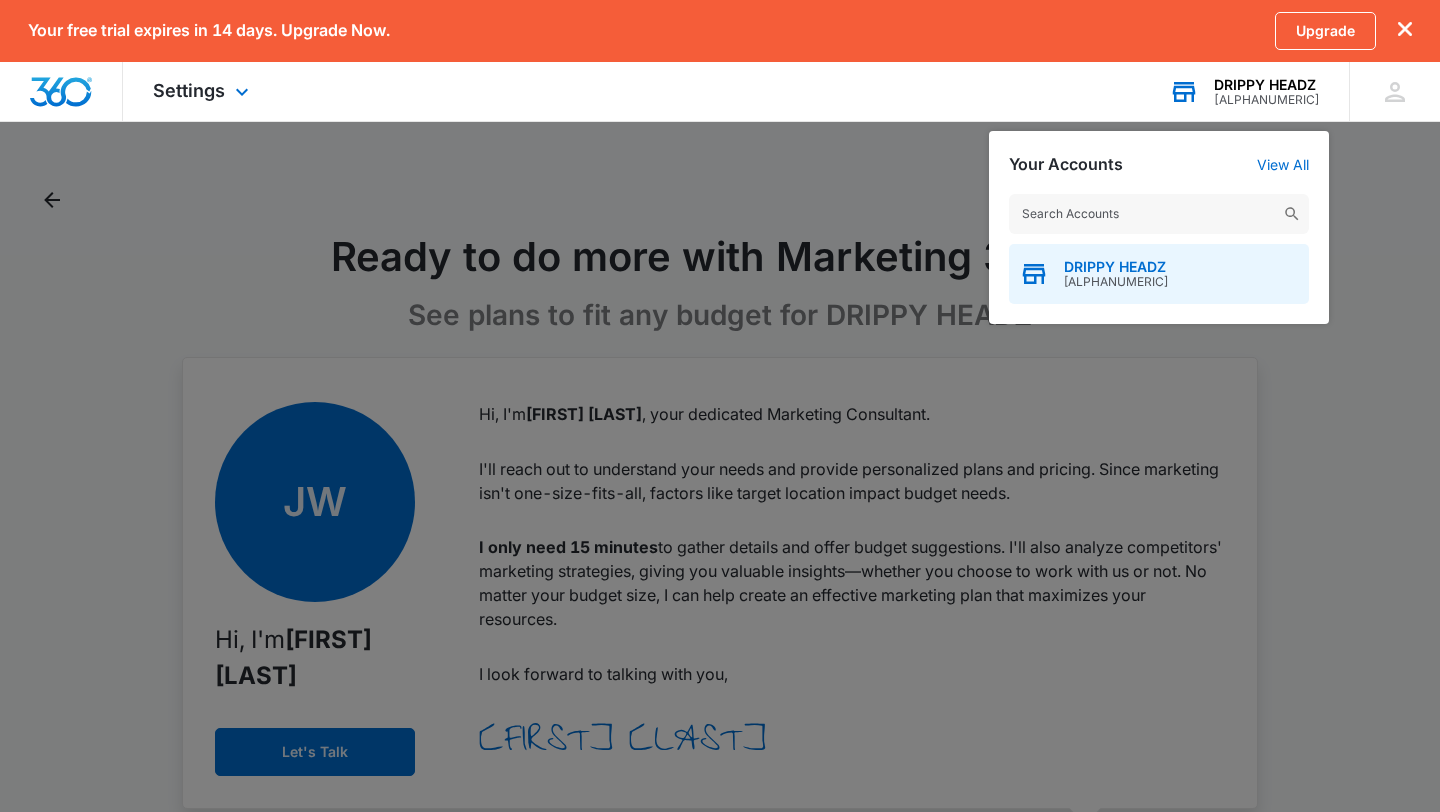 click on "DRIPPY HEADZ M335585" at bounding box center [1159, 274] 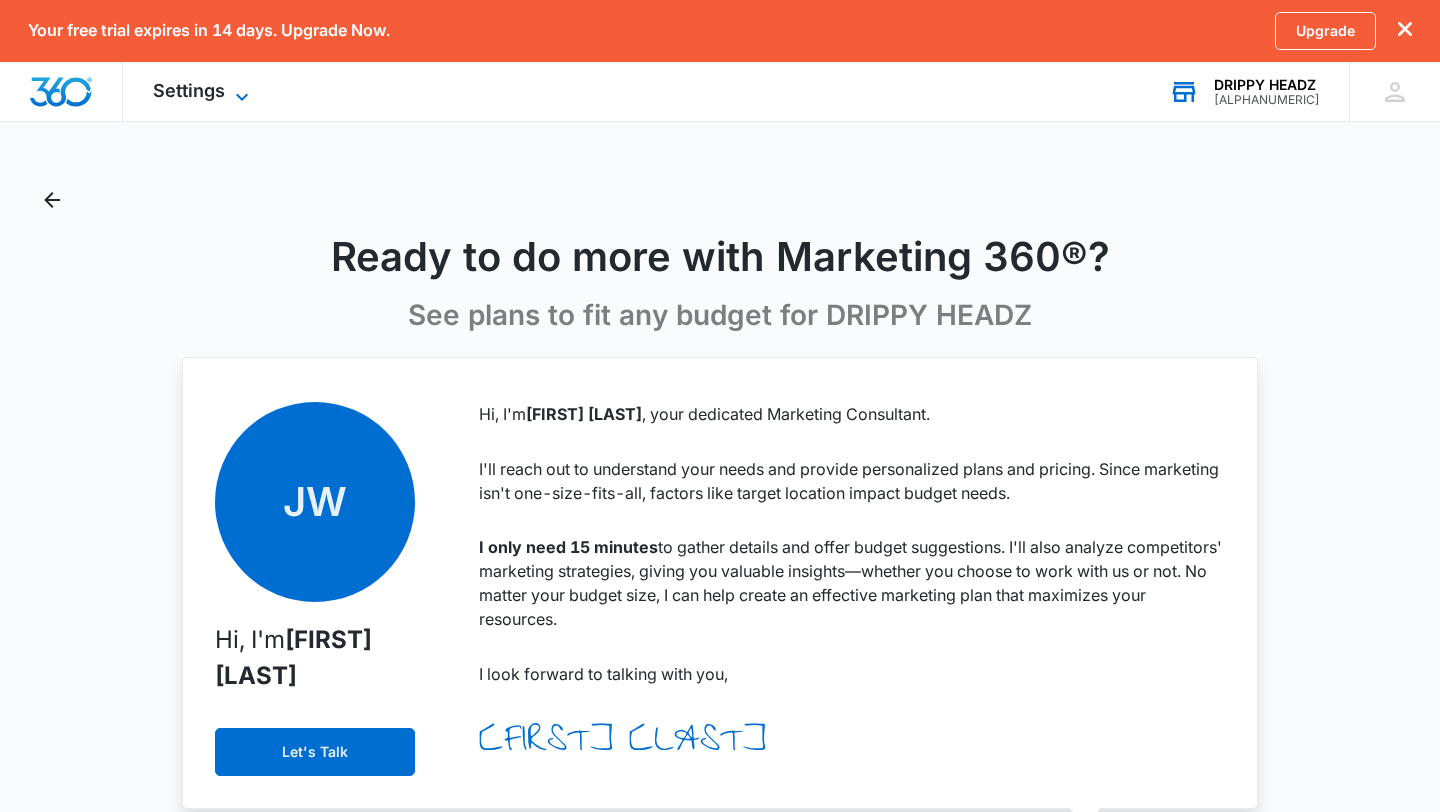 click 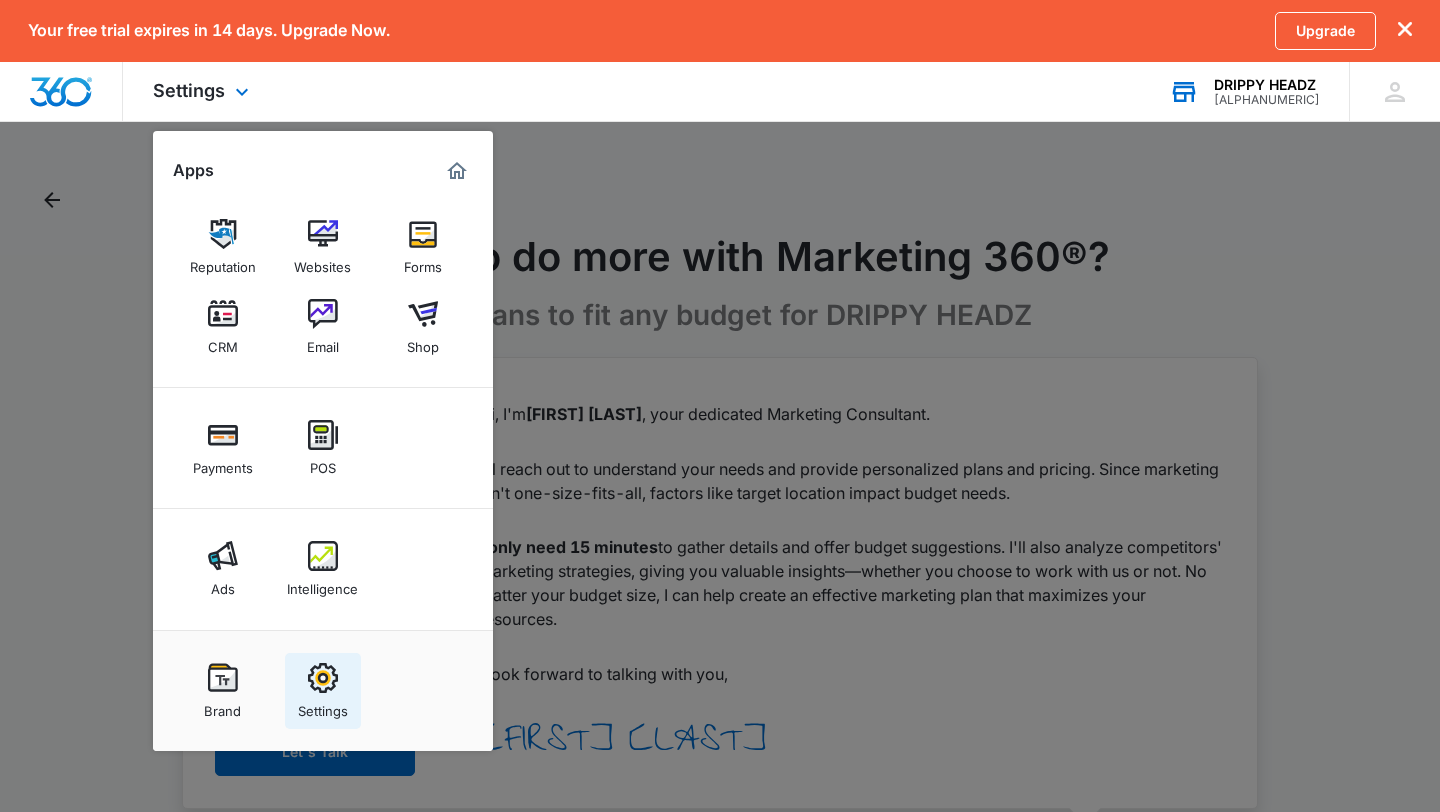 click at bounding box center (323, 678) 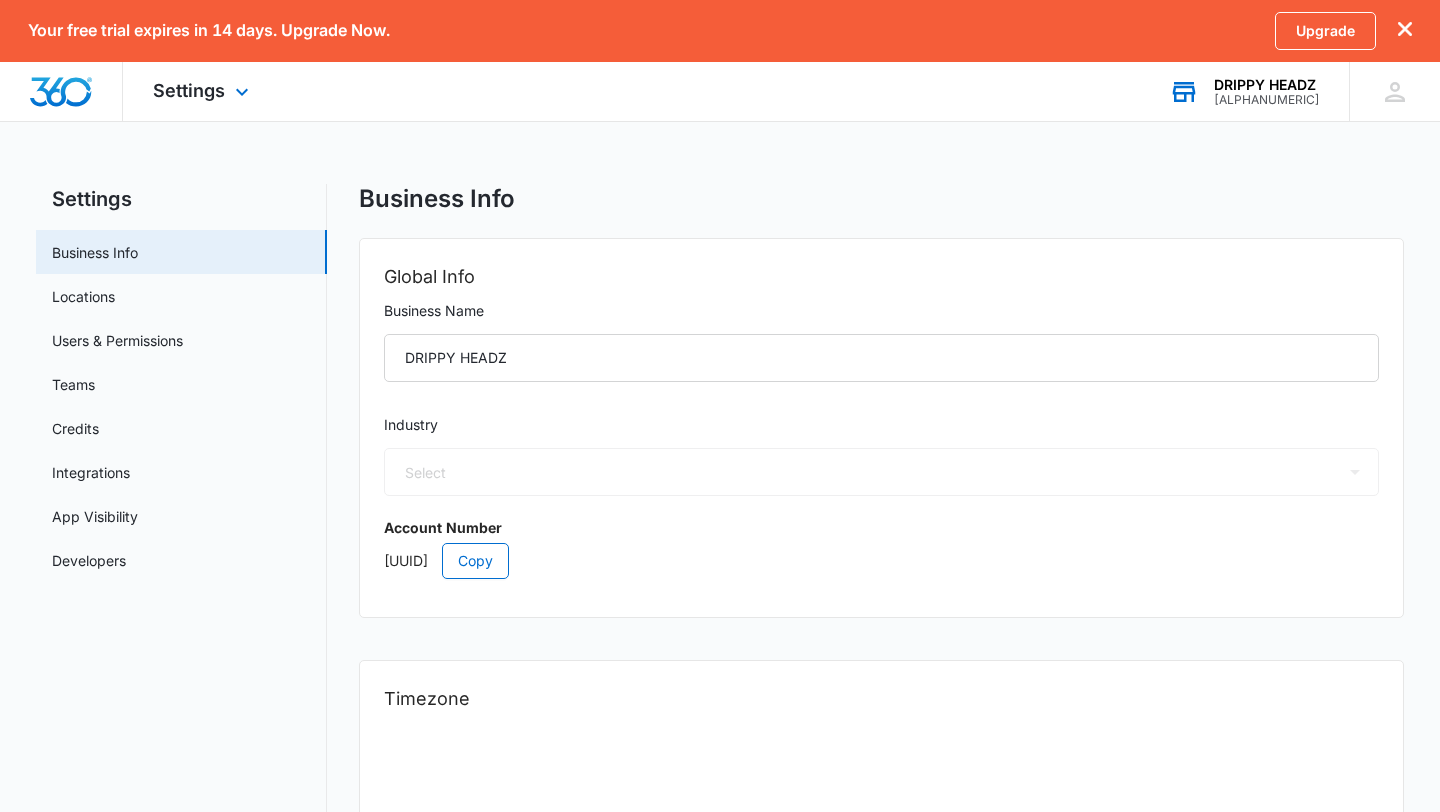 select on "45" 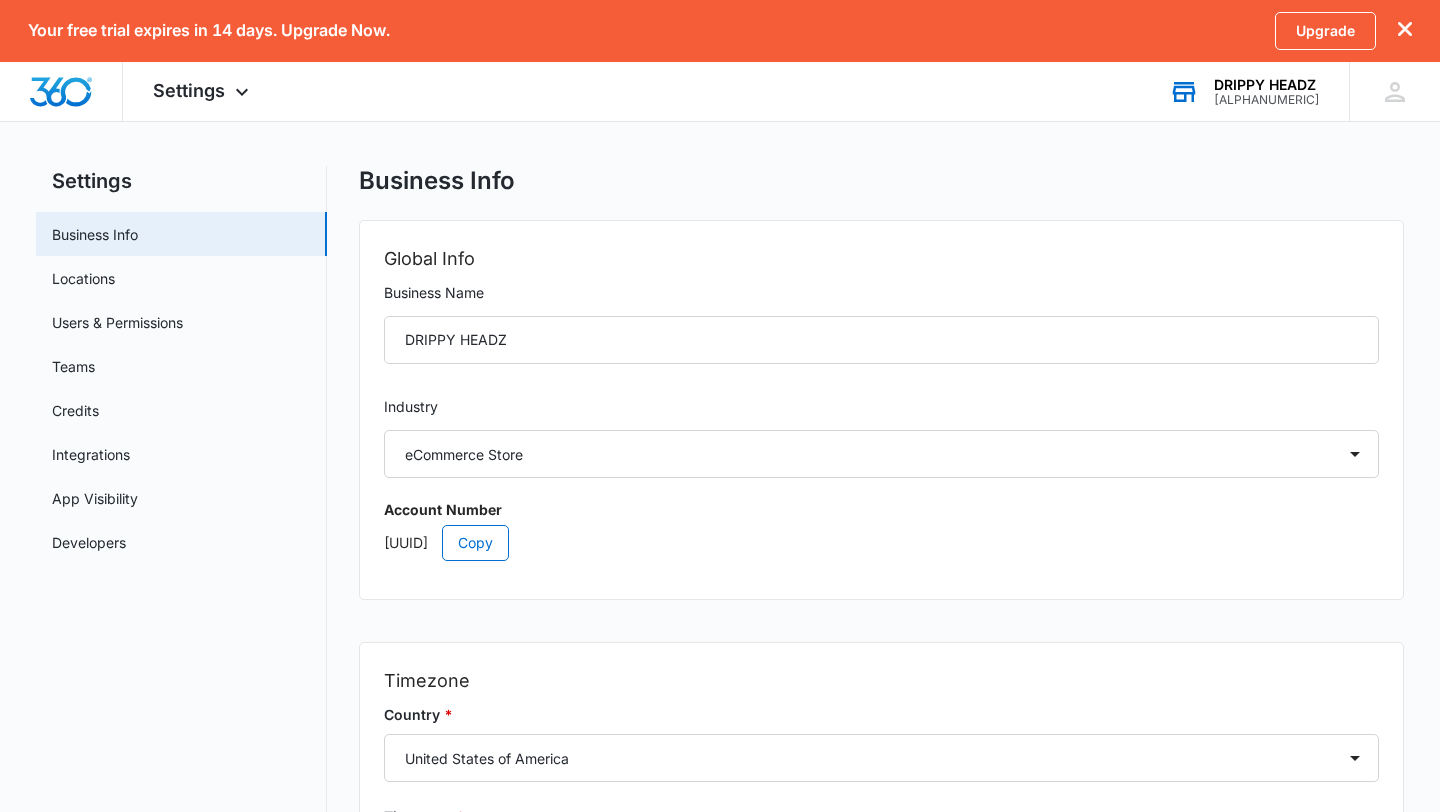scroll, scrollTop: 0, scrollLeft: 0, axis: both 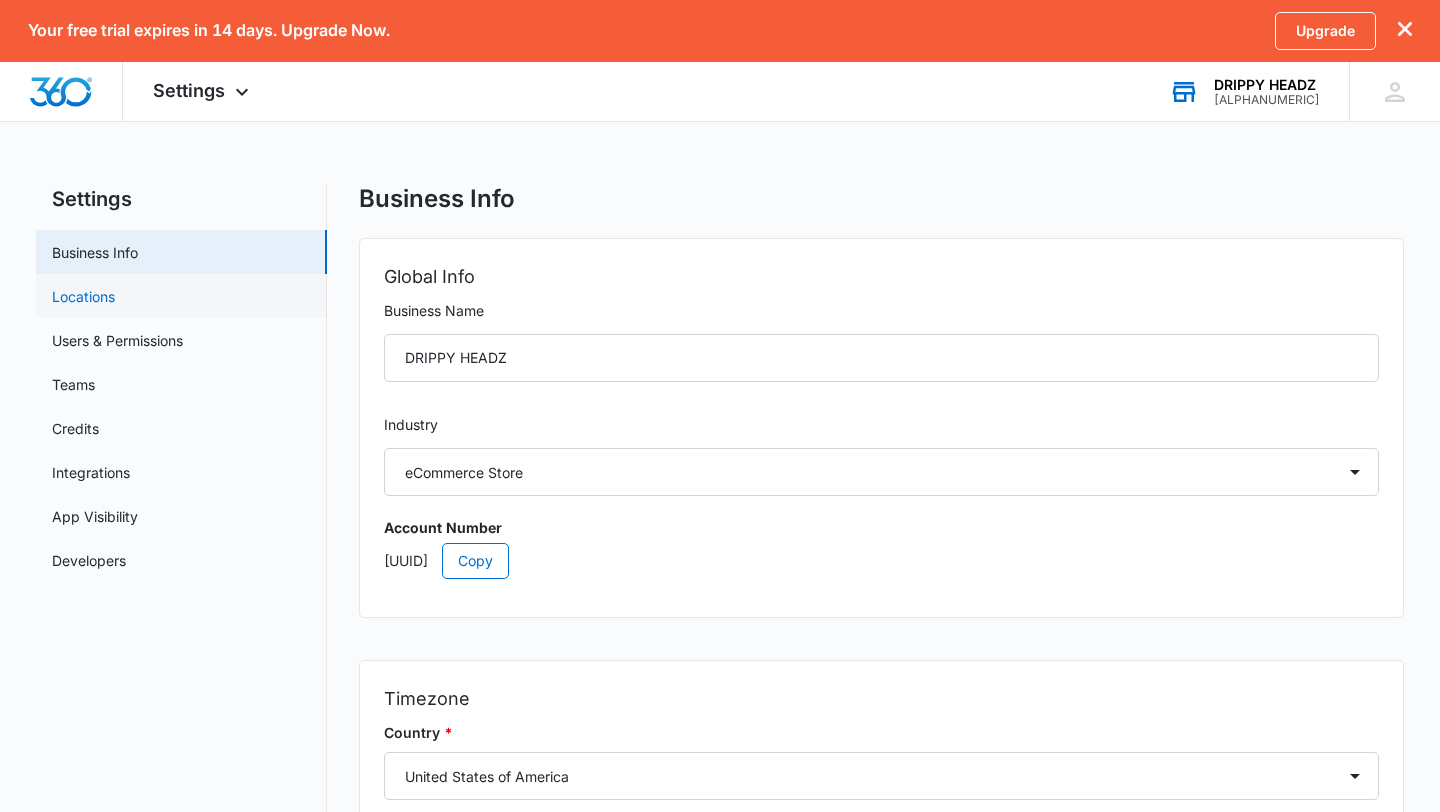 click on "Locations" at bounding box center (83, 296) 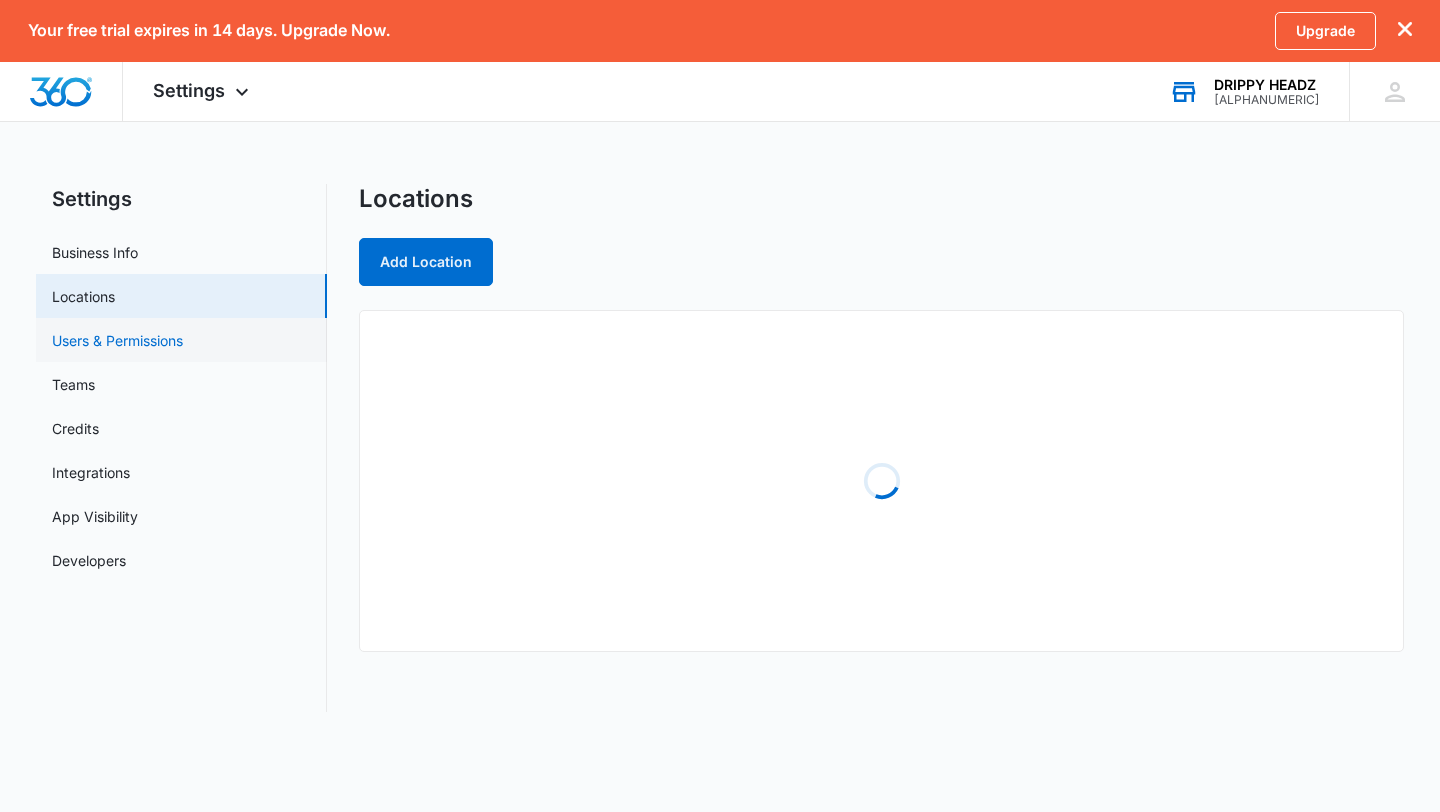 scroll, scrollTop: 0, scrollLeft: 0, axis: both 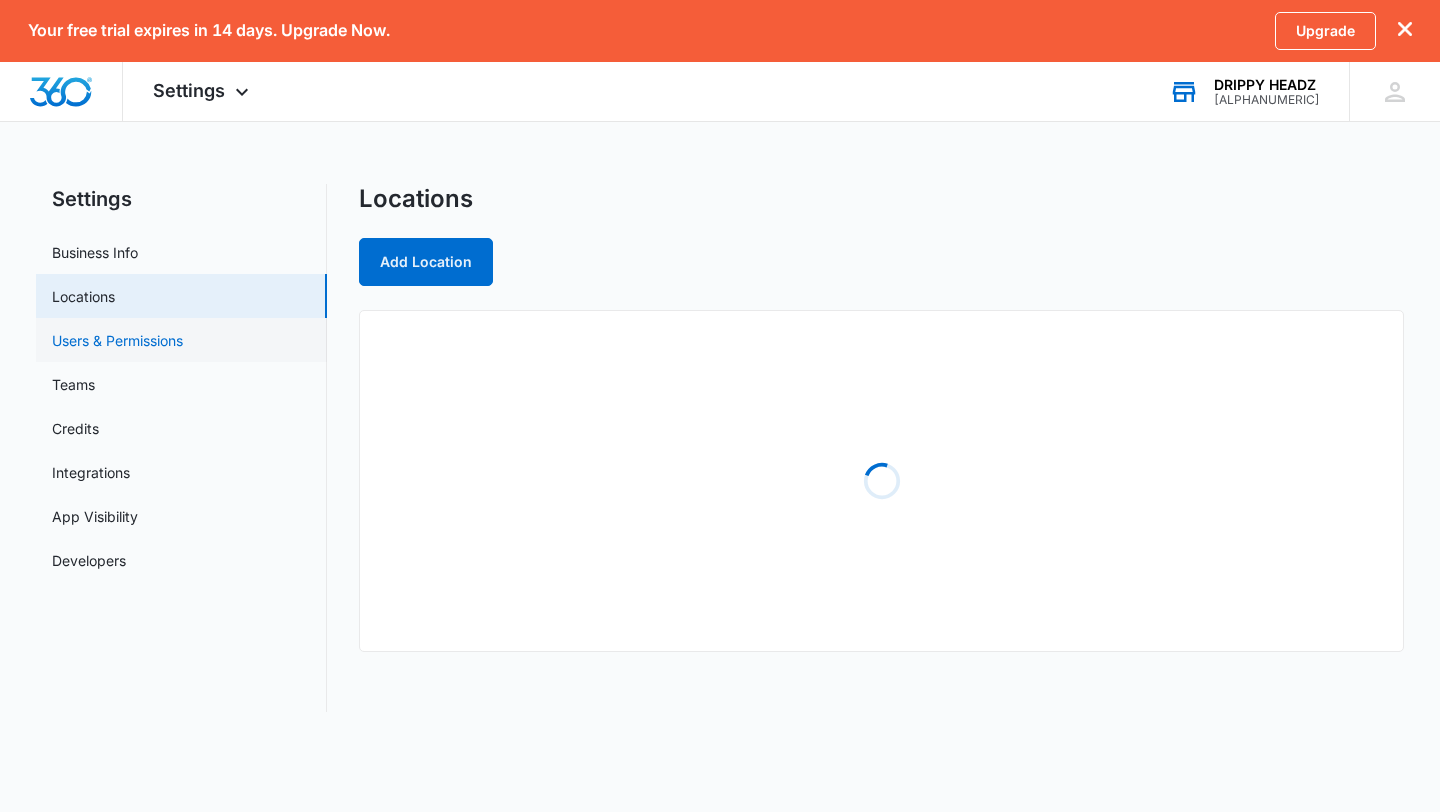 click on "Users & Permissions" at bounding box center (117, 340) 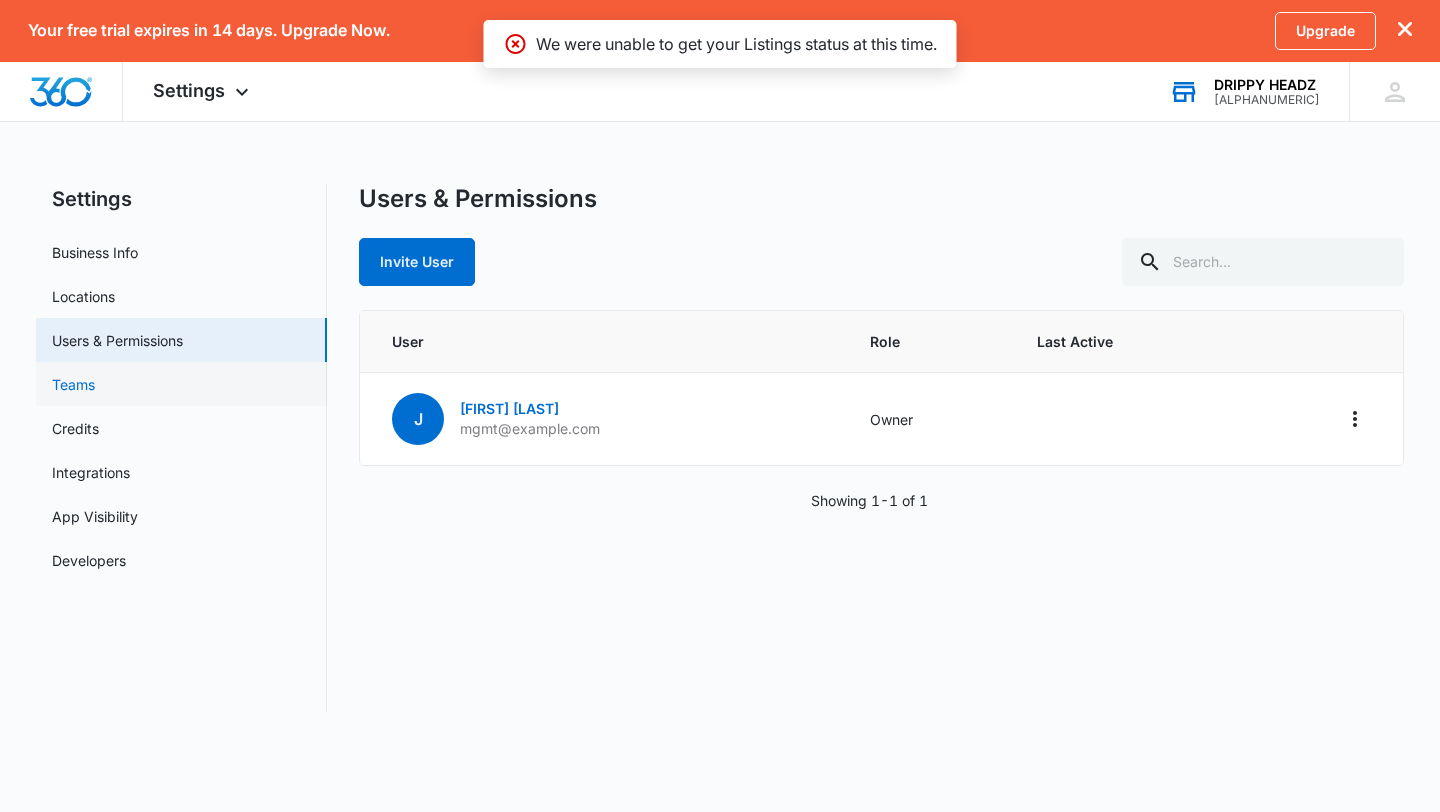 click on "Teams" at bounding box center (73, 384) 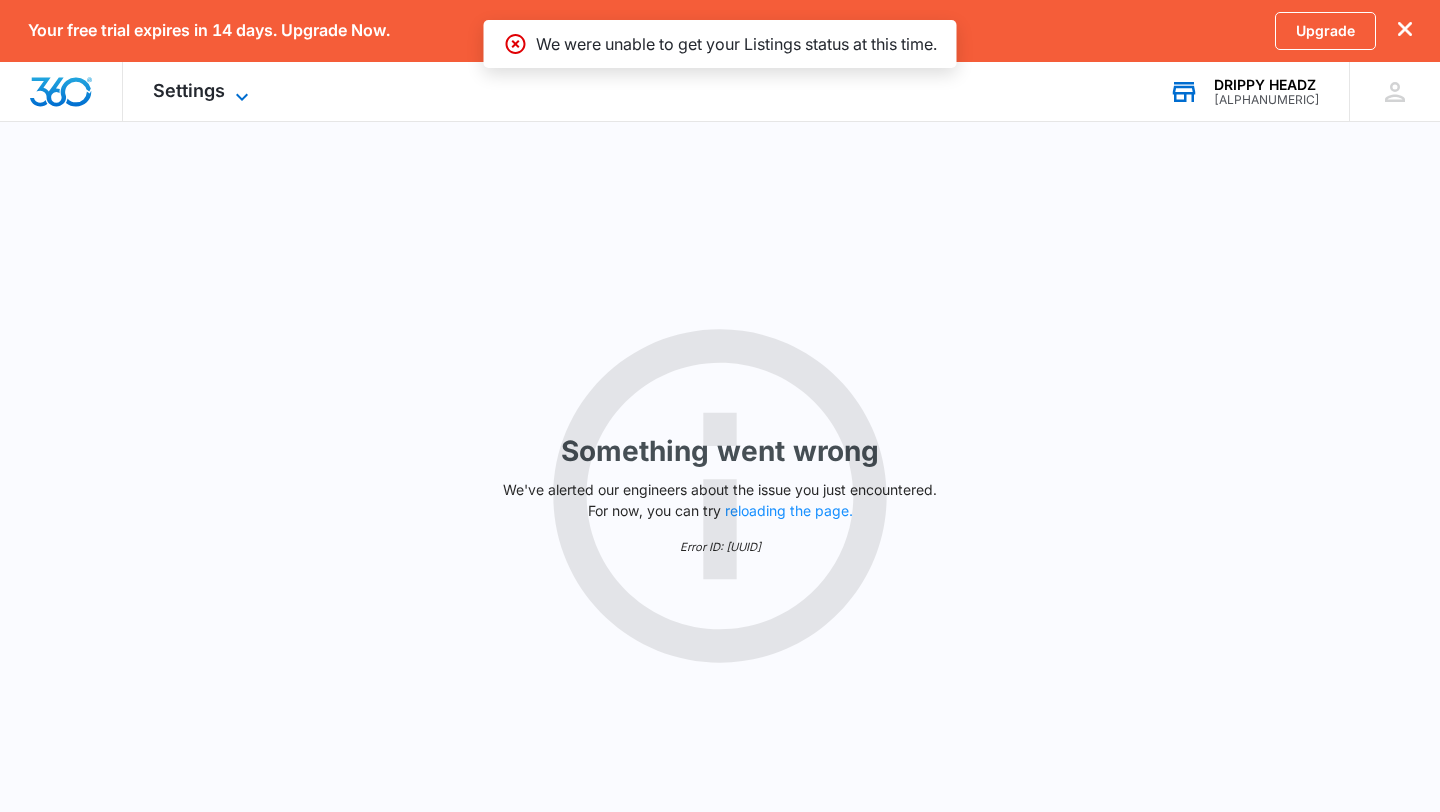 click on "Settings" at bounding box center [189, 90] 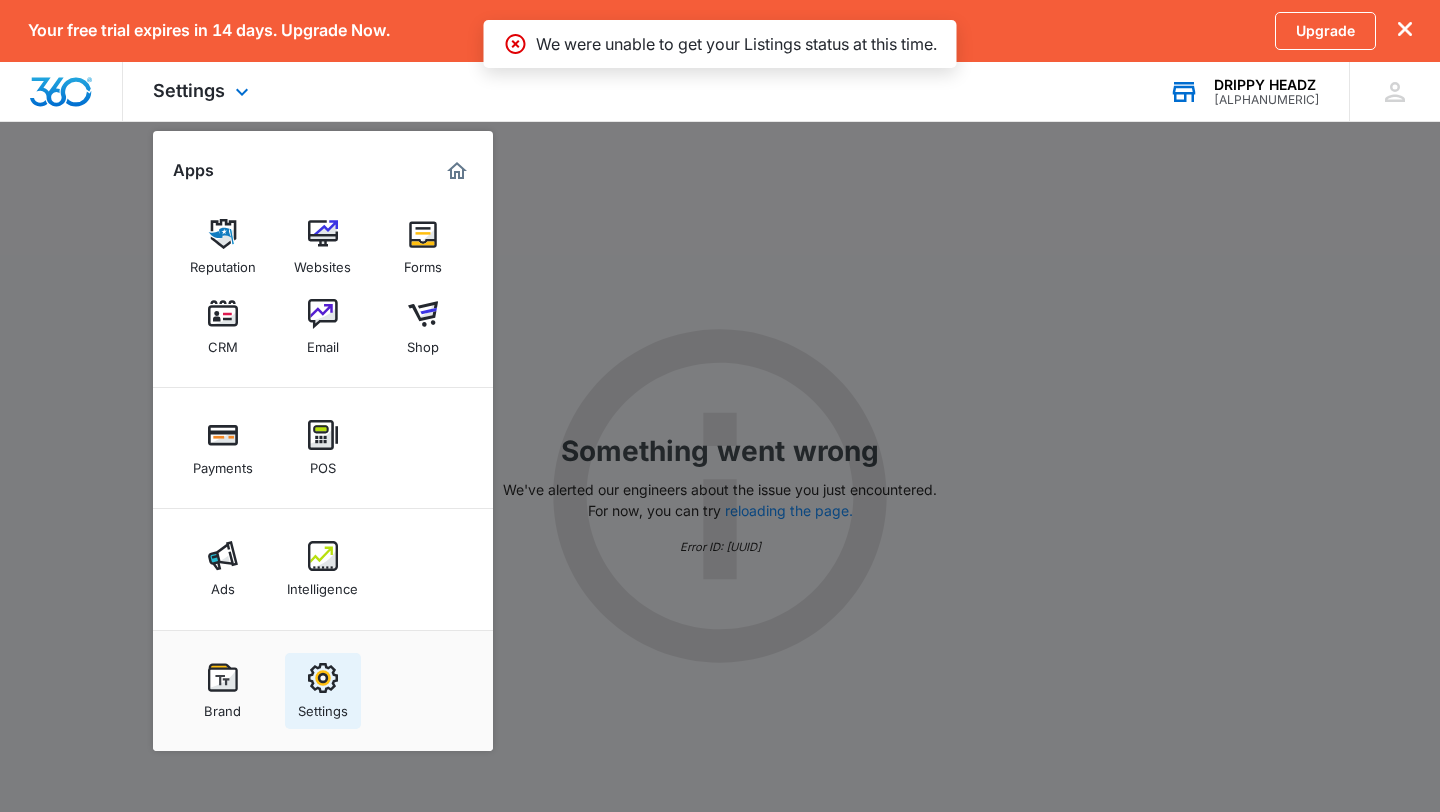 click at bounding box center [323, 678] 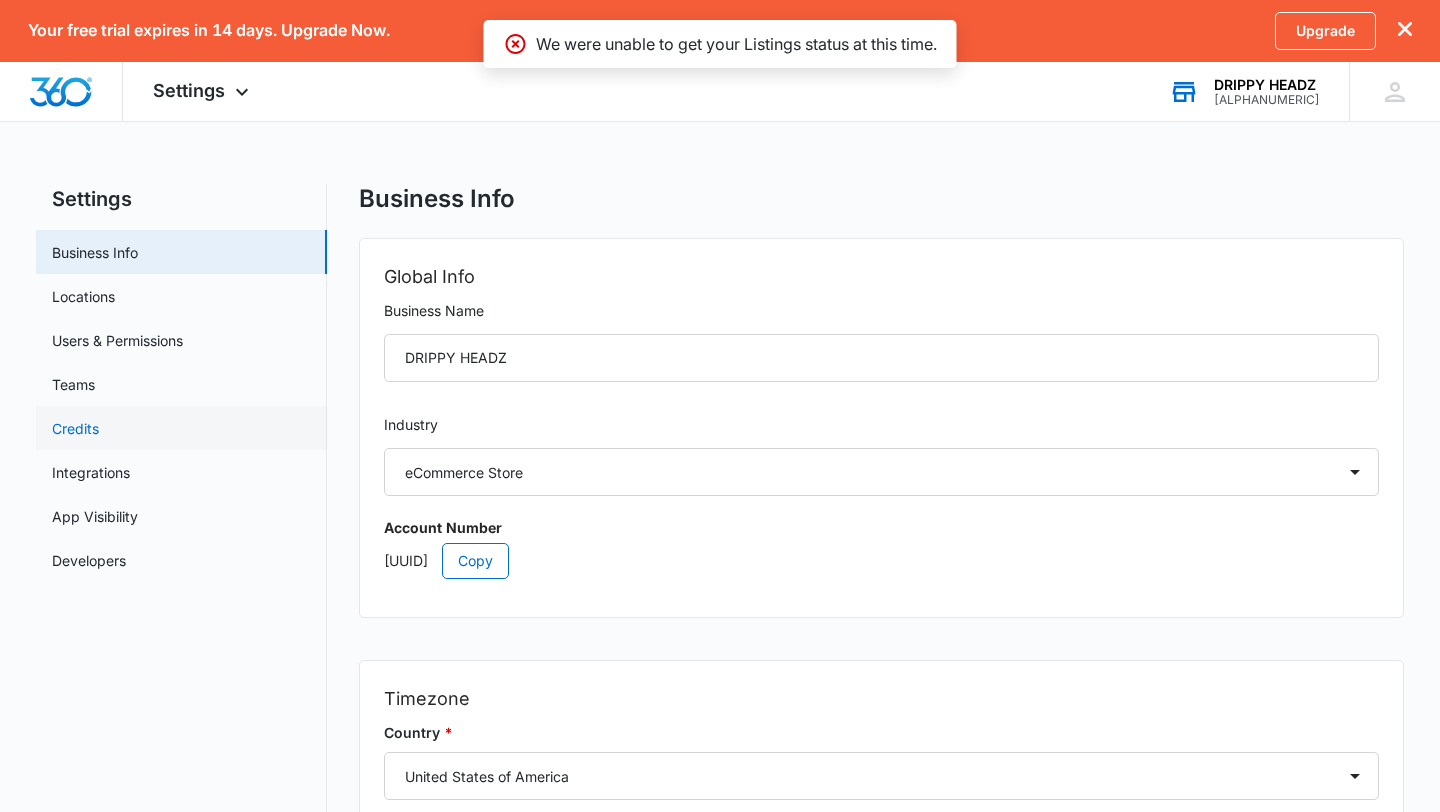 click on "Credits" at bounding box center [75, 428] 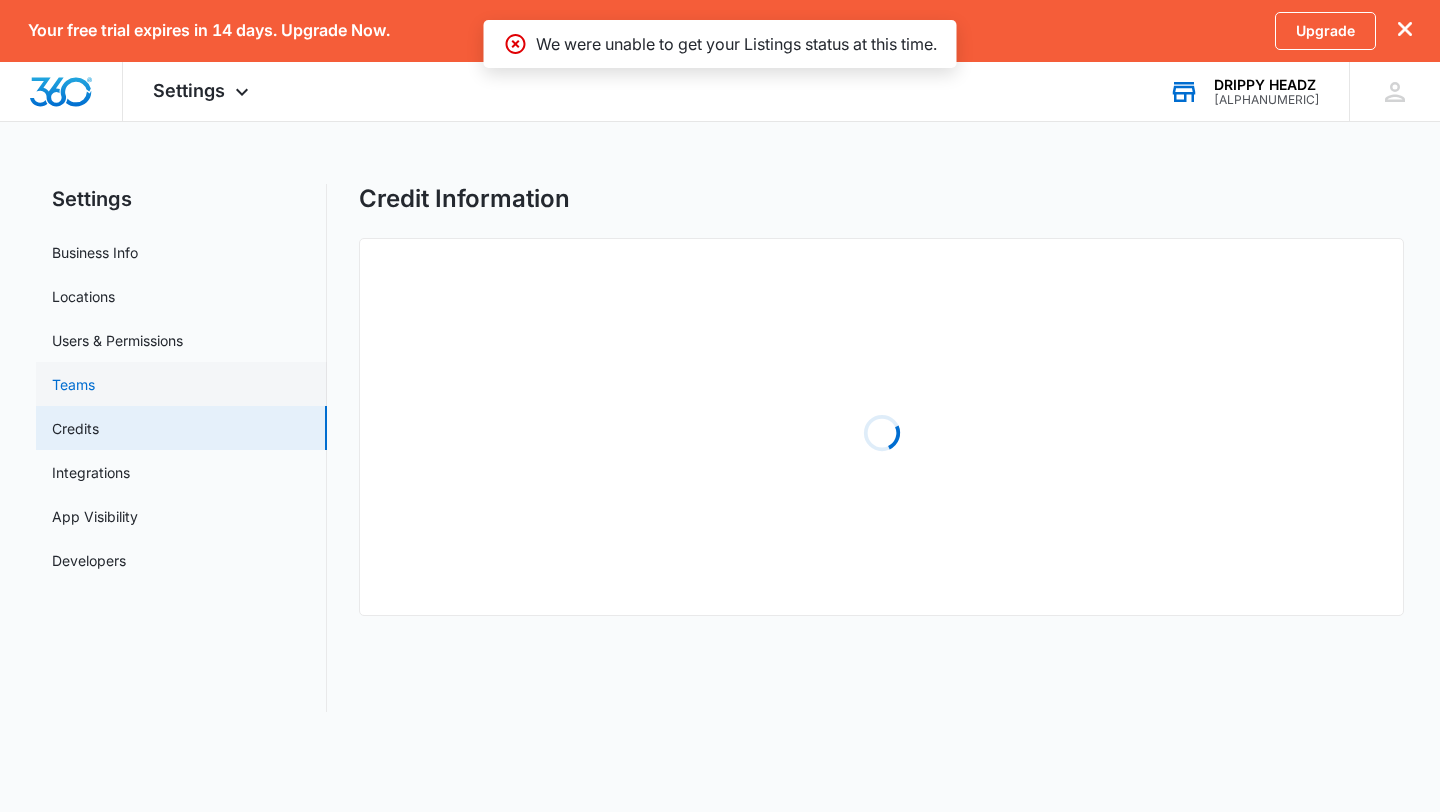 scroll, scrollTop: 0, scrollLeft: 0, axis: both 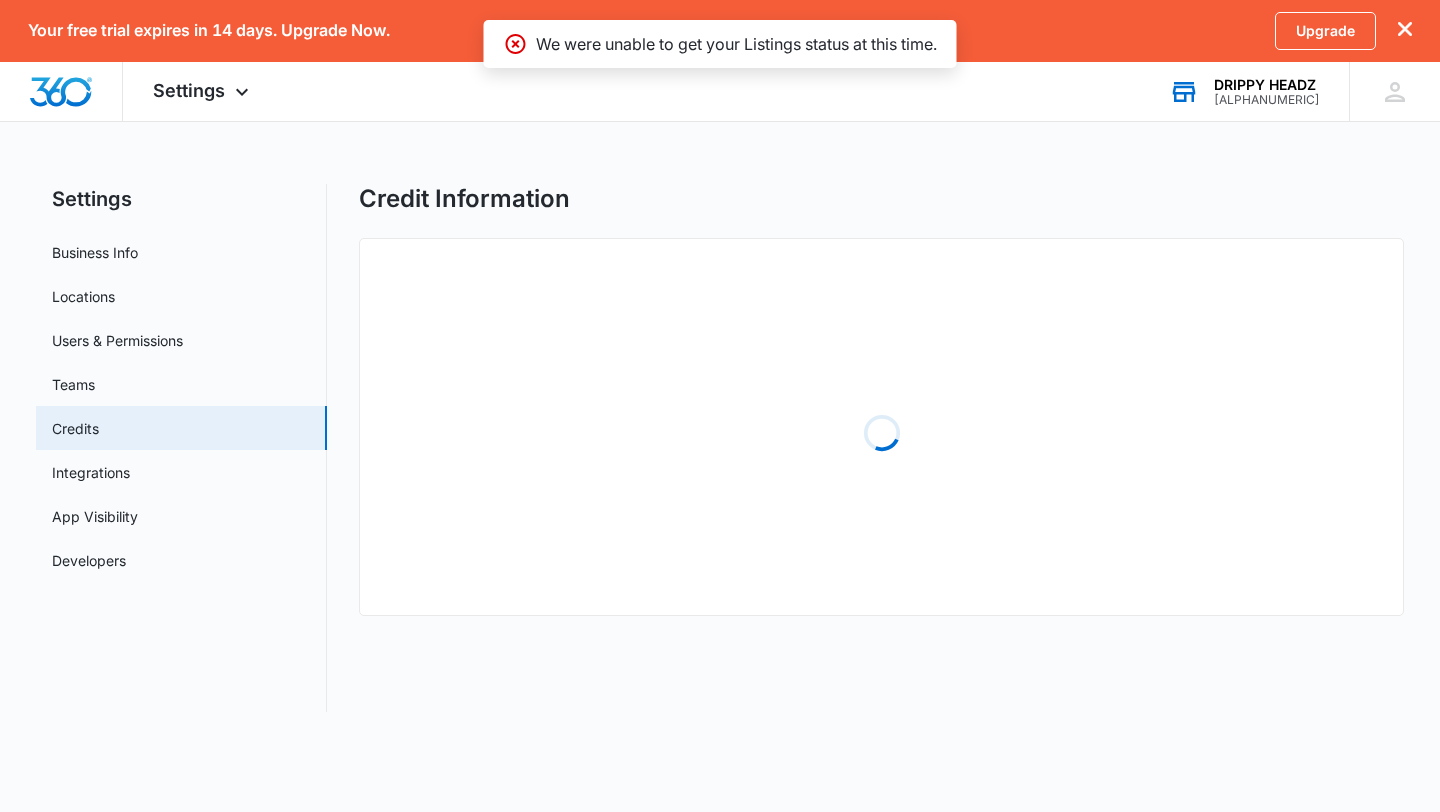 click on "×             Get up to $[NUMBER]* in Marketing Credits                                             Want more credits? Refer someone to Marketing 360 and receive up to $[NUMBER]* in marketing credits that you can use to grow your business. Referring is easy! Get started today.                       Refer Now" 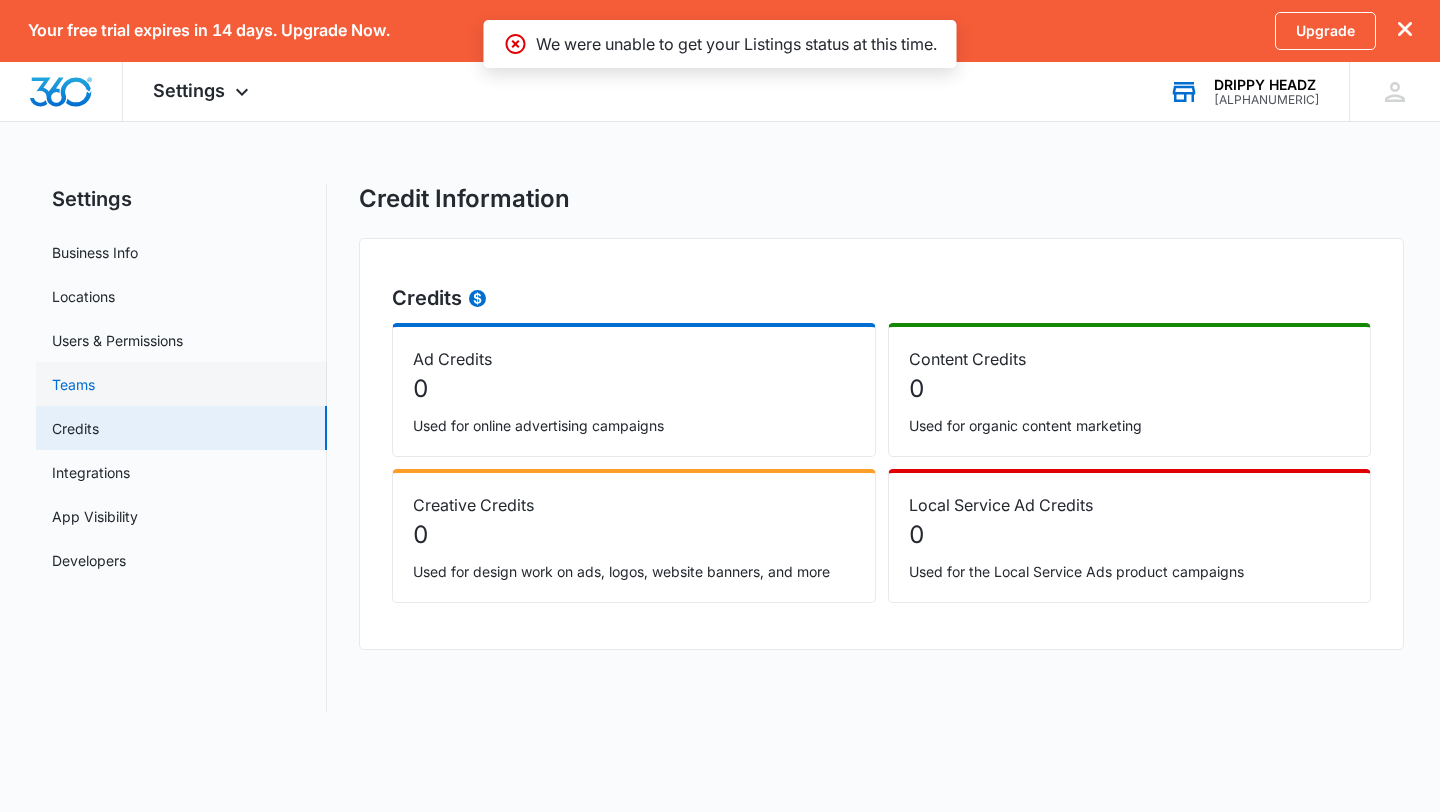 click on "Teams" at bounding box center [73, 384] 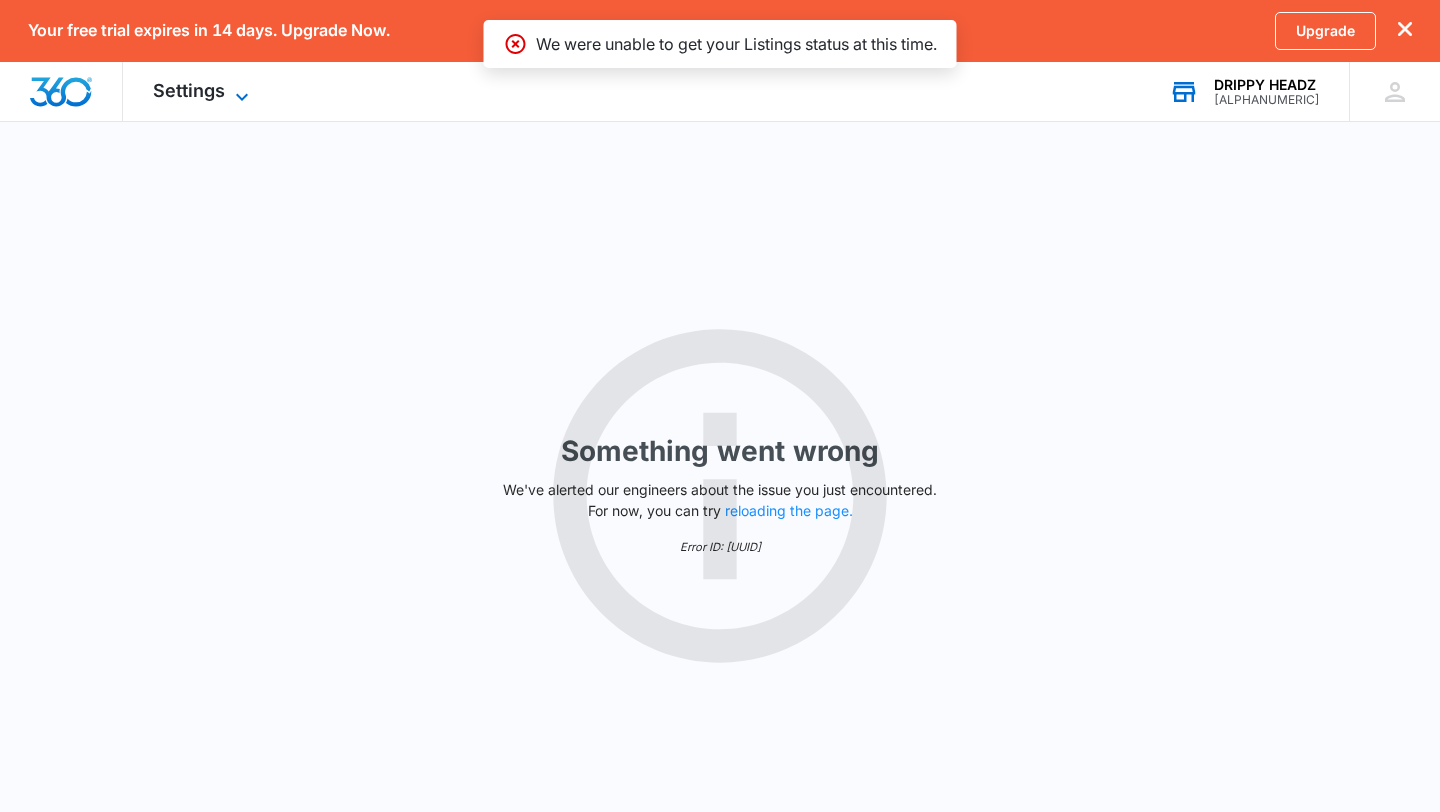 click on "Settings" at bounding box center [189, 90] 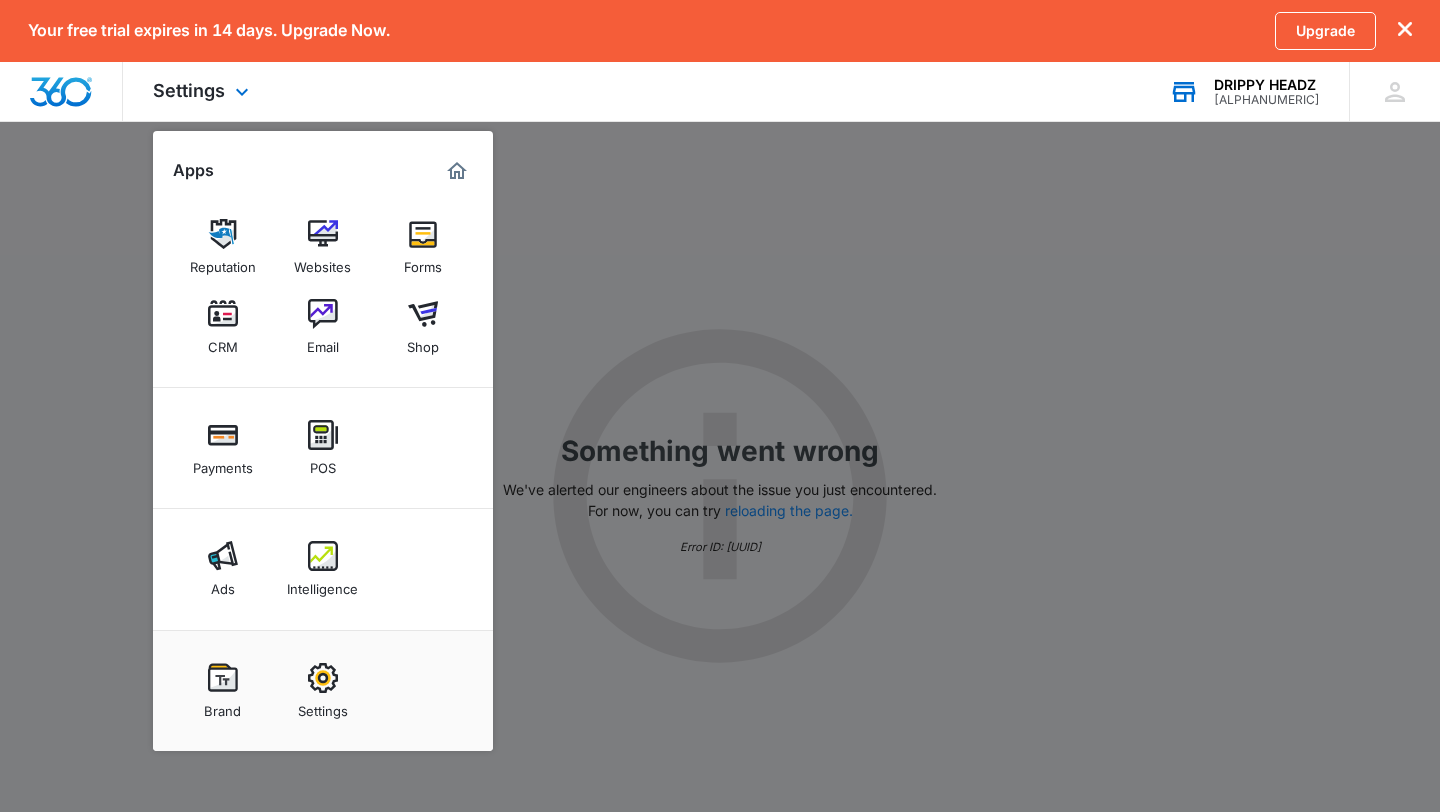 click on "Settings Apps Reputation Websites Forms CRM Email Shop Payments POS Ads Intelligence Brand Settings" at bounding box center (203, 91) 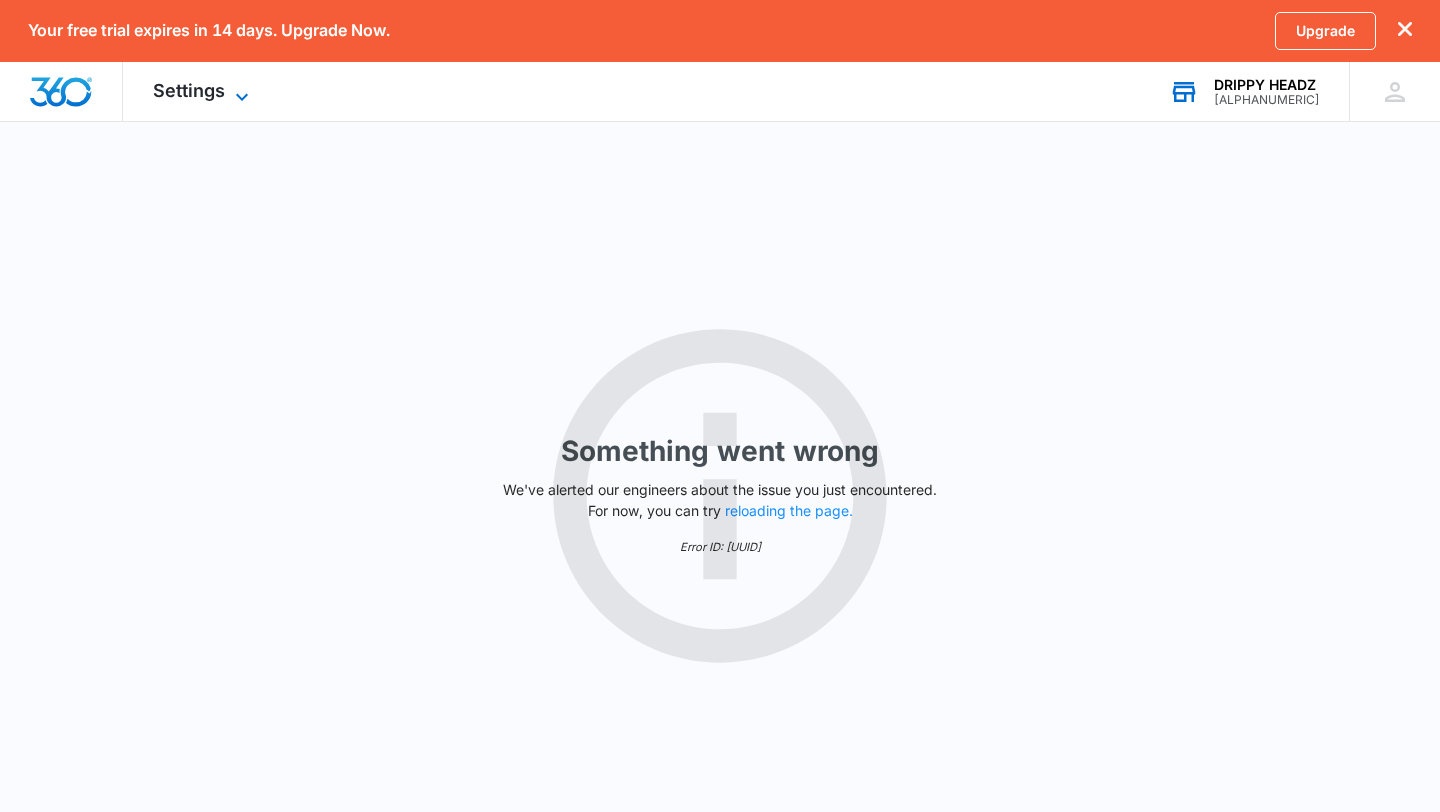 click on "Settings" at bounding box center [189, 90] 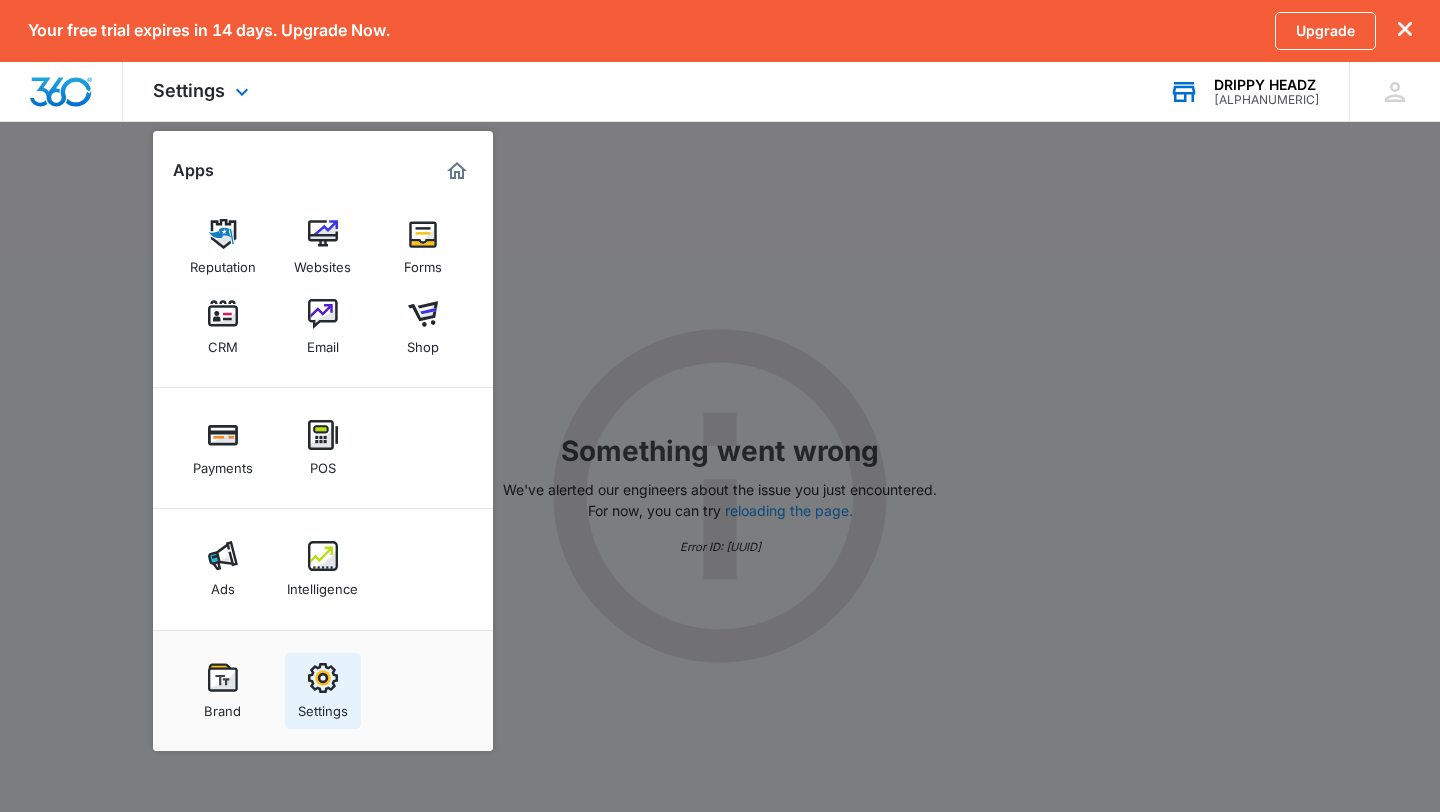 click at bounding box center (323, 678) 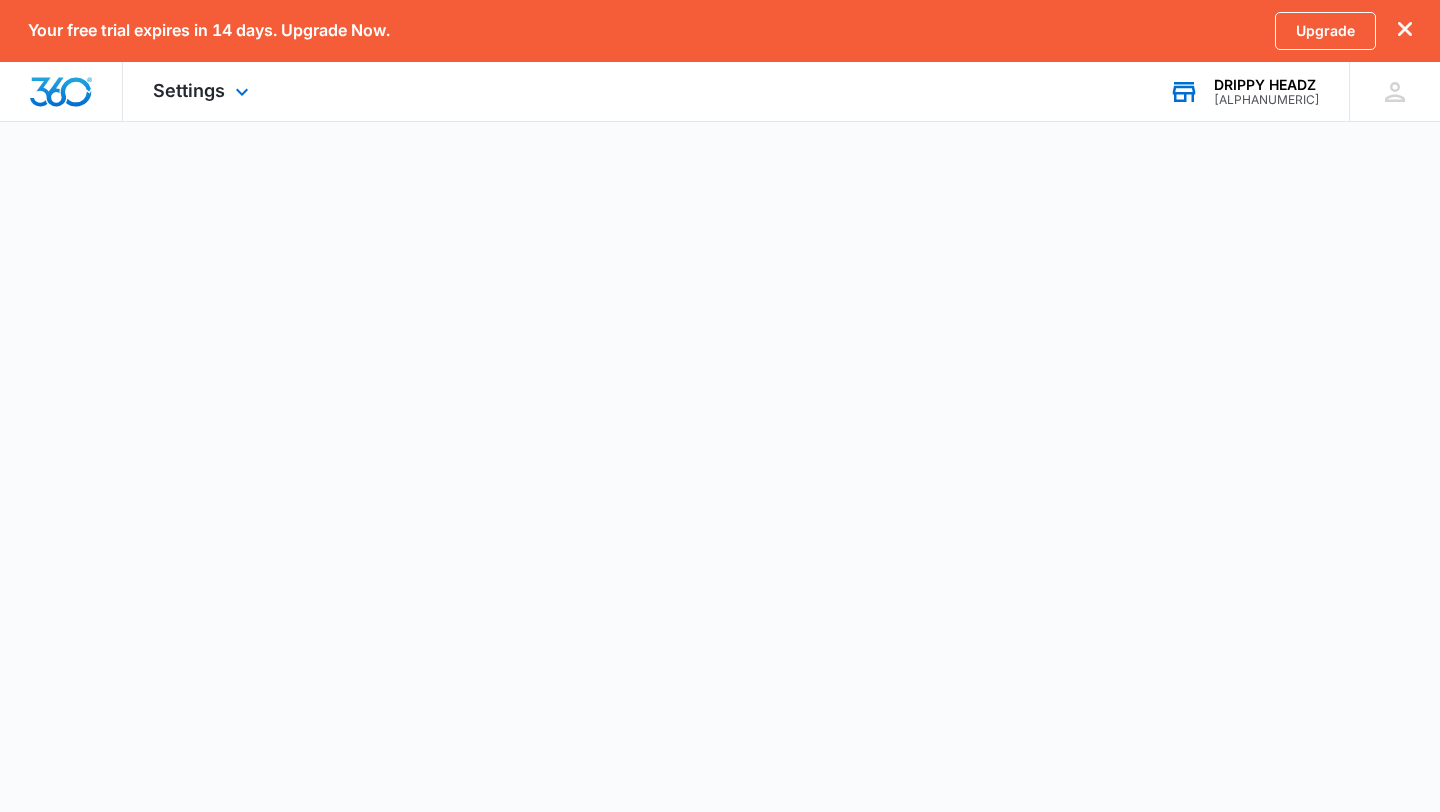 select on "45" 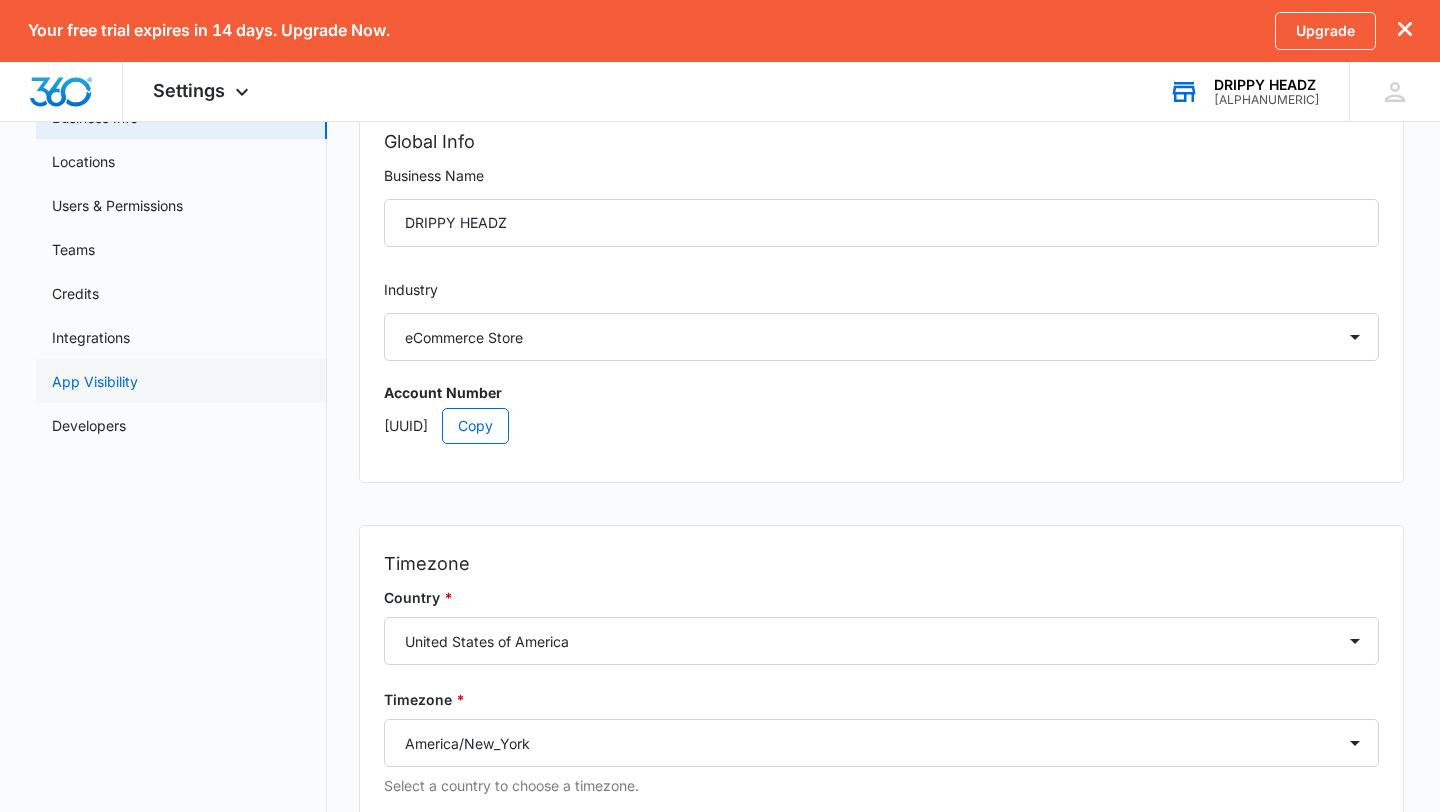 scroll, scrollTop: 24, scrollLeft: 0, axis: vertical 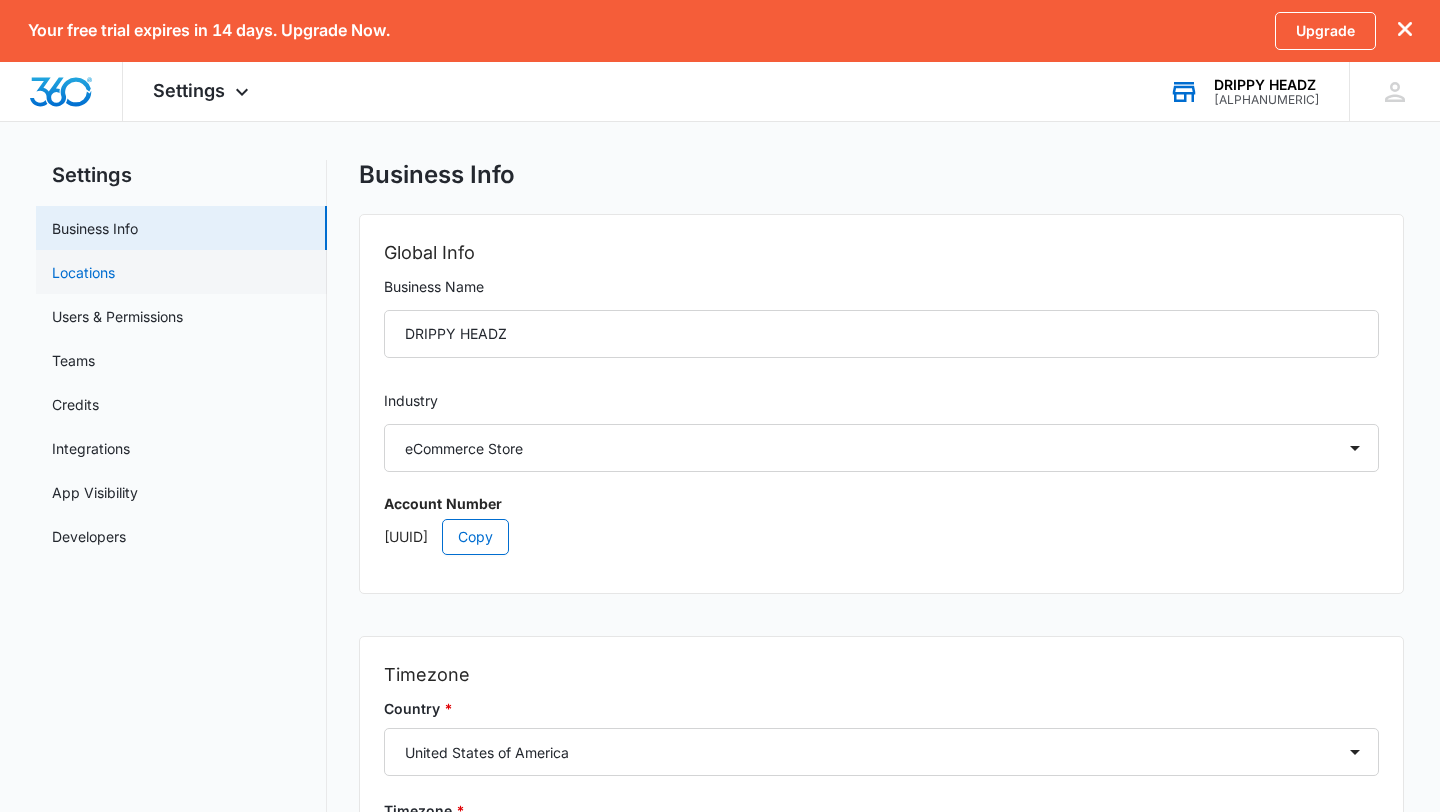 click on "Locations" at bounding box center [83, 272] 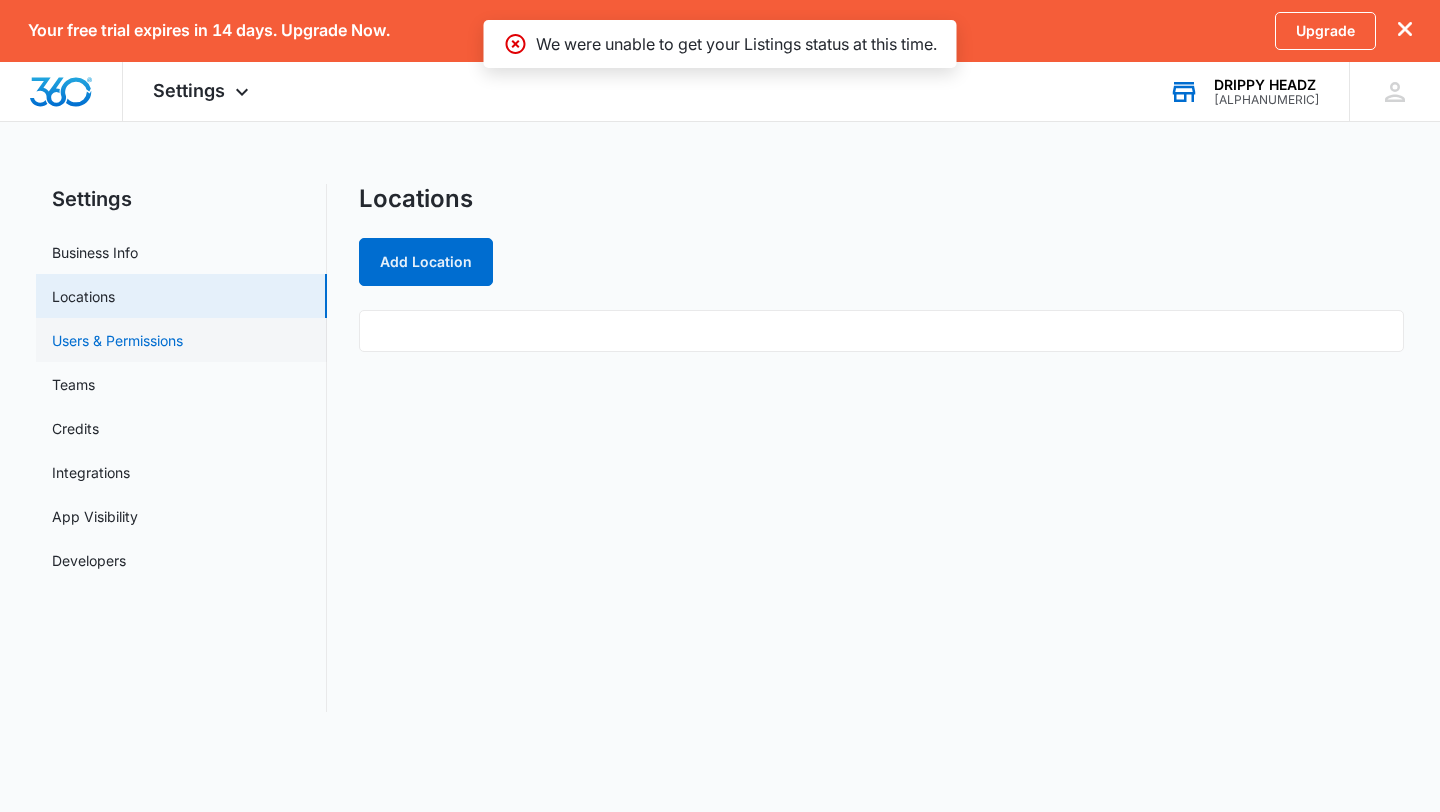 click on "Users & Permissions" at bounding box center (117, 340) 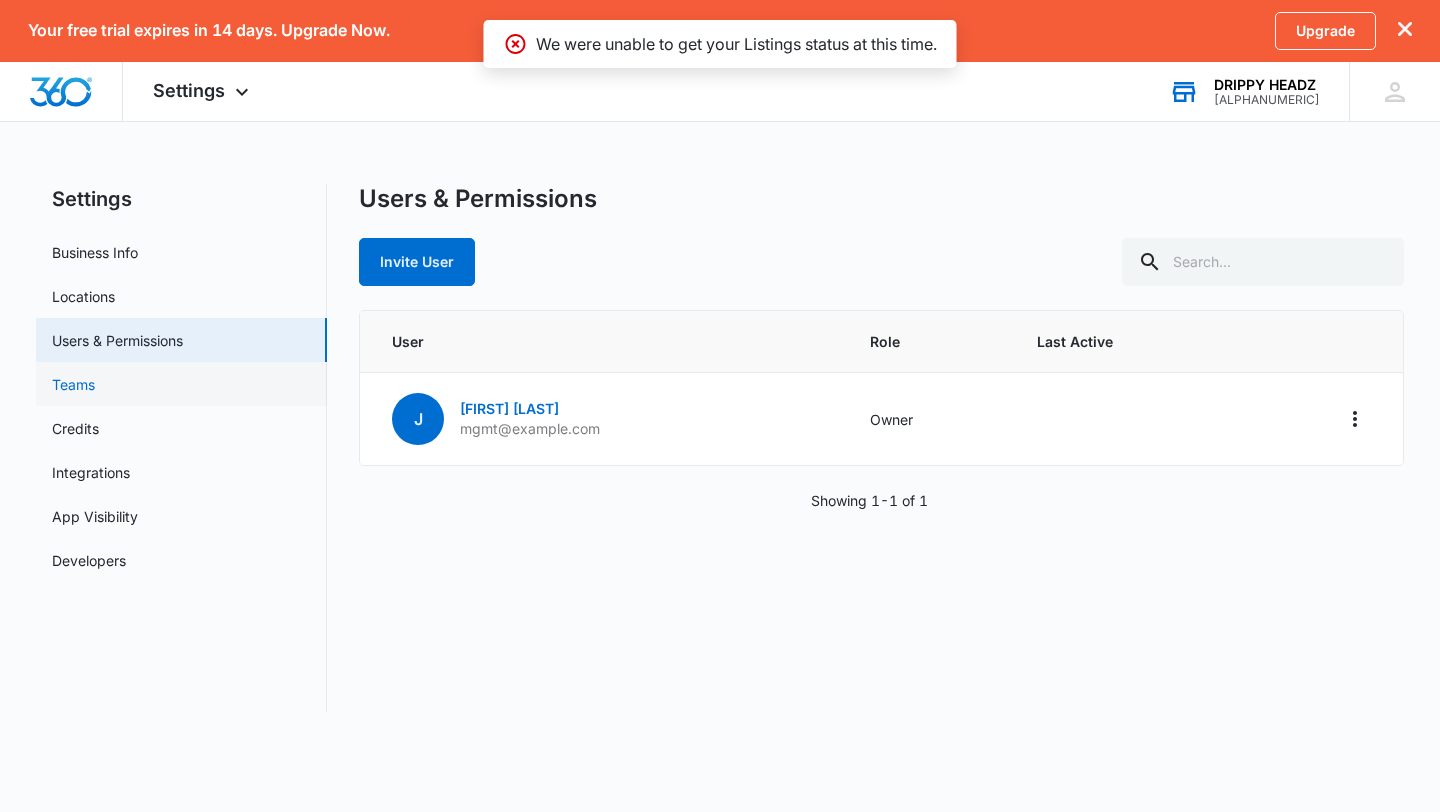 click on "Teams" at bounding box center (73, 384) 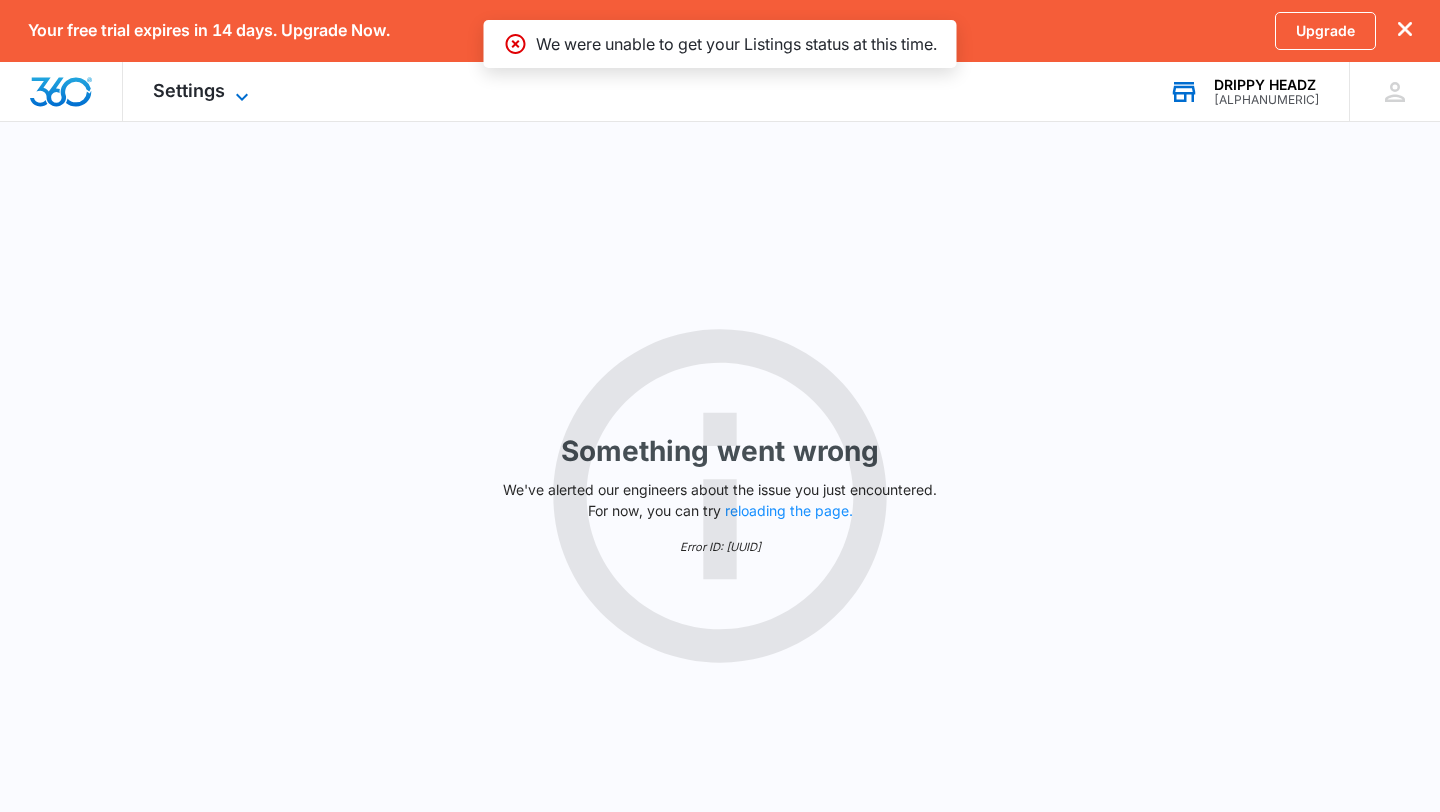 click on "Settings" at bounding box center (189, 90) 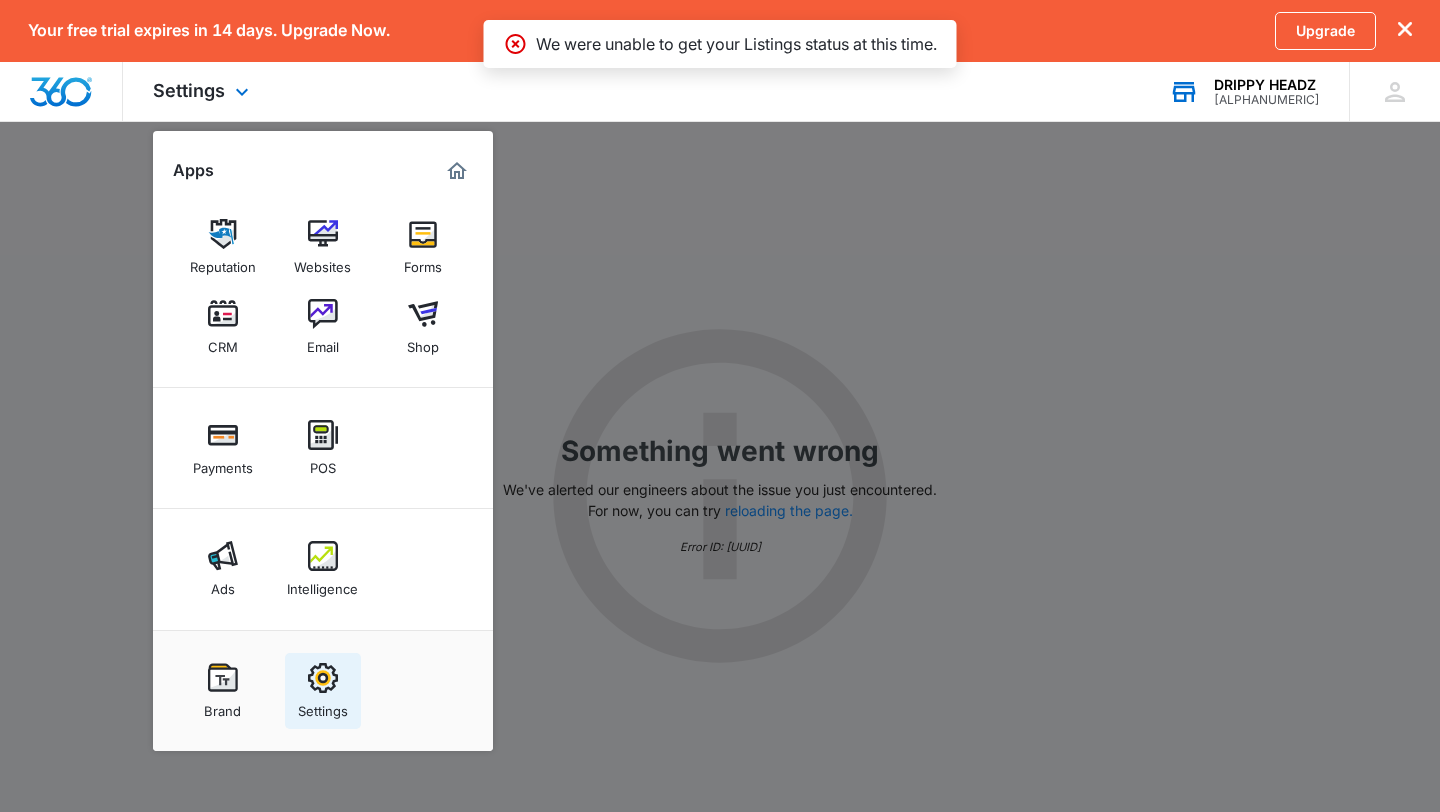 click on "Settings" at bounding box center [323, 706] 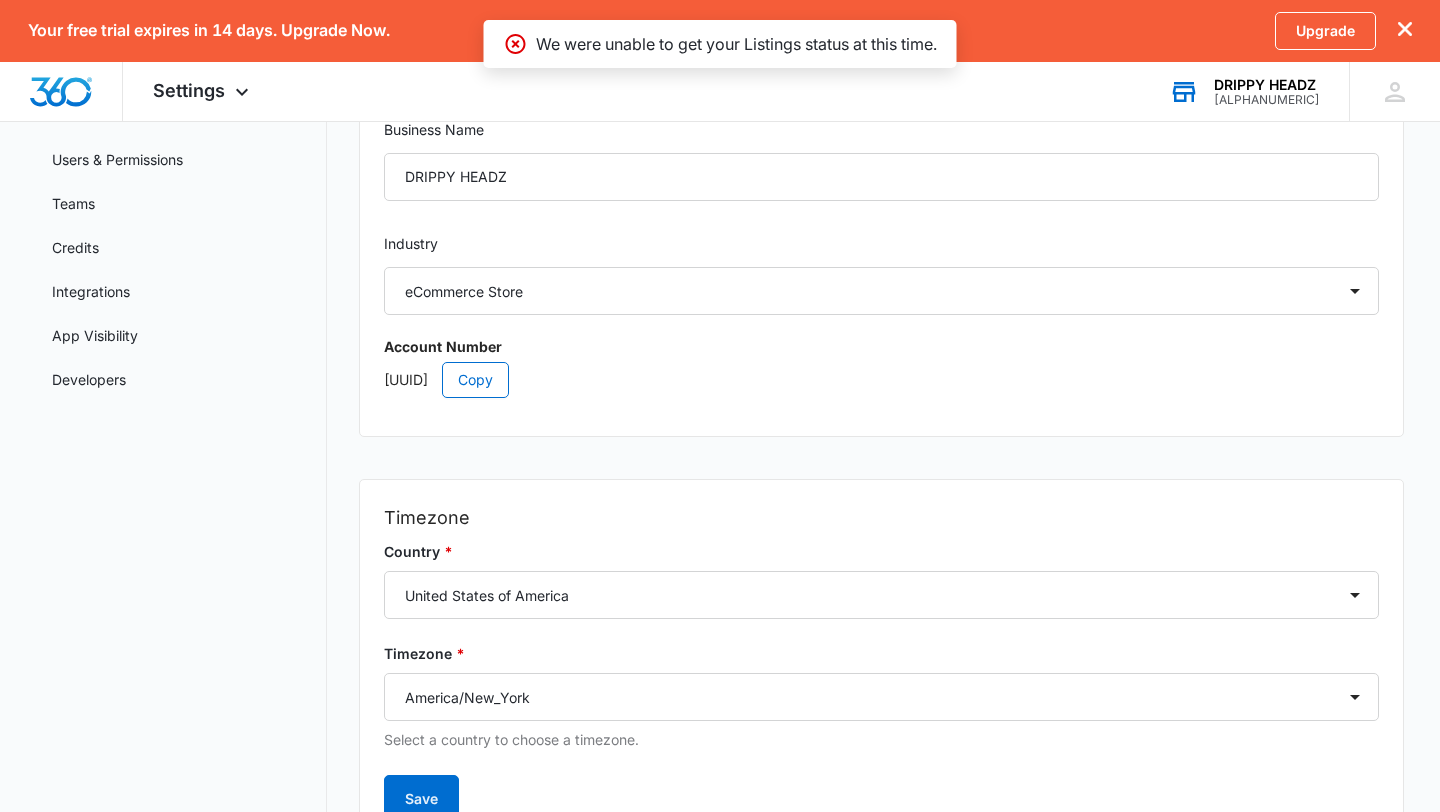 scroll, scrollTop: 0, scrollLeft: 0, axis: both 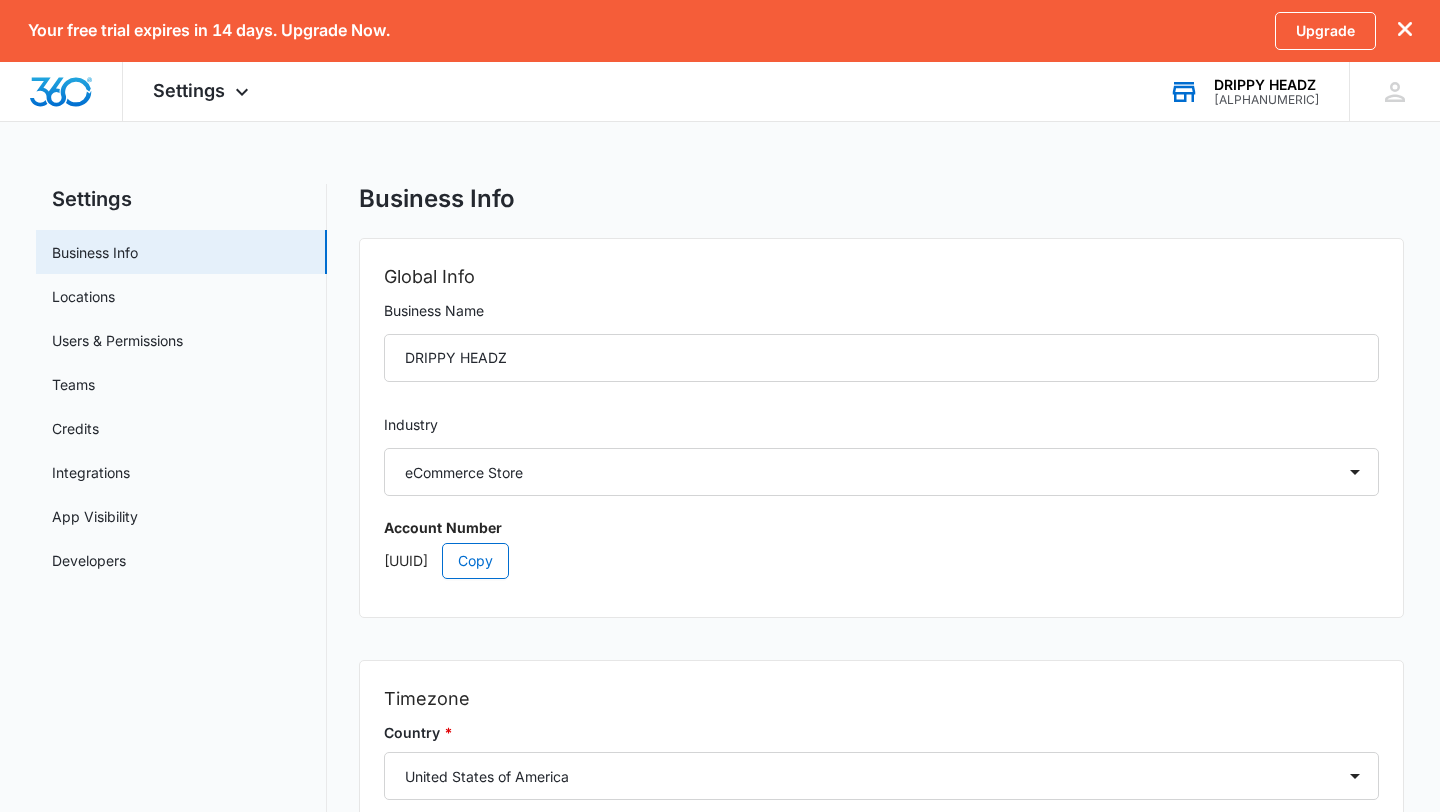 click on "[ALPHANUMERIC]" at bounding box center [1267, 100] 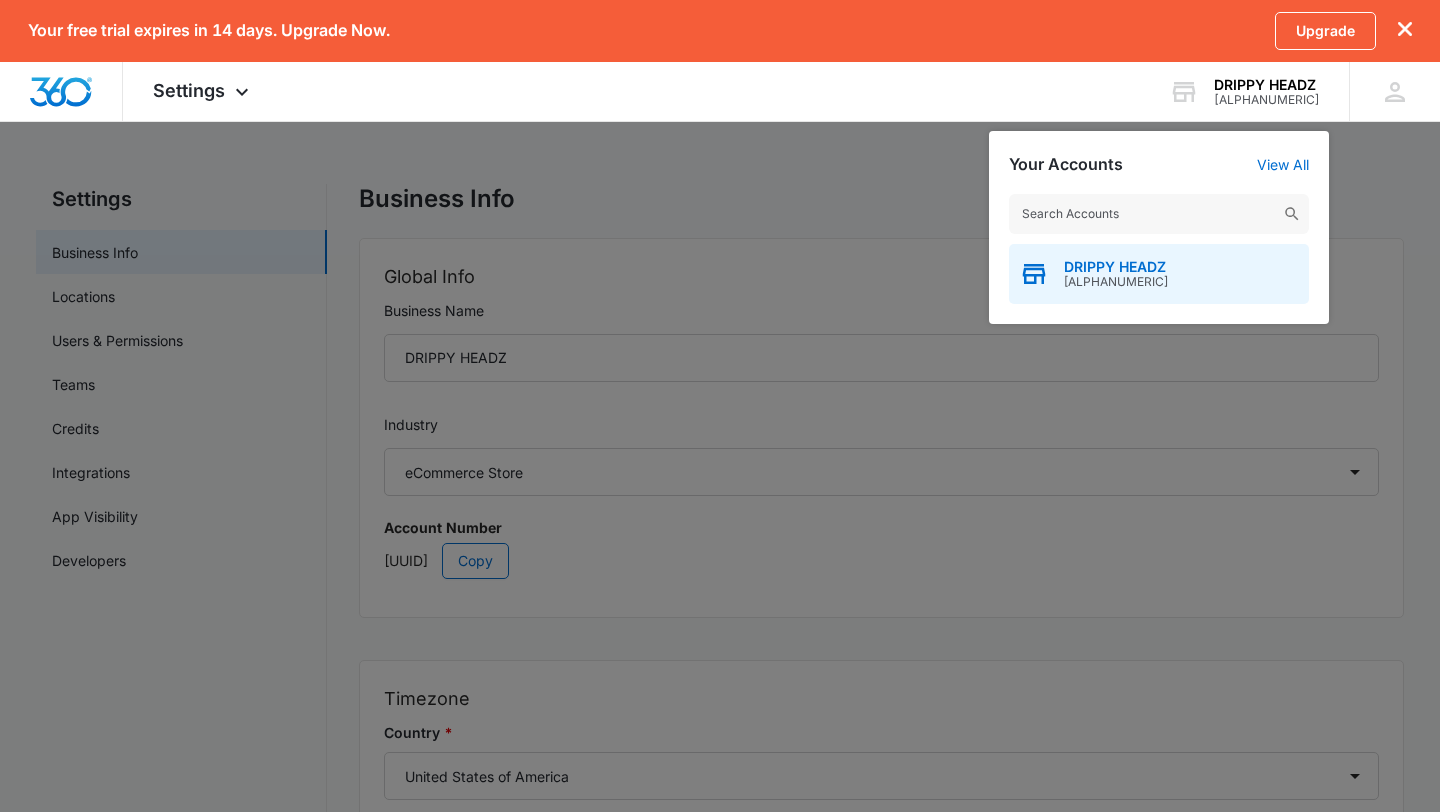 click on "DRIPPY HEADZ M335585" at bounding box center [1159, 274] 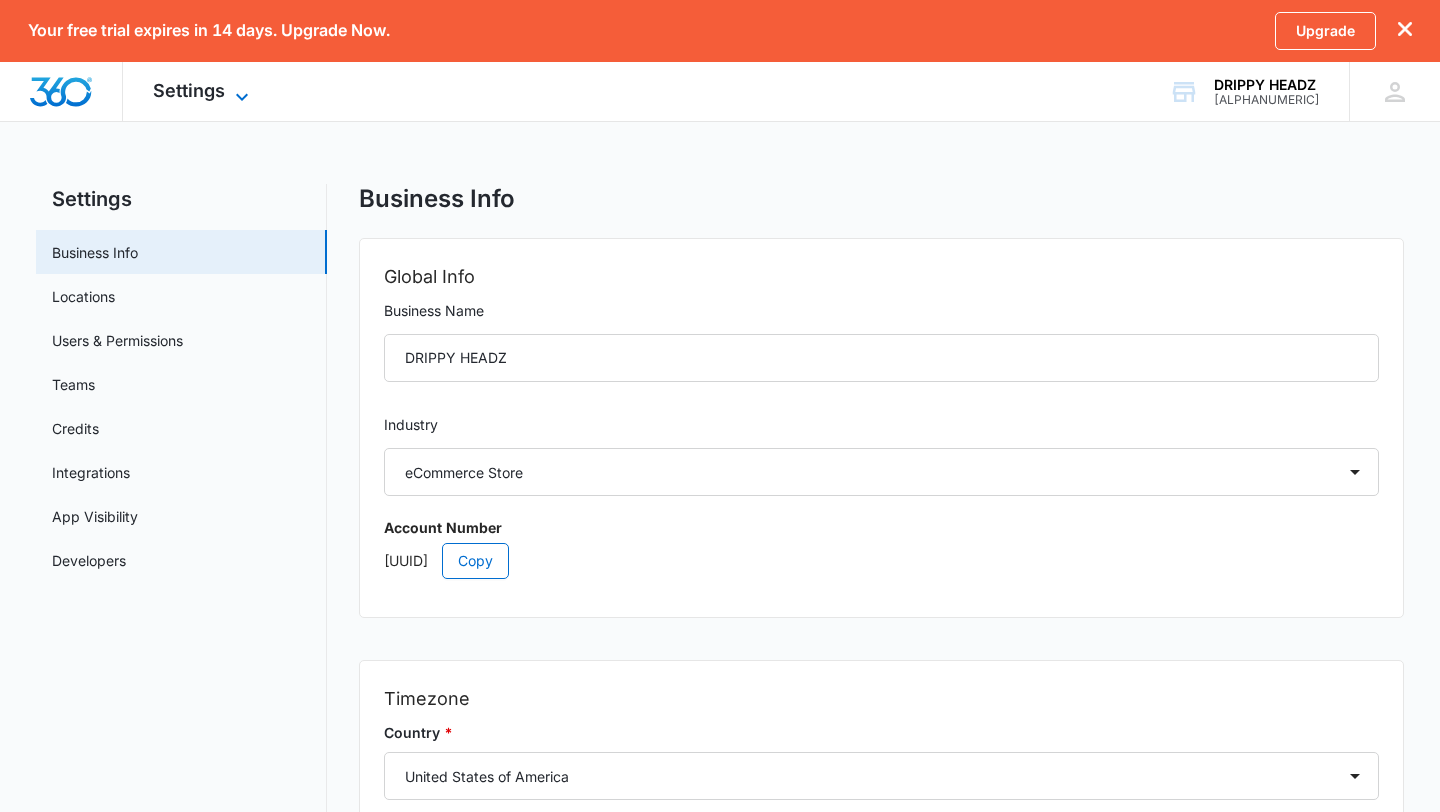 click 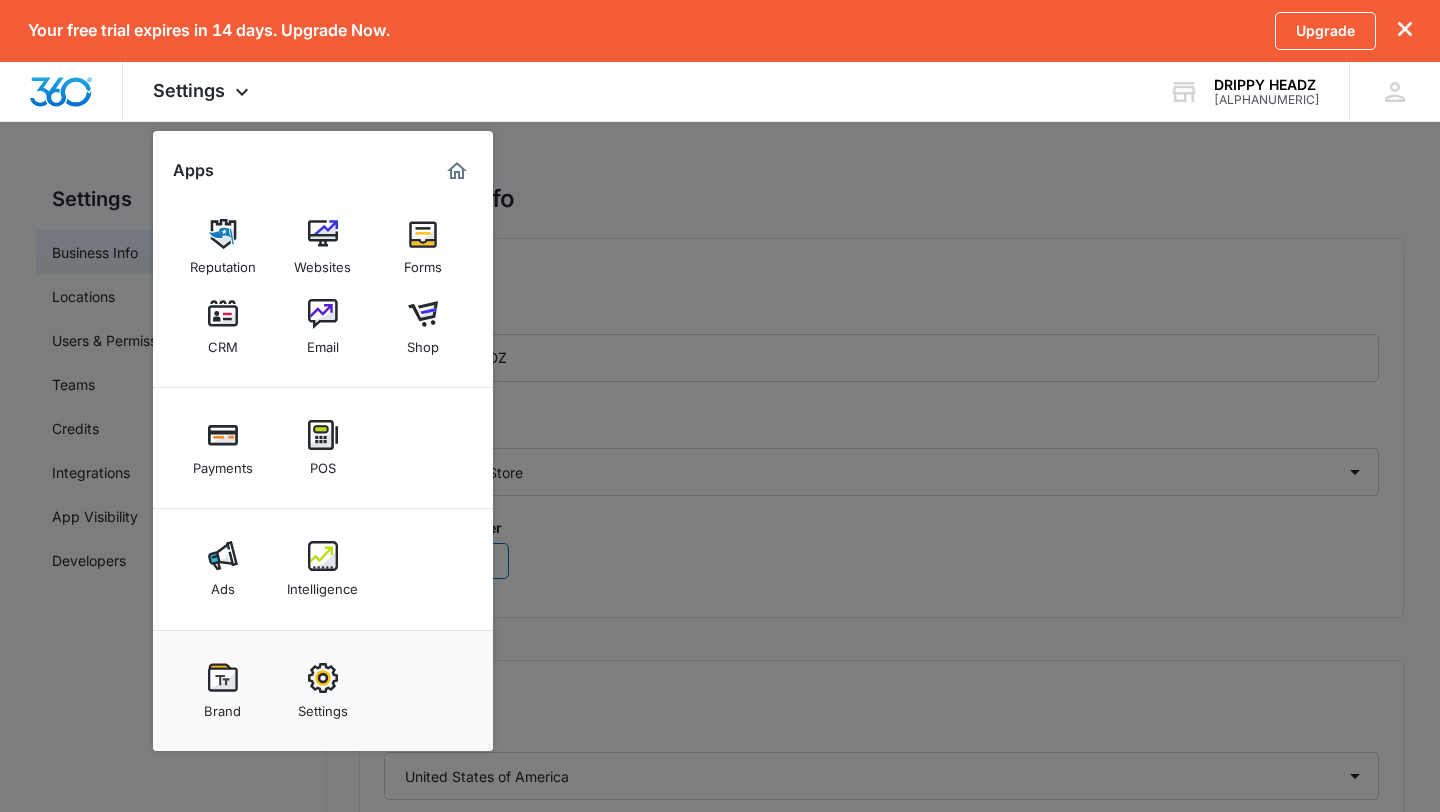 click at bounding box center [720, 406] 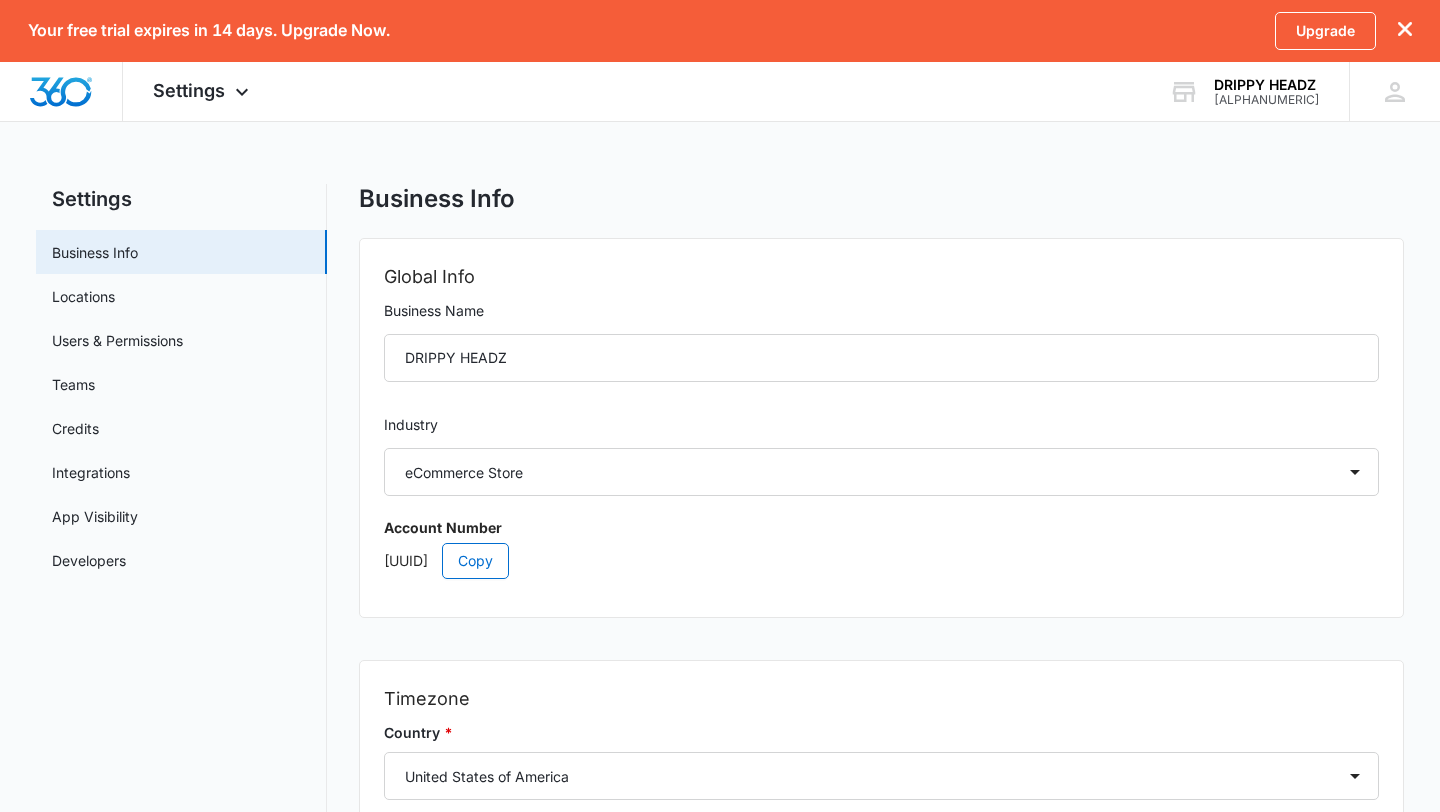 click 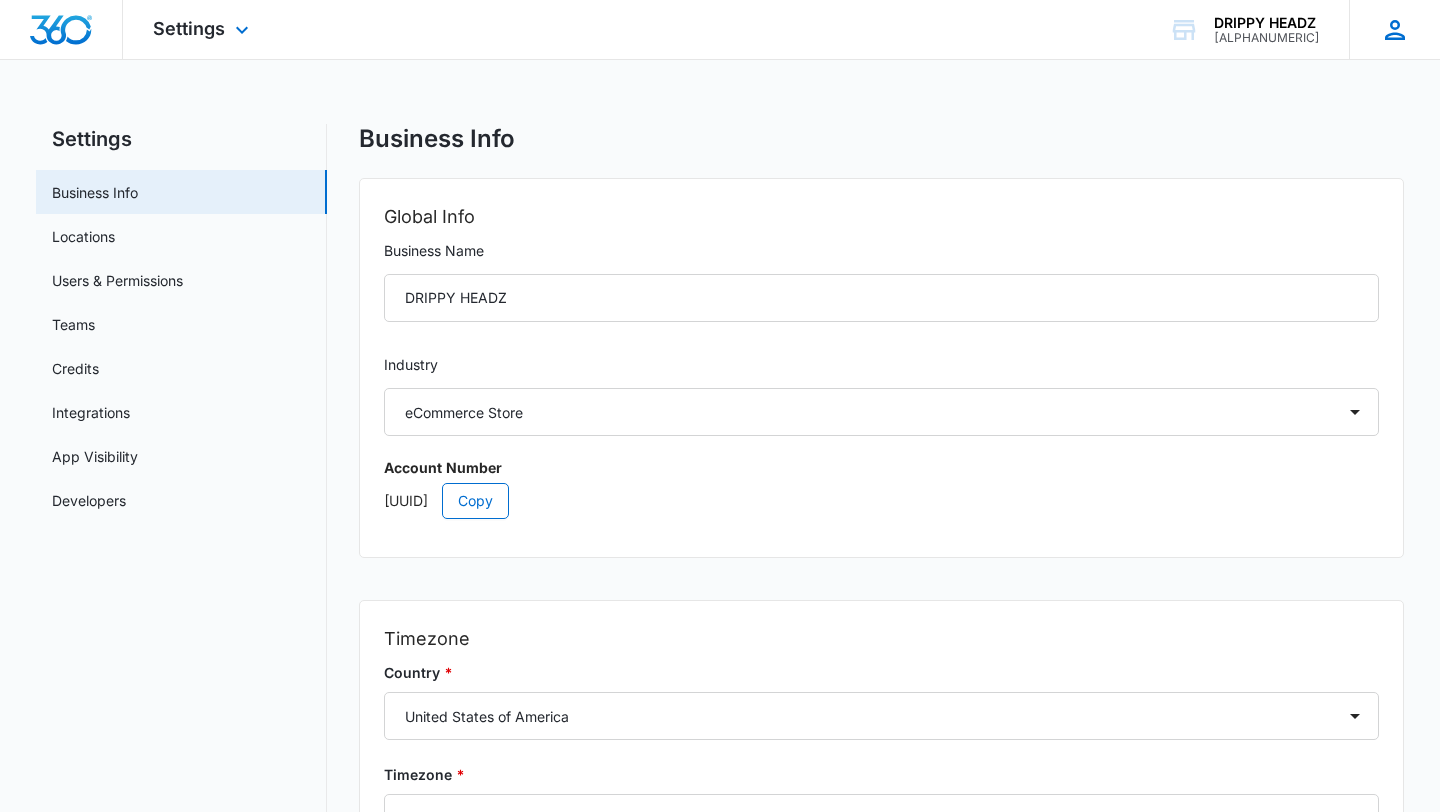 click 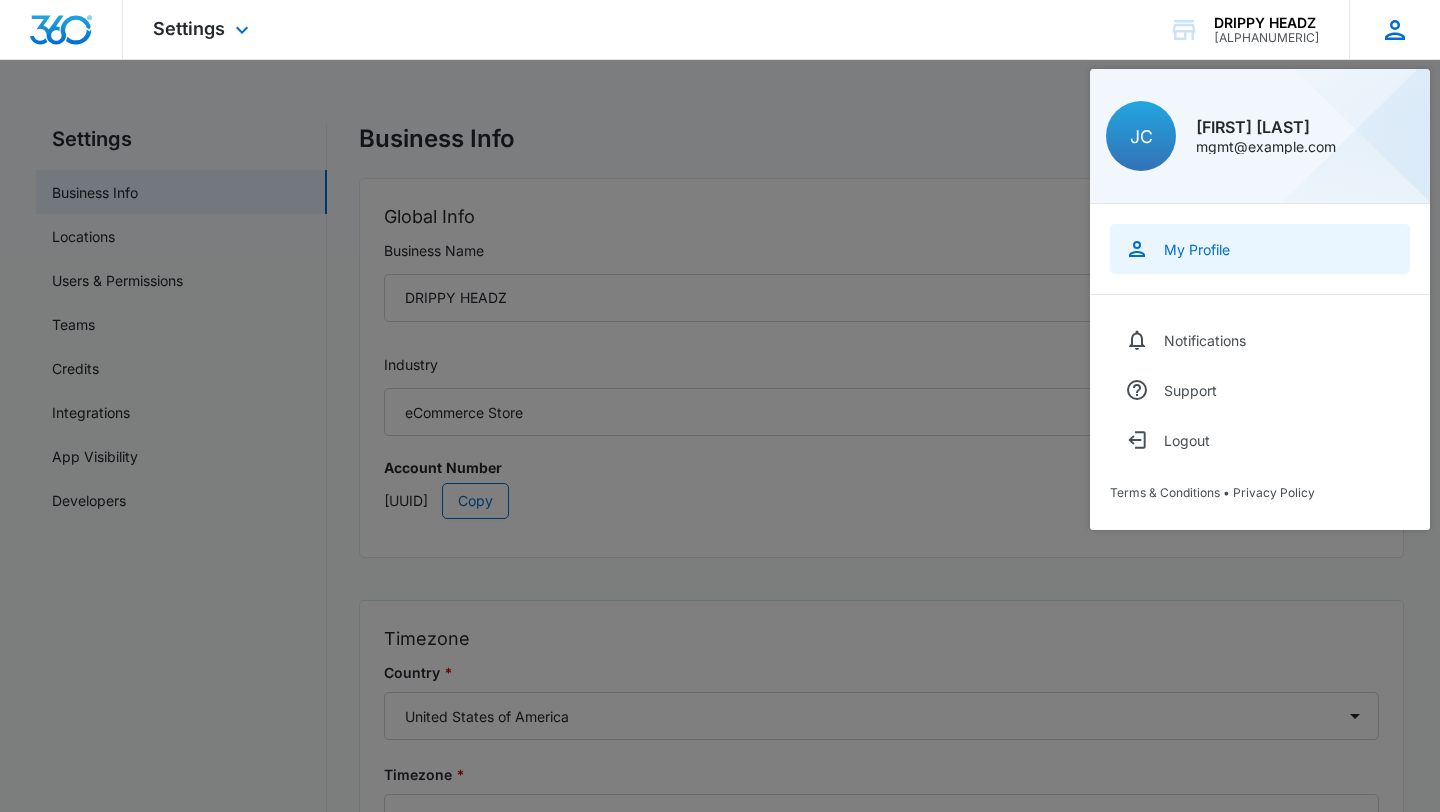 click on "My Profile" at bounding box center [1197, 249] 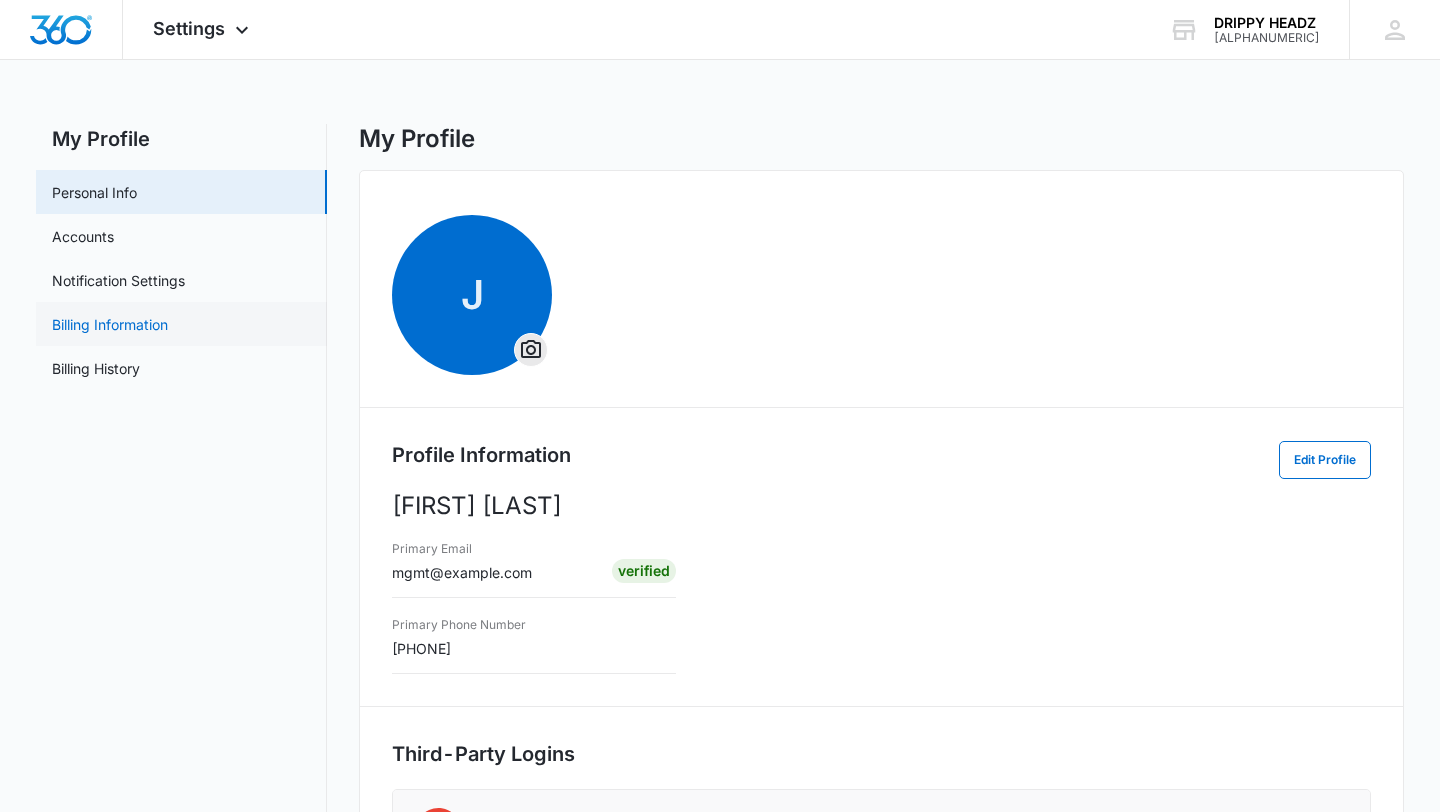 click on "Billing Information" at bounding box center [110, 324] 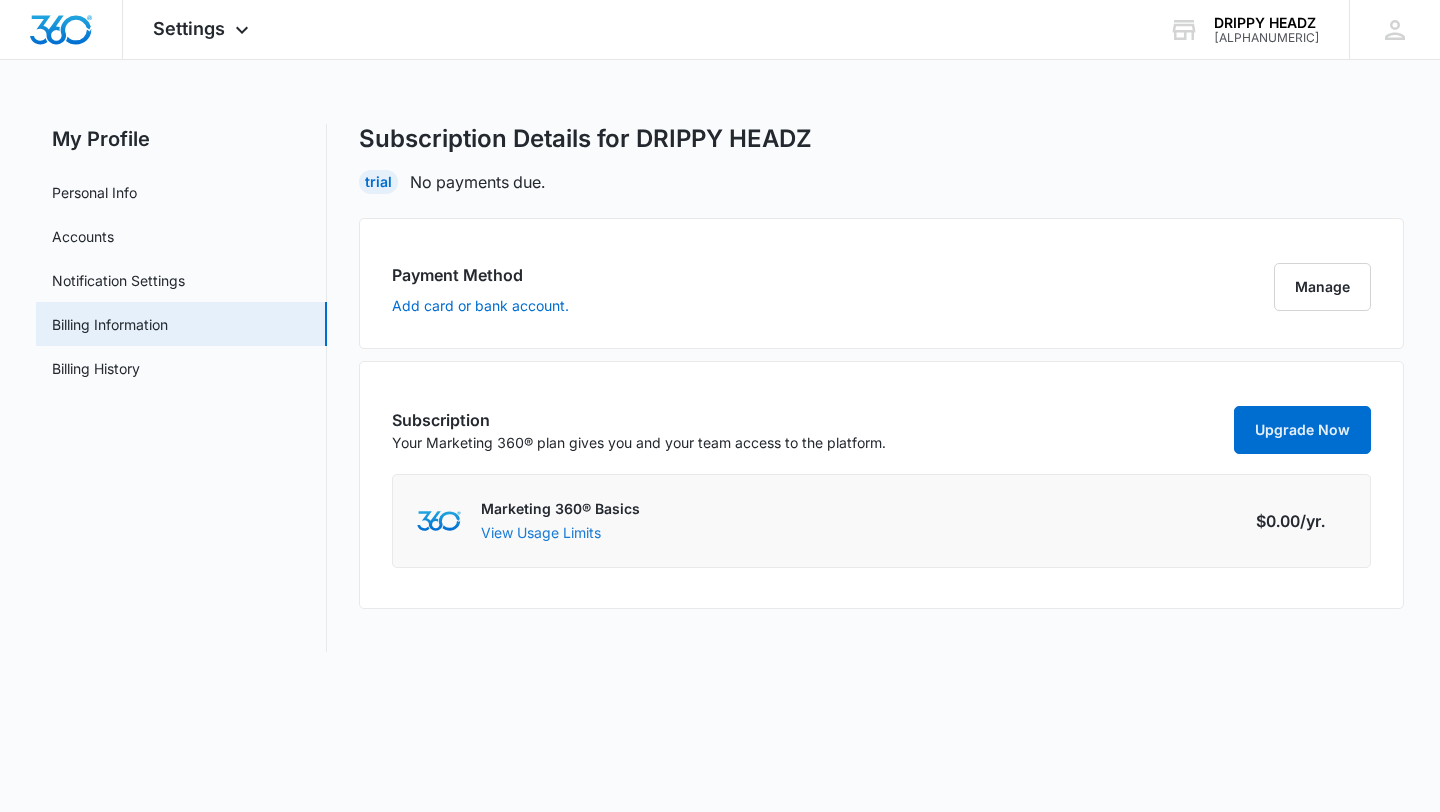 click on "View Usage Limits" at bounding box center (541, 532) 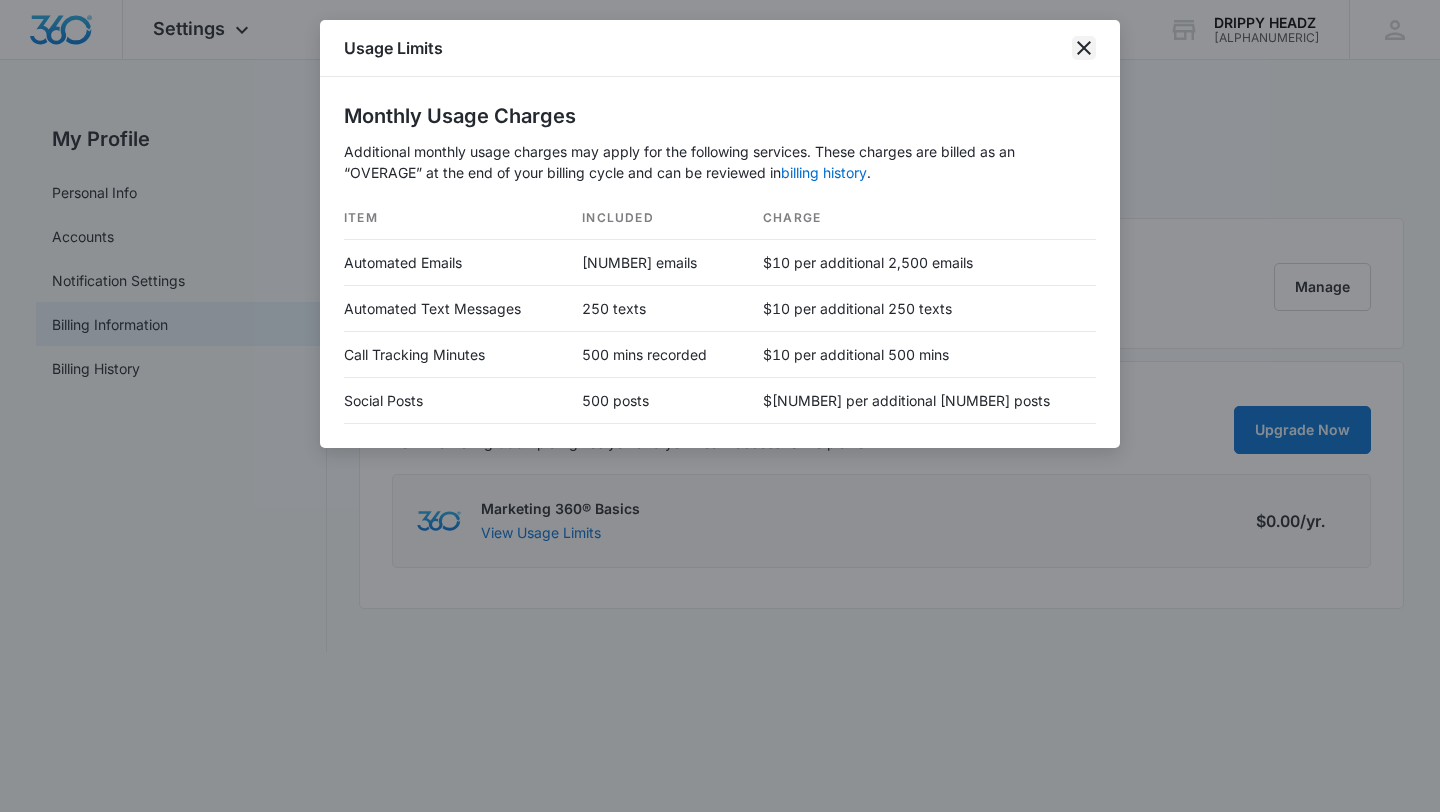 click 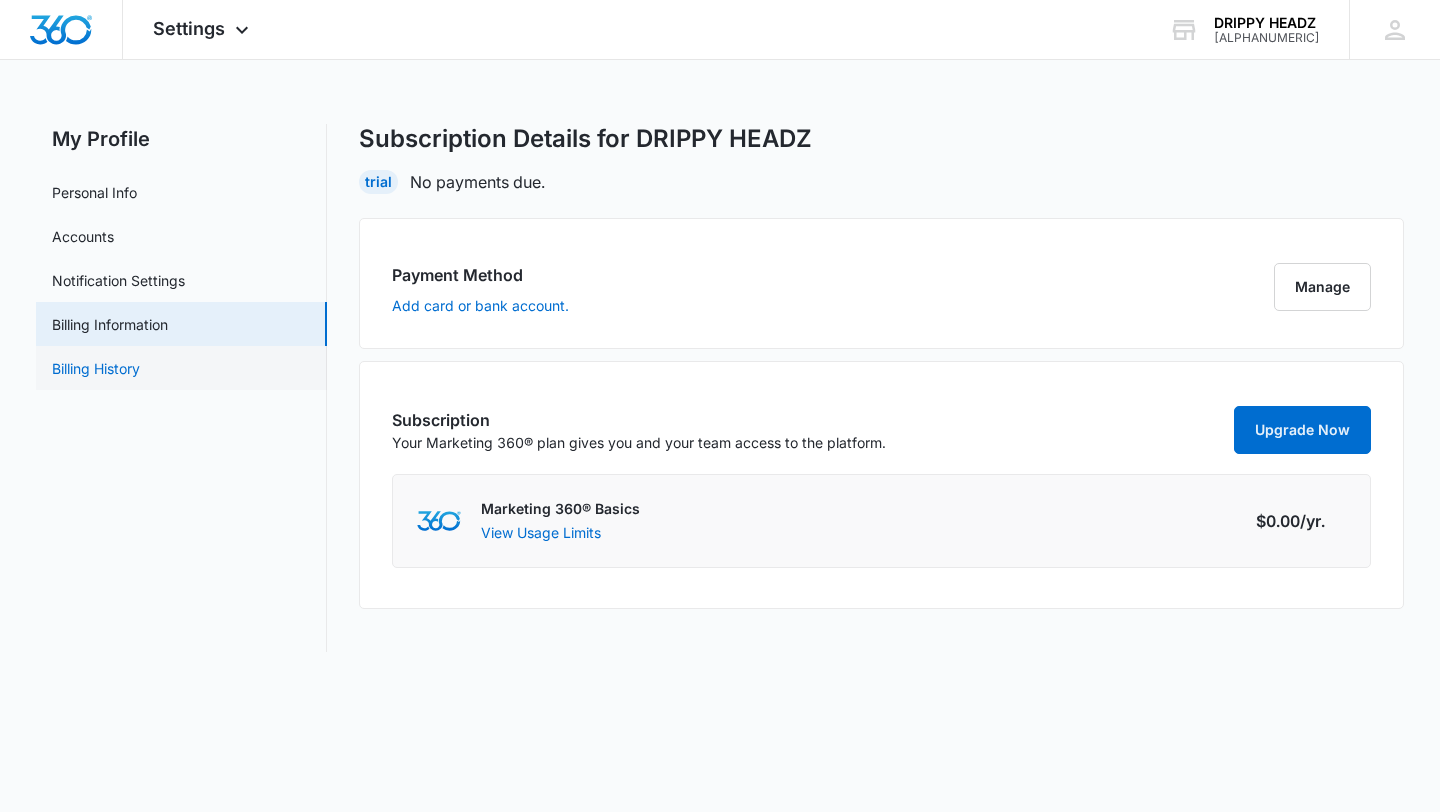 click on "Billing History" at bounding box center (96, 368) 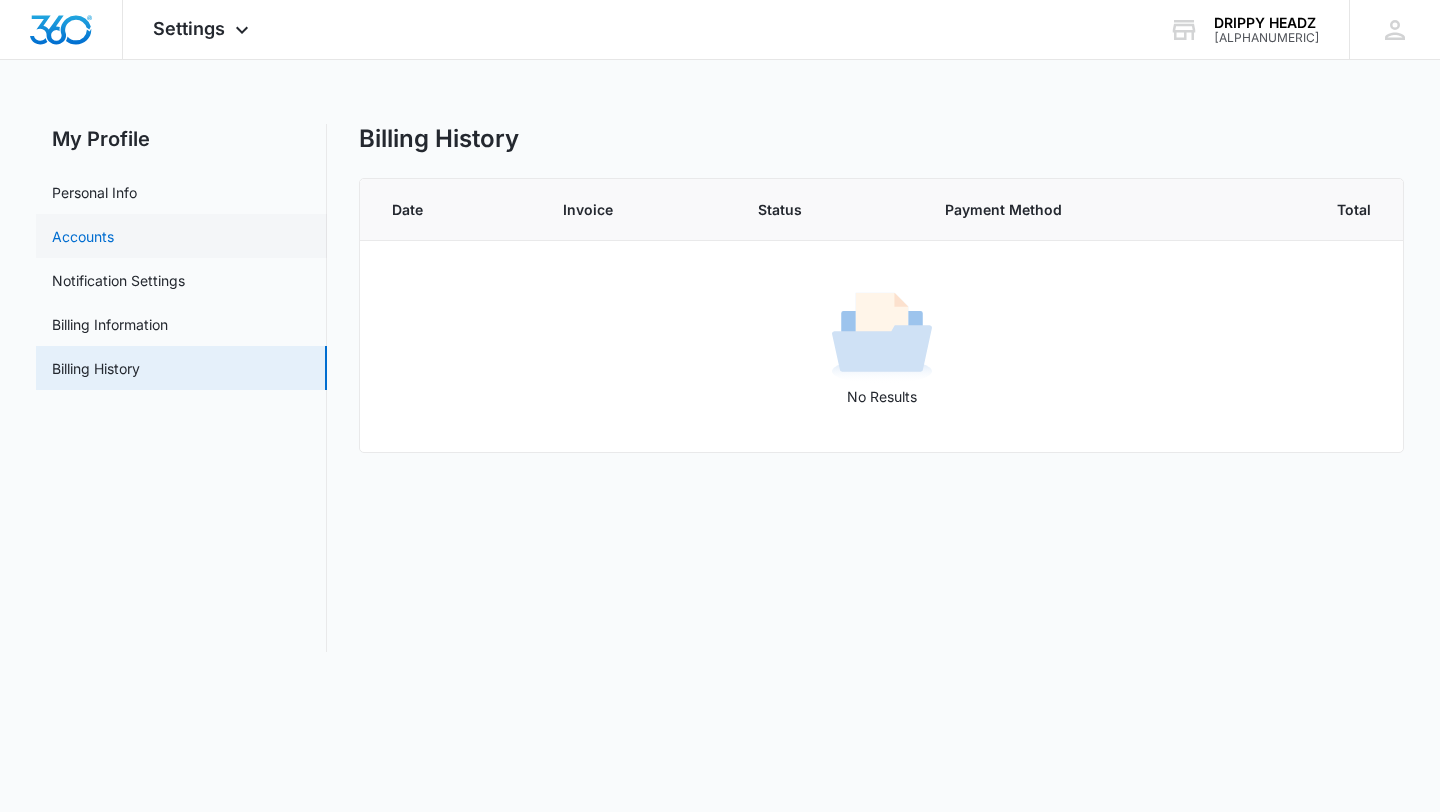 click on "Accounts" at bounding box center [83, 236] 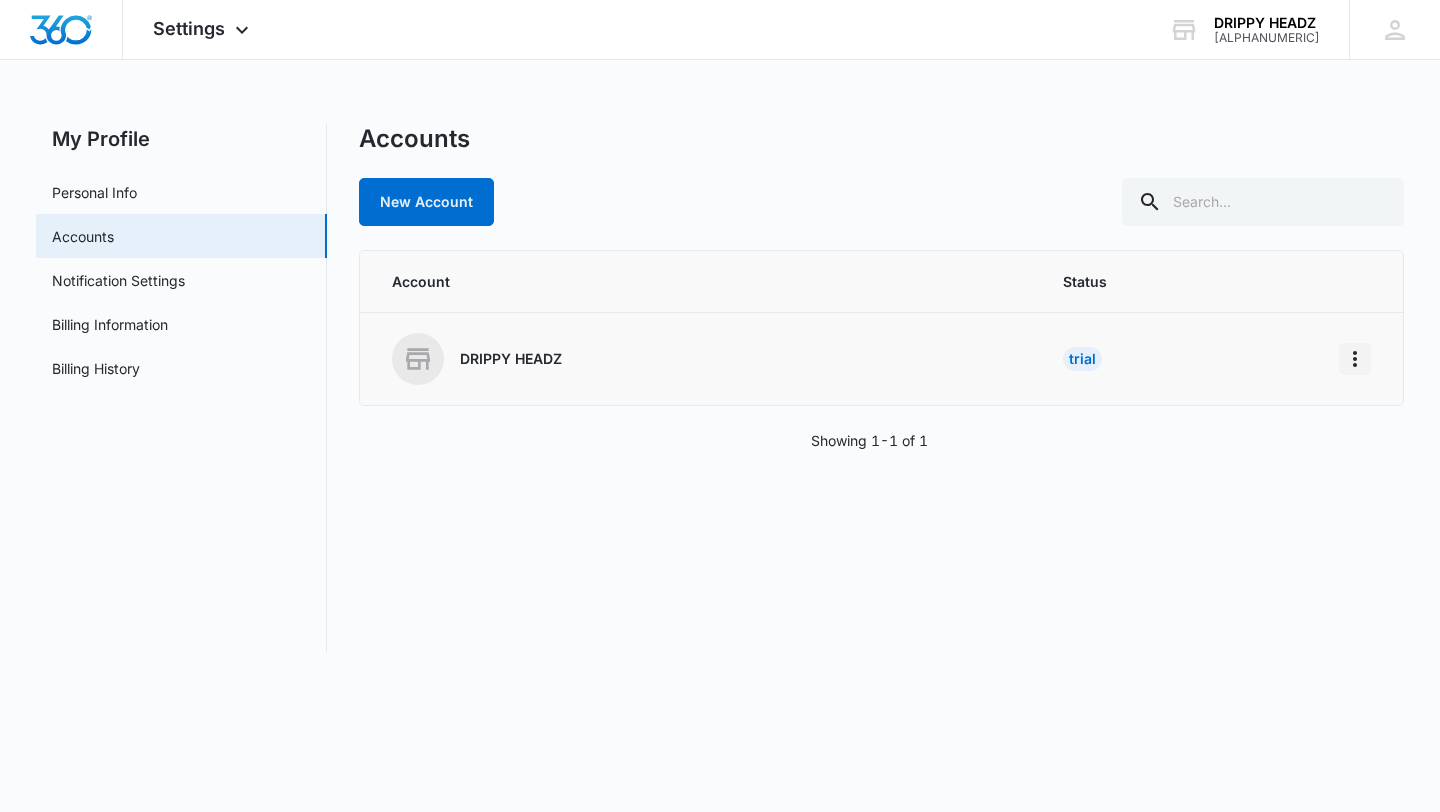 click 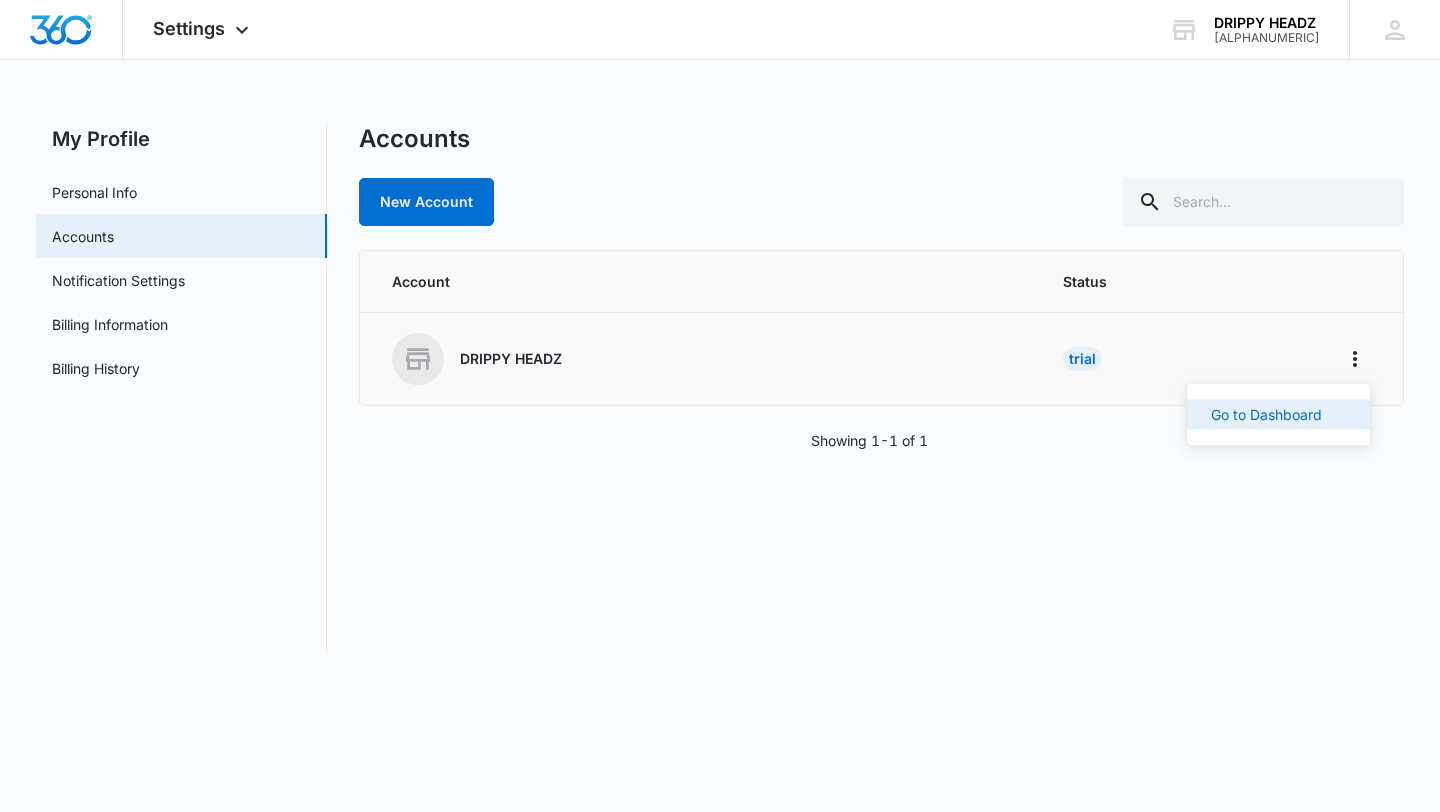 click on "Go to Dashboard" at bounding box center (1266, 415) 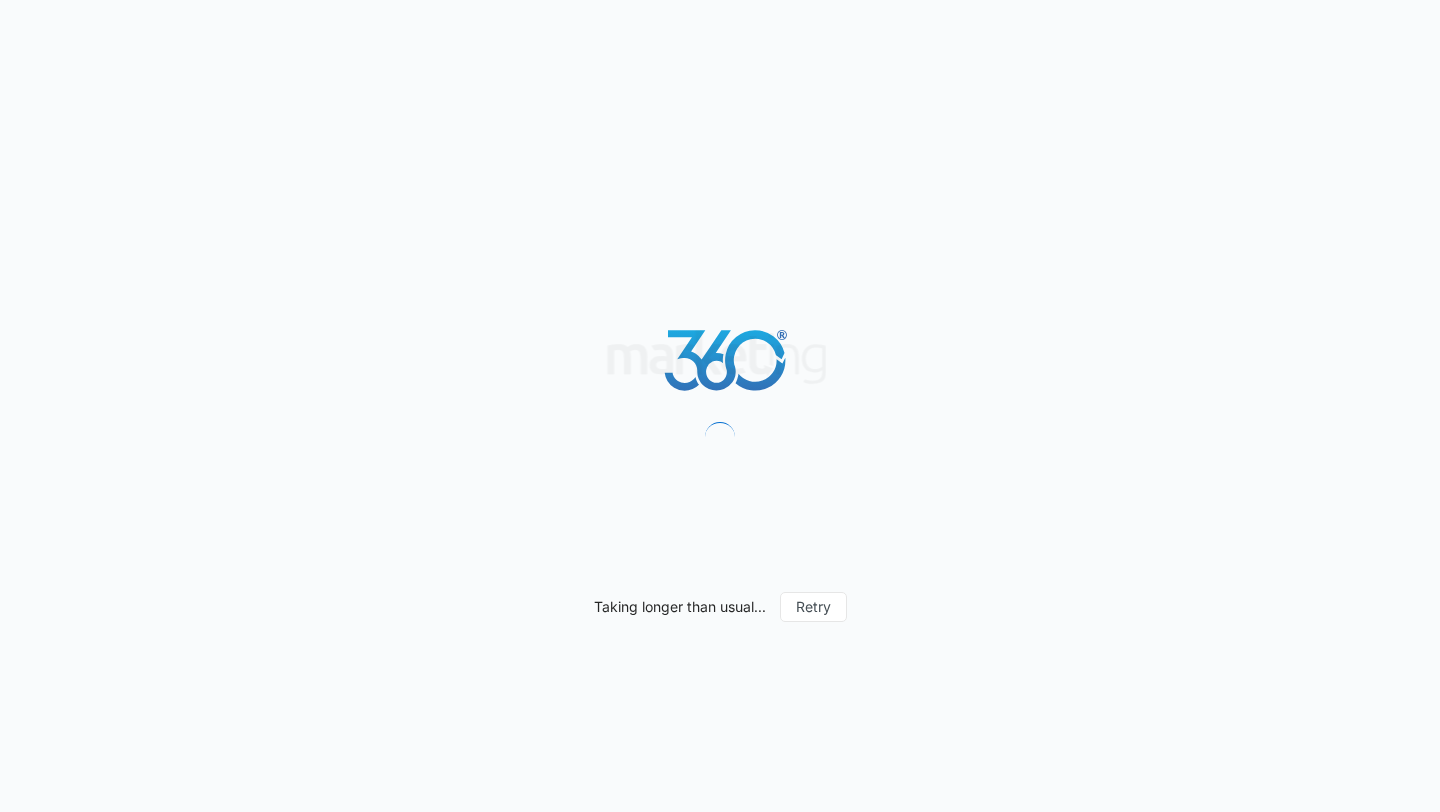 scroll, scrollTop: 0, scrollLeft: 0, axis: both 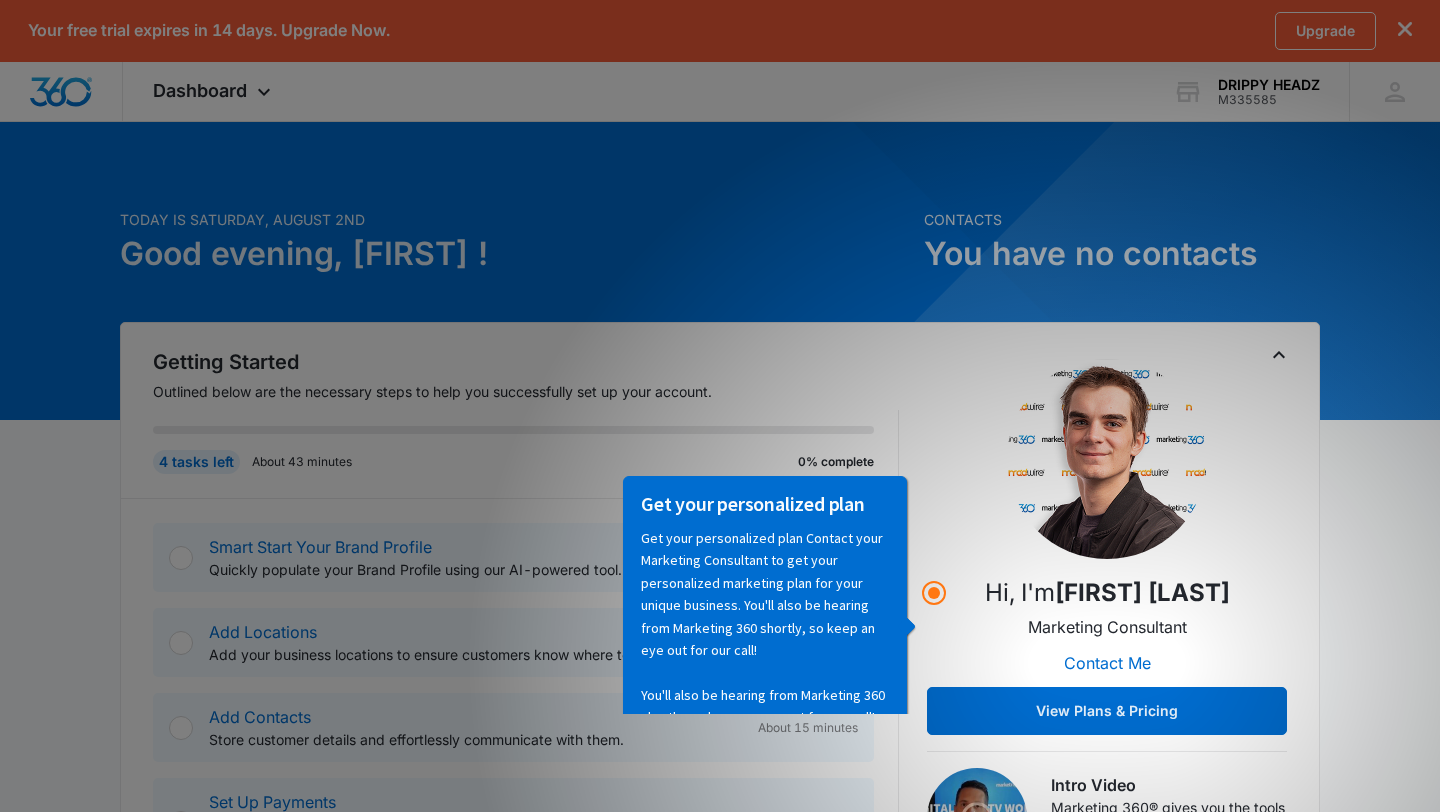 click on "Your free trial expires in 14 days. Upgrade Now. Upgrade" at bounding box center [720, 31] 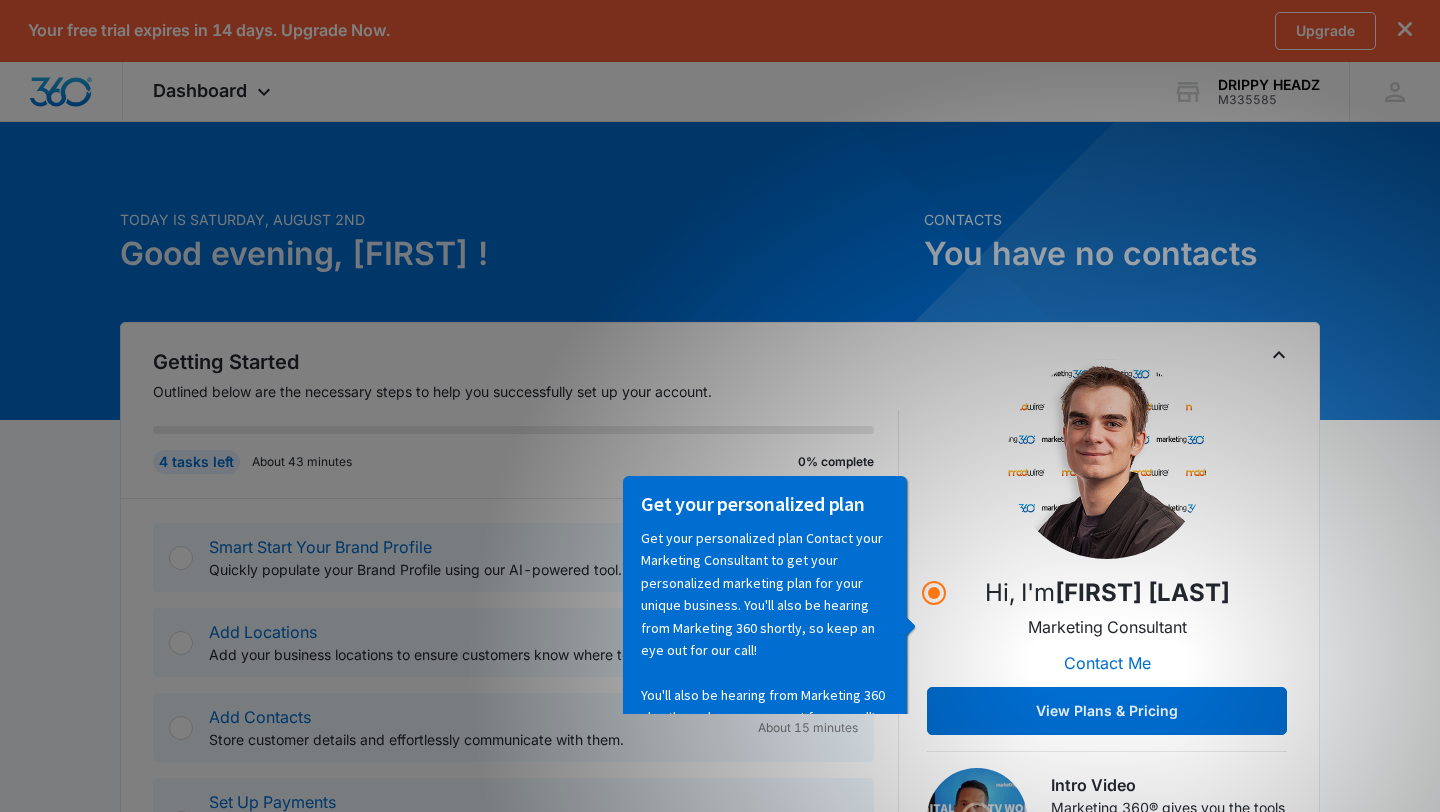 click on "Get your personalized plan                       Contact your Marketing Consultant to get your personalized marketing plan for your unique business.  You'll also be hearing from Marketing 360 shortly, so keep an eye out for our call!                             ⊘  Hide these tips" at bounding box center [764, 625] 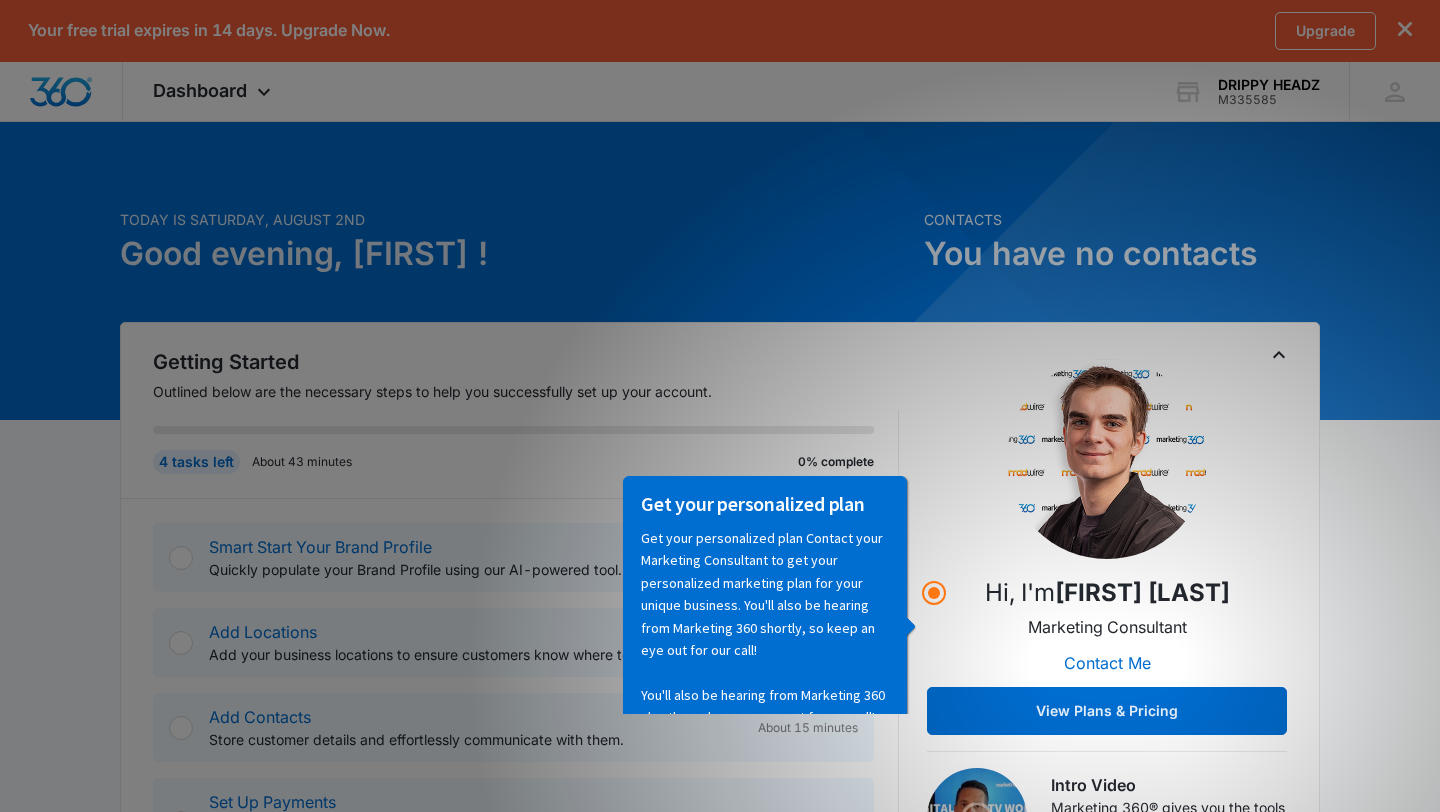 click on "Hi, I'm  Joshua Wells Marketing Consultant Contact Me View Plans & Pricing" at bounding box center (1107, 547) 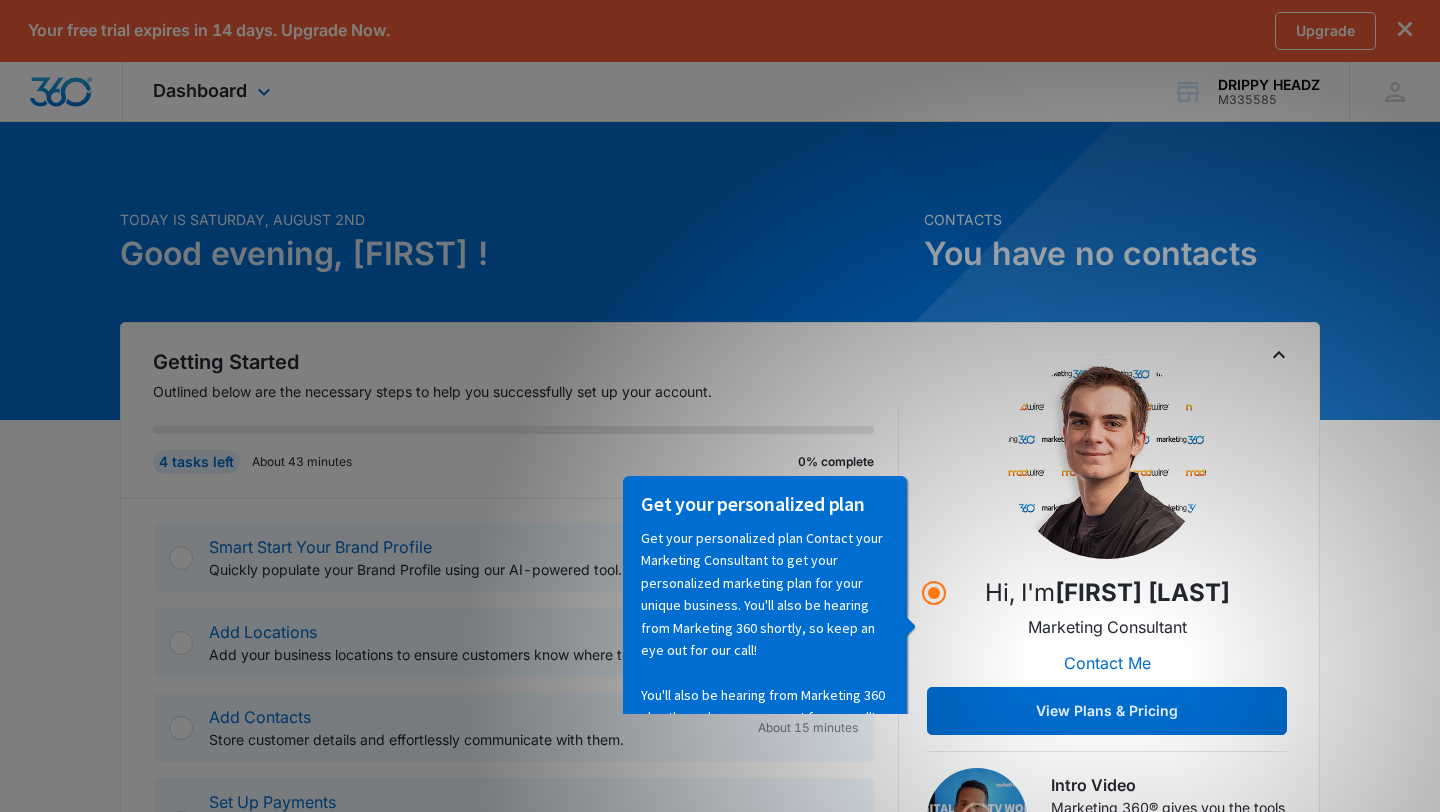 click on "Dashboard Apps Reputation Websites Forms CRM Email Shop Payments POS Ads Intelligence Brand Settings DRIPPY HEADZ M335585 Your Accounts View All JC Jovanni  Carter mgmt@unlimitedlidz.com My Profile Notifications Support Logout Terms & Conditions   •   Privacy Policy" at bounding box center [720, 92] 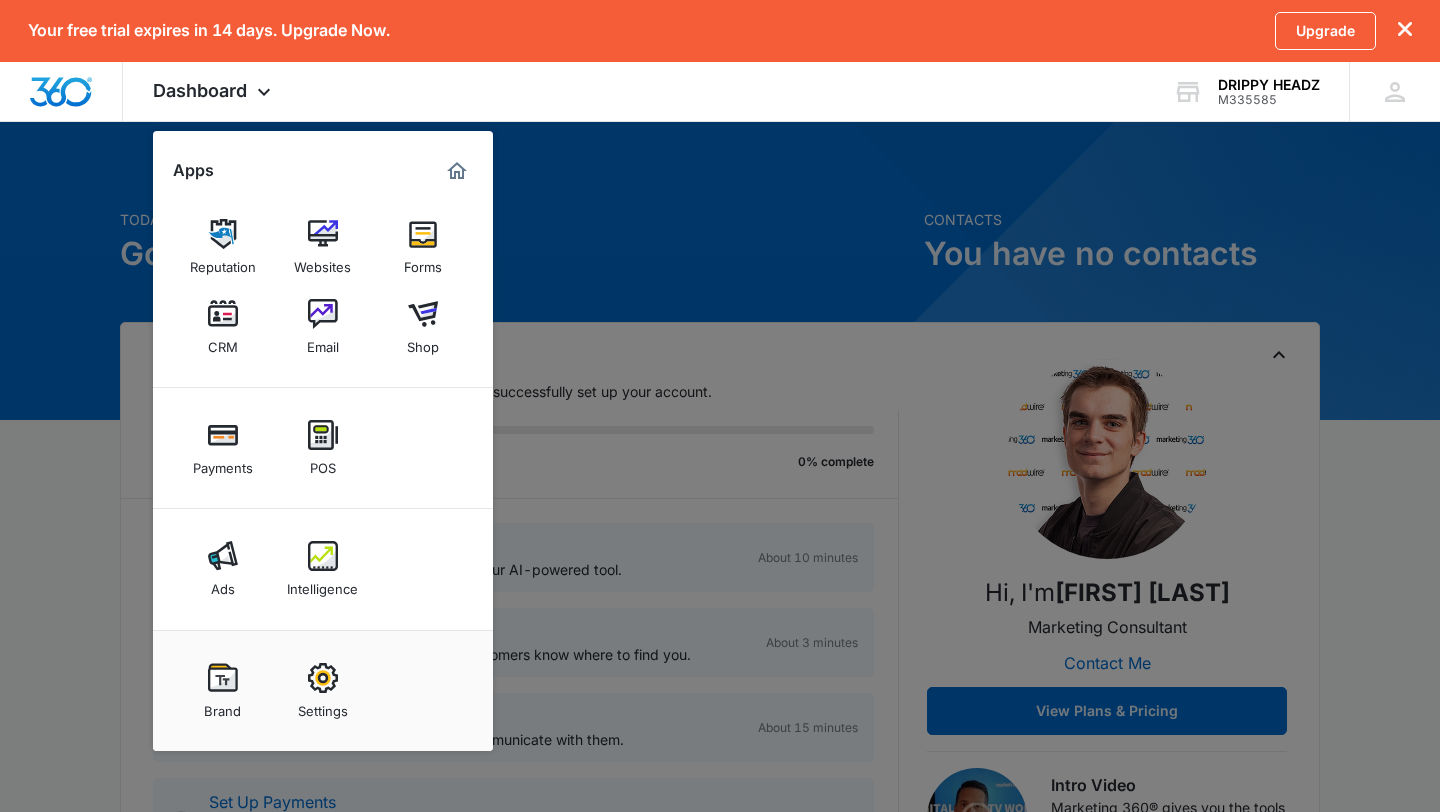 click at bounding box center [720, 406] 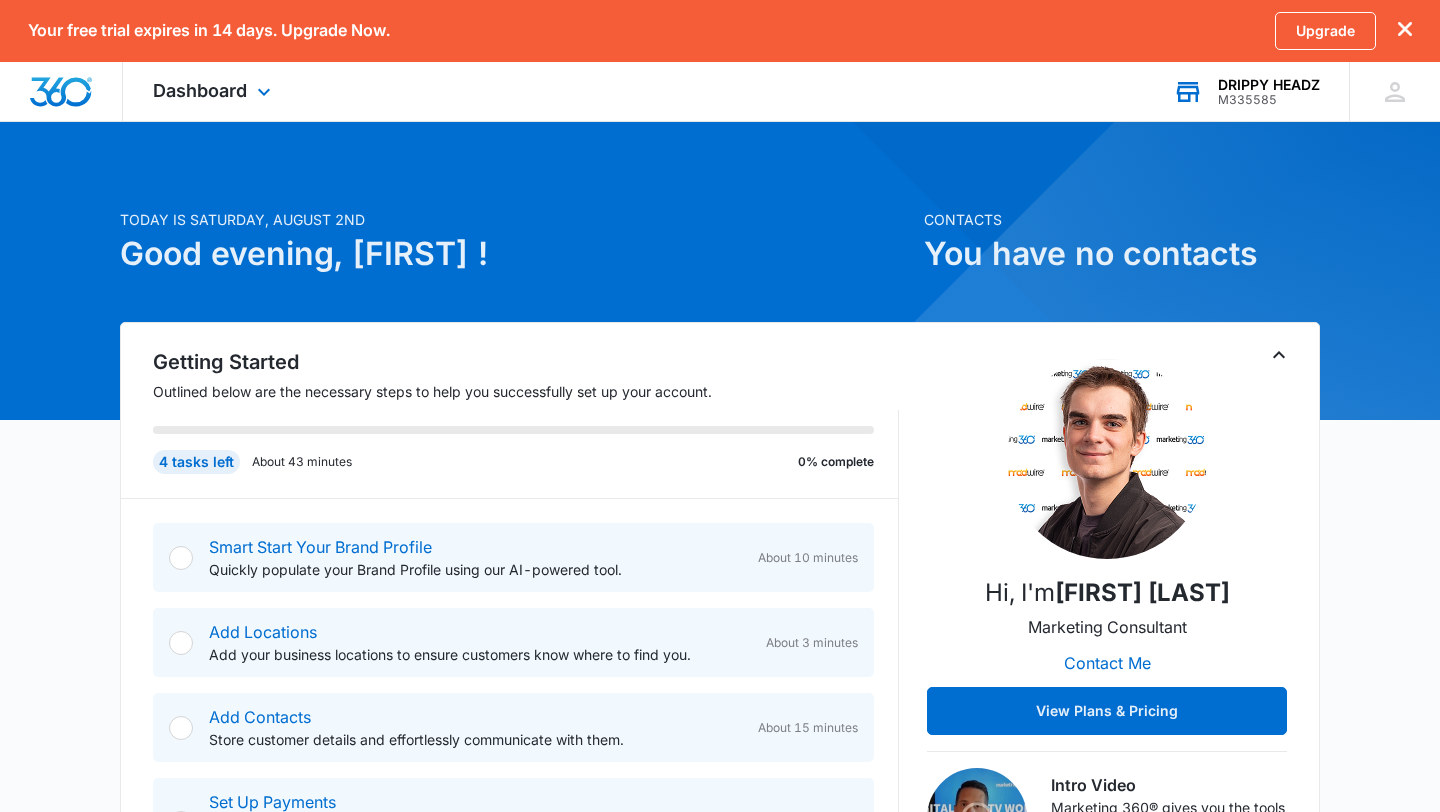 click on "DRIPPY HEADZ" at bounding box center (1269, 85) 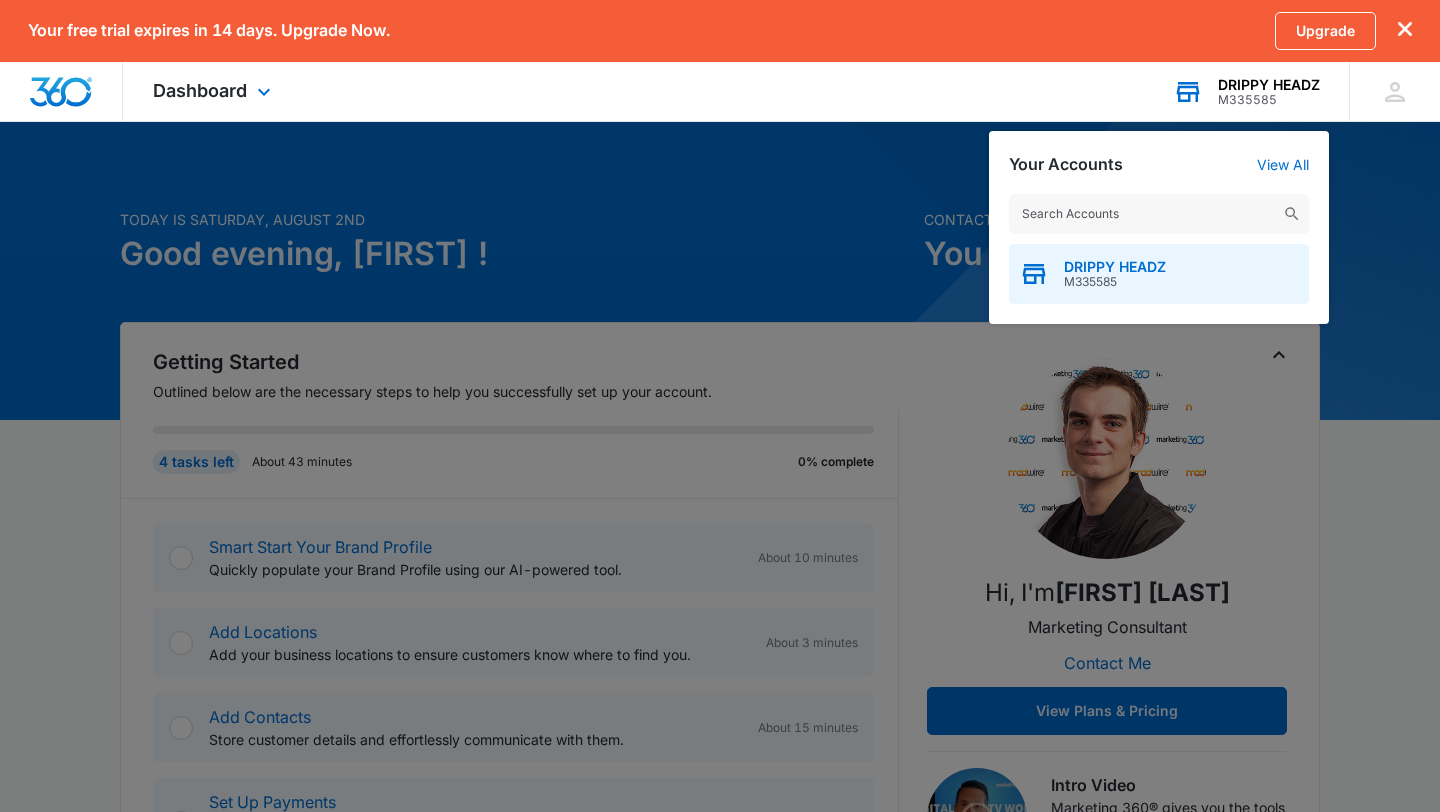click on "DRIPPY HEADZ M335585" at bounding box center [1159, 274] 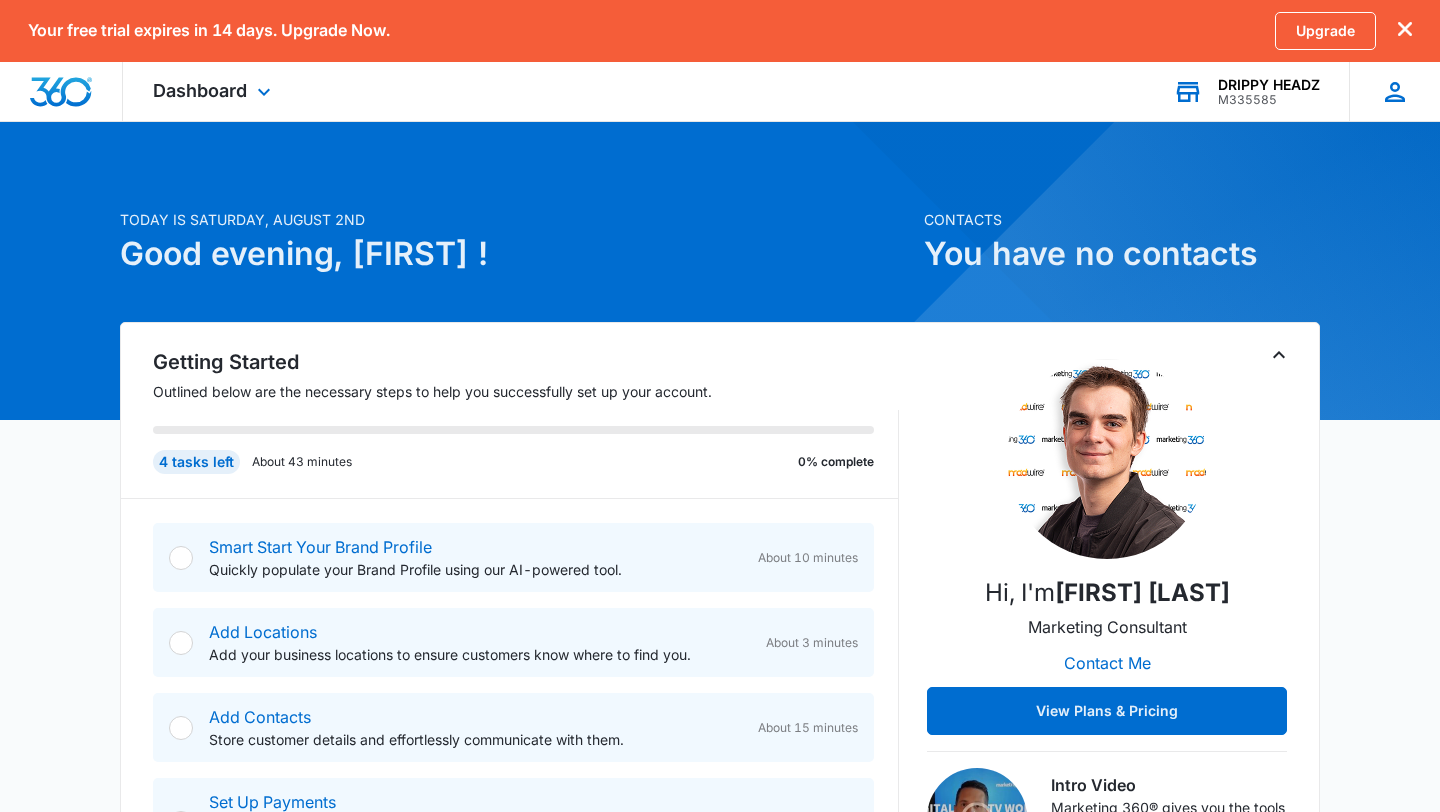 click on "JC [FIRST] [LAST] mgmt@example.com My Profile Notifications Support Logout Terms & Conditions • Privacy Policy" at bounding box center (1394, 91) 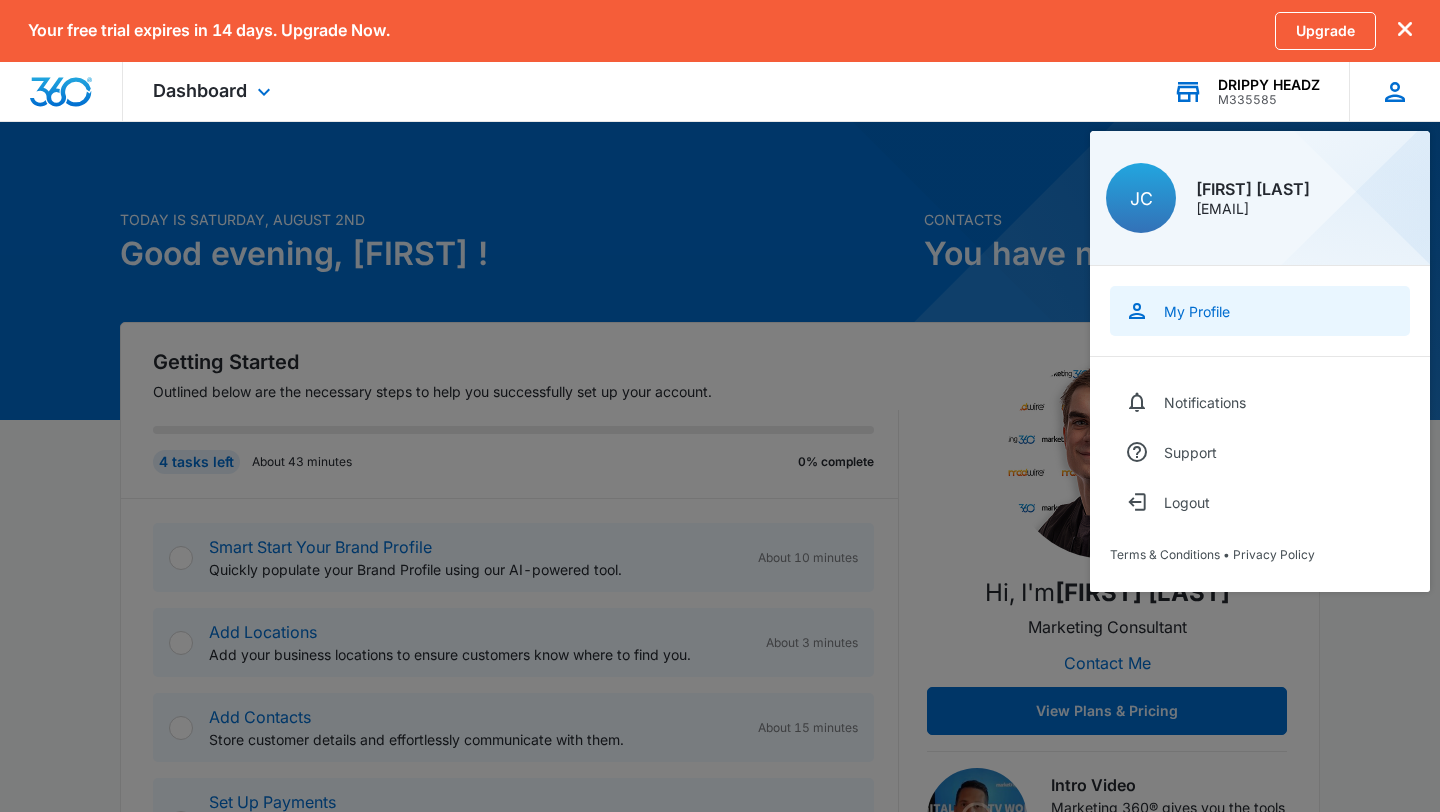 click on "My Profile" at bounding box center (1197, 311) 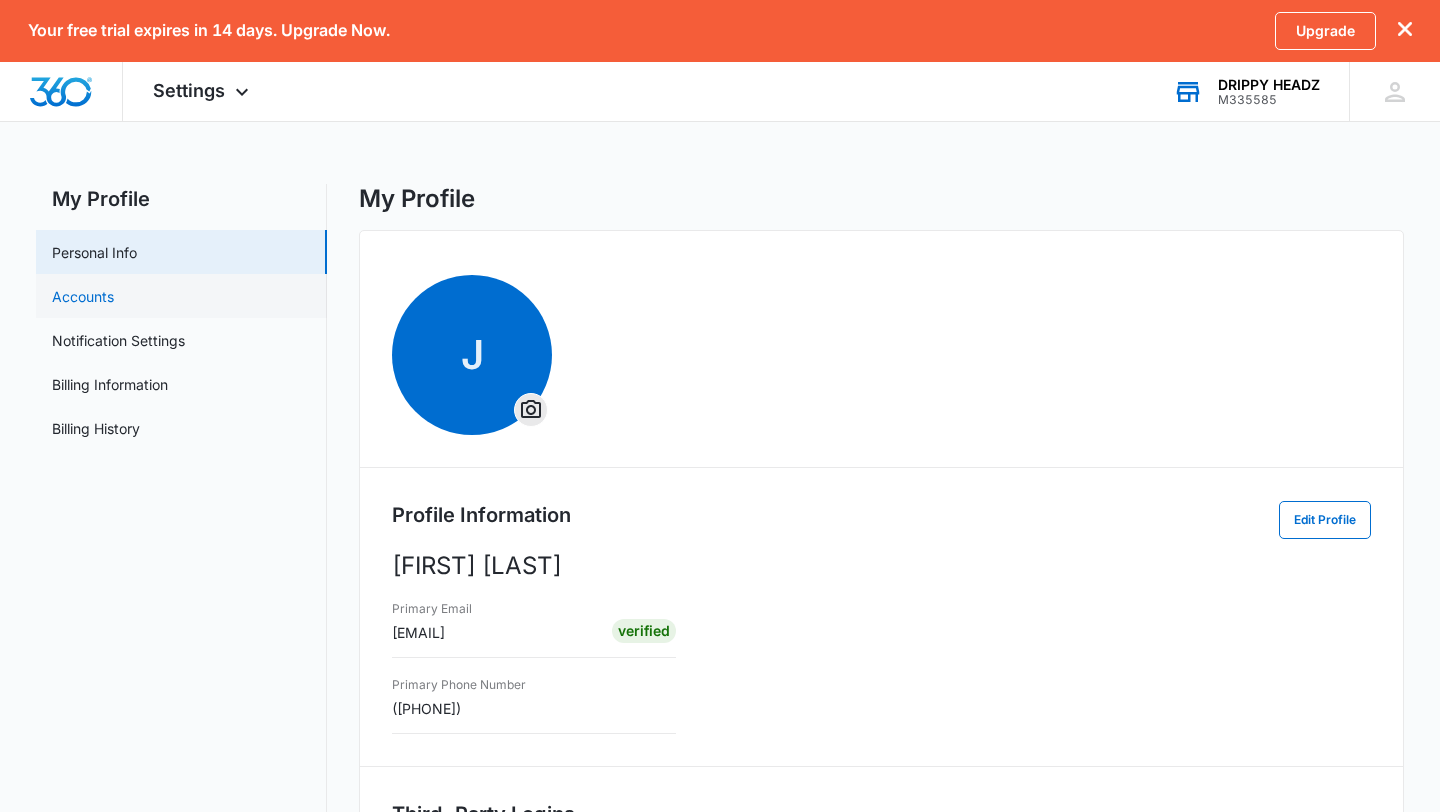 click on "Accounts" at bounding box center (83, 296) 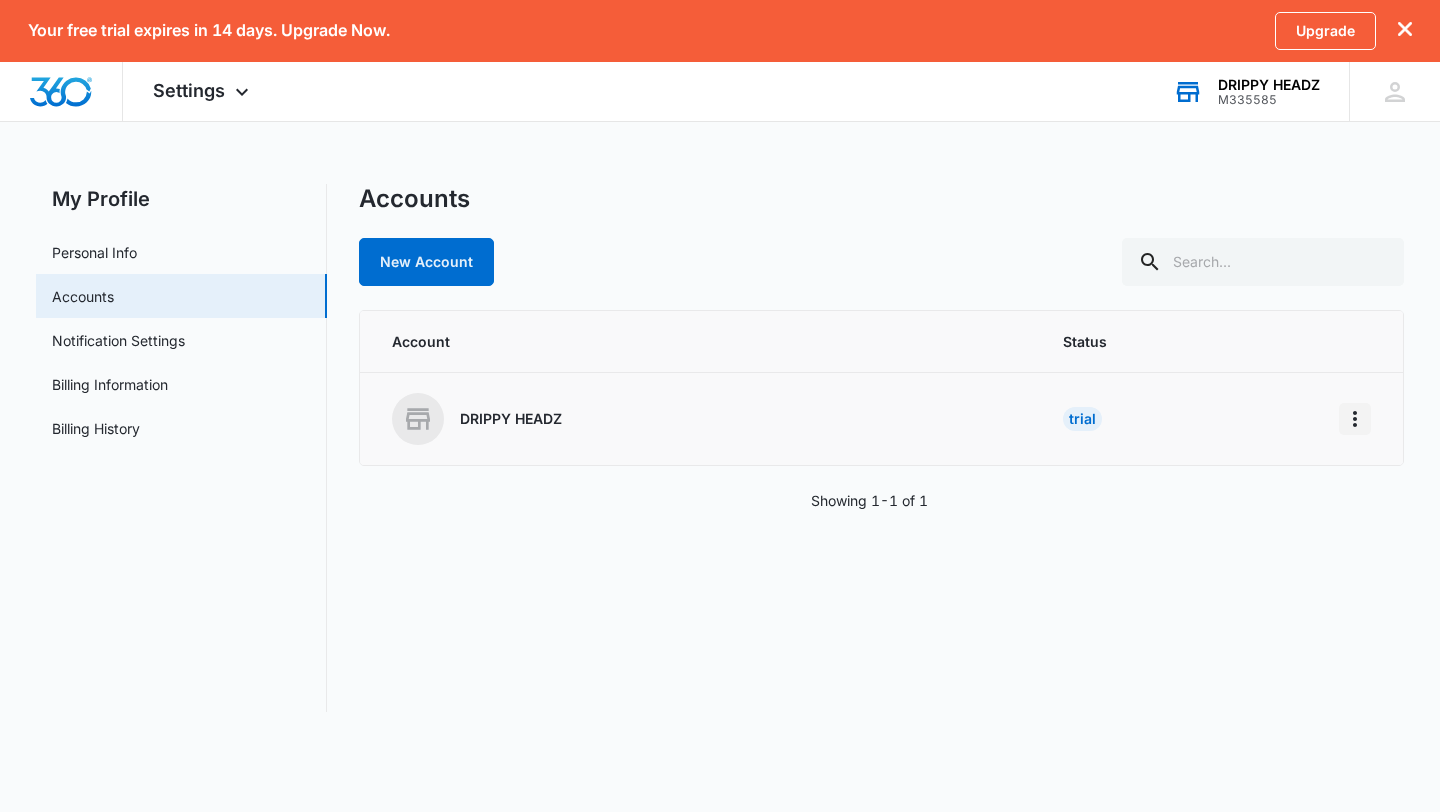 click 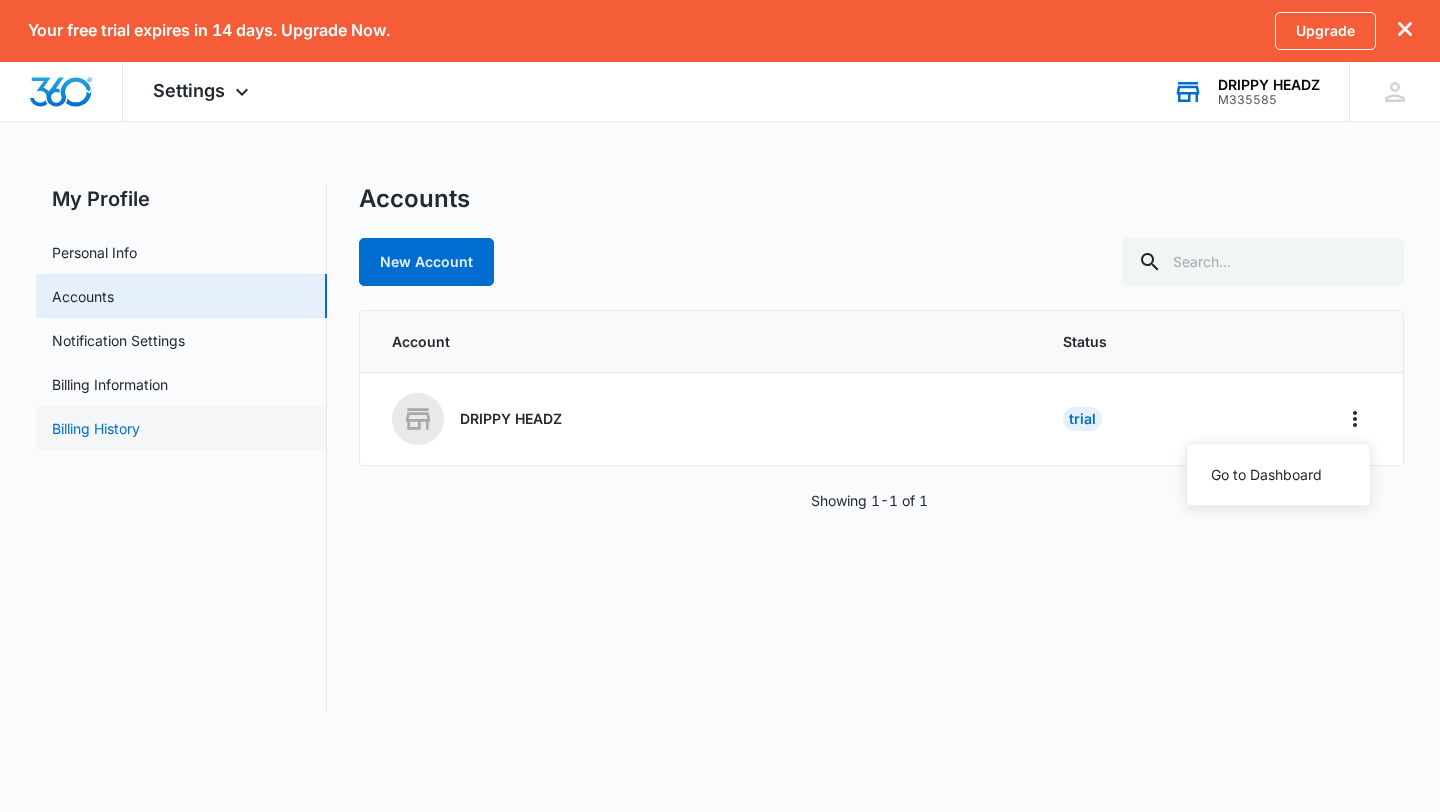 click on "Billing History" at bounding box center (96, 428) 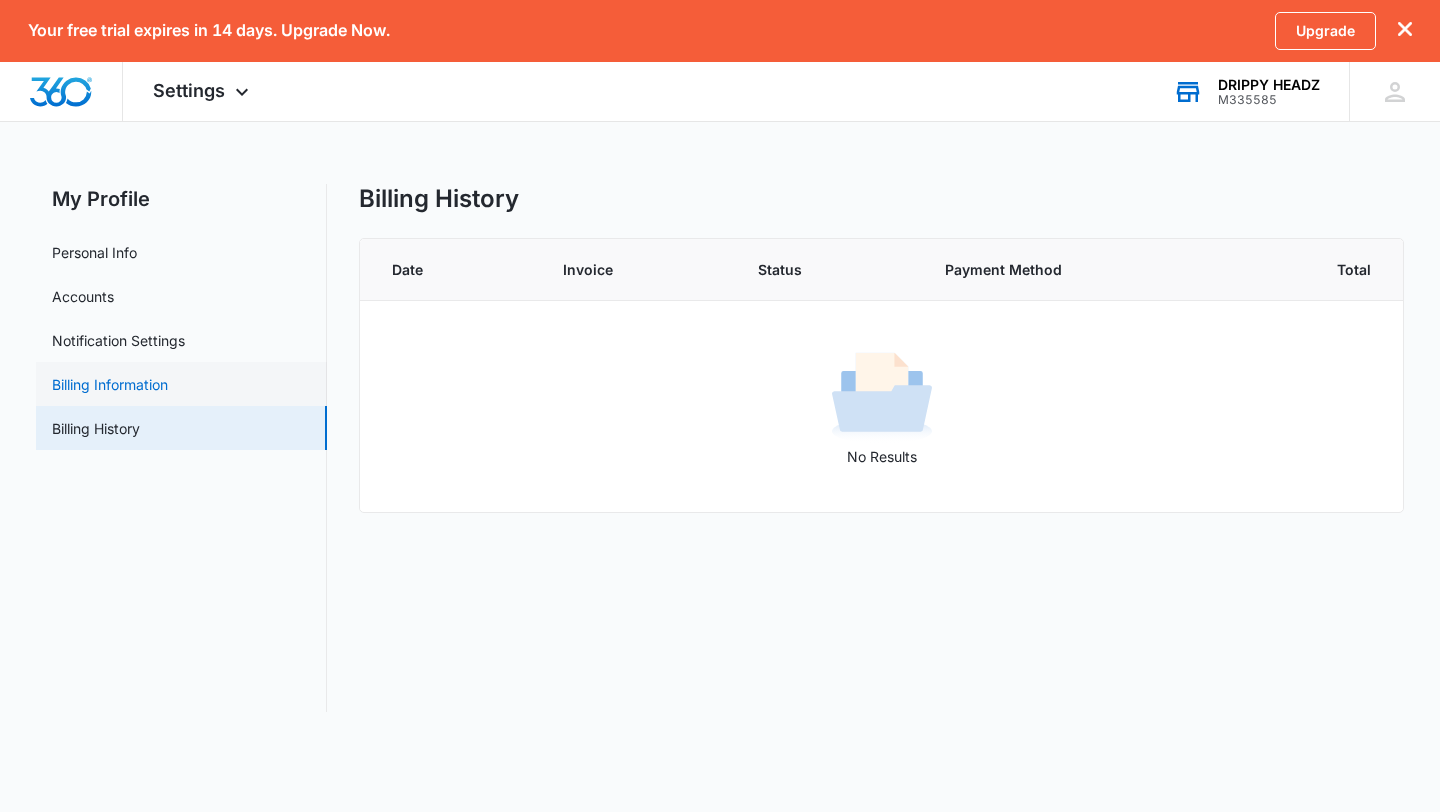 click on "Billing Information" at bounding box center (110, 384) 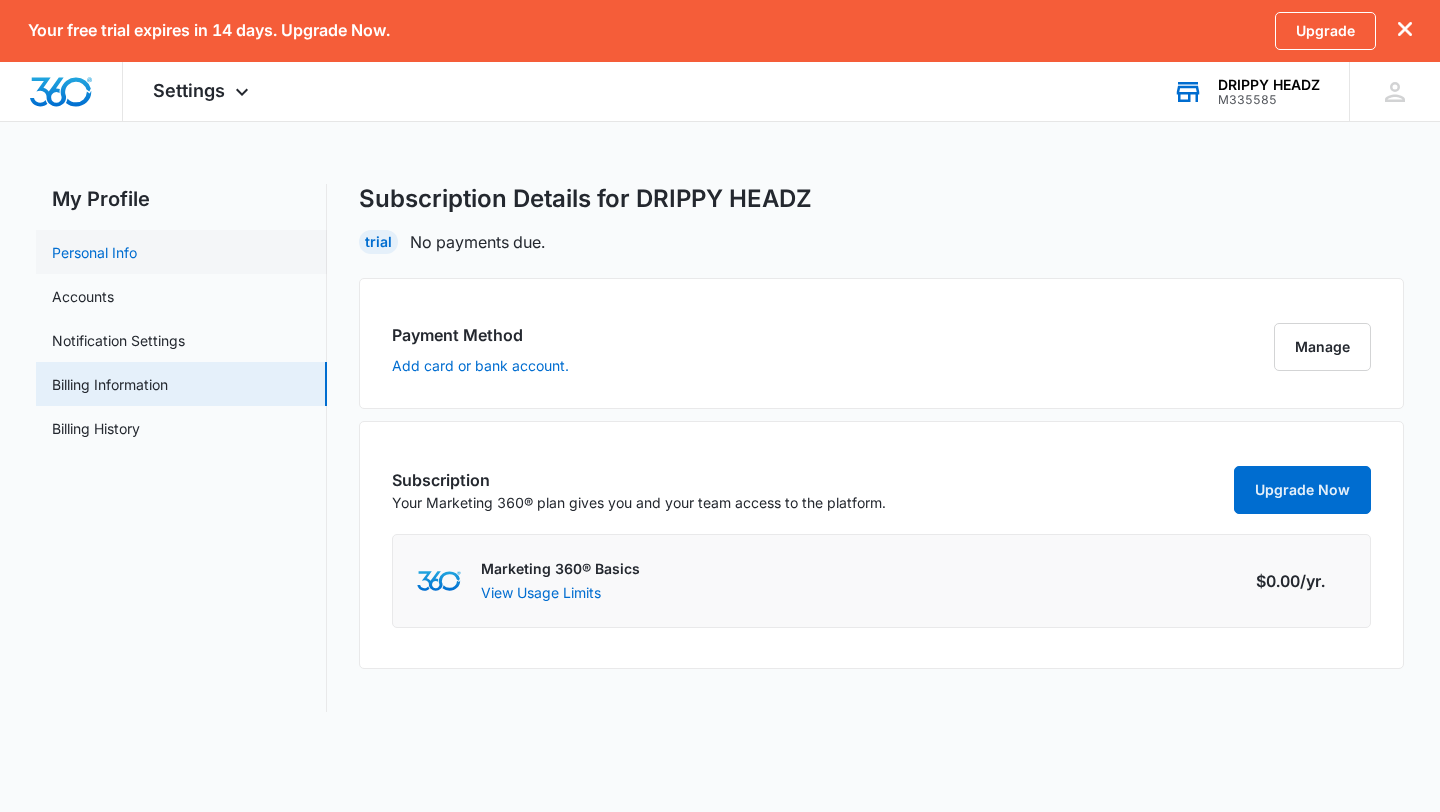 click on "Personal Info" at bounding box center [94, 252] 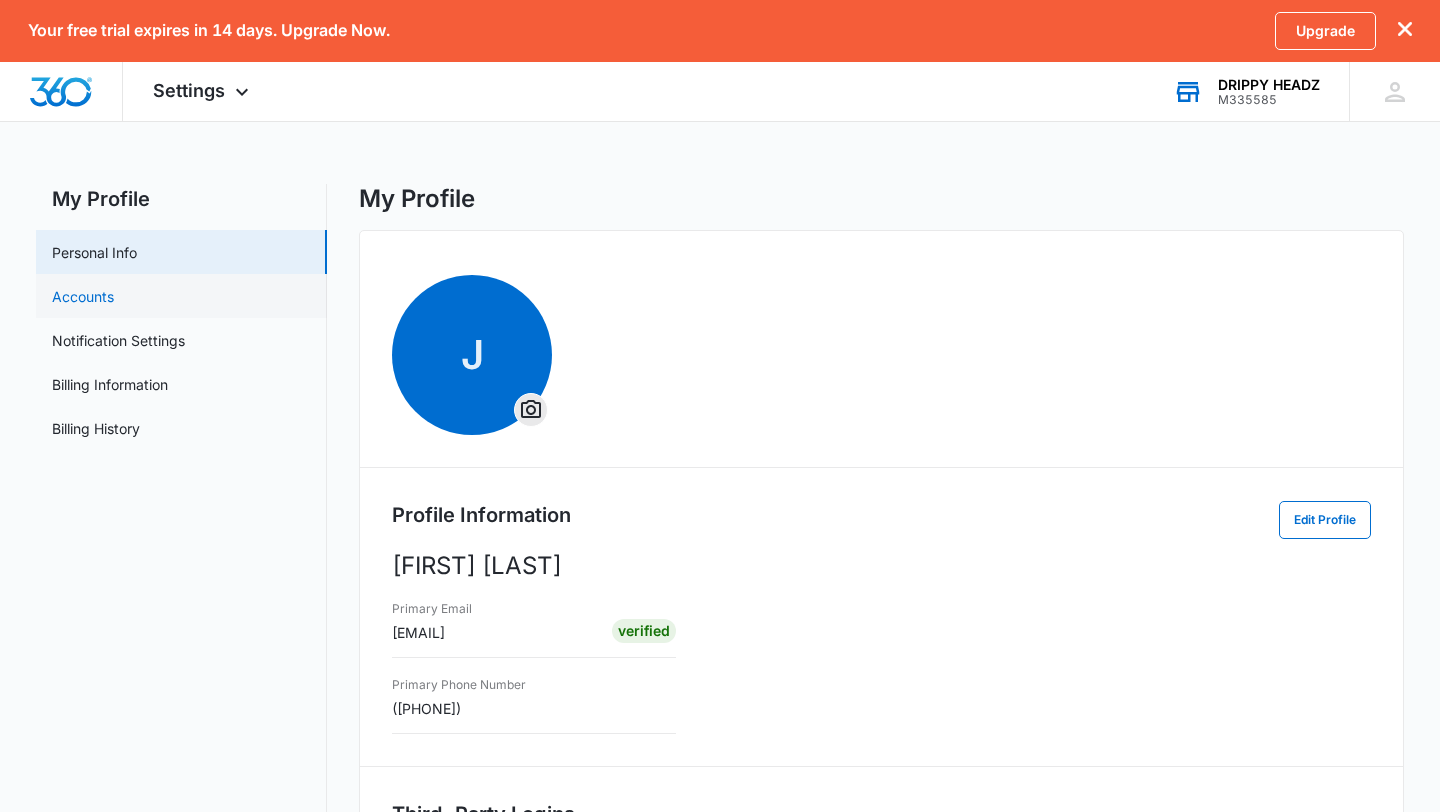 click on "Accounts" at bounding box center [83, 296] 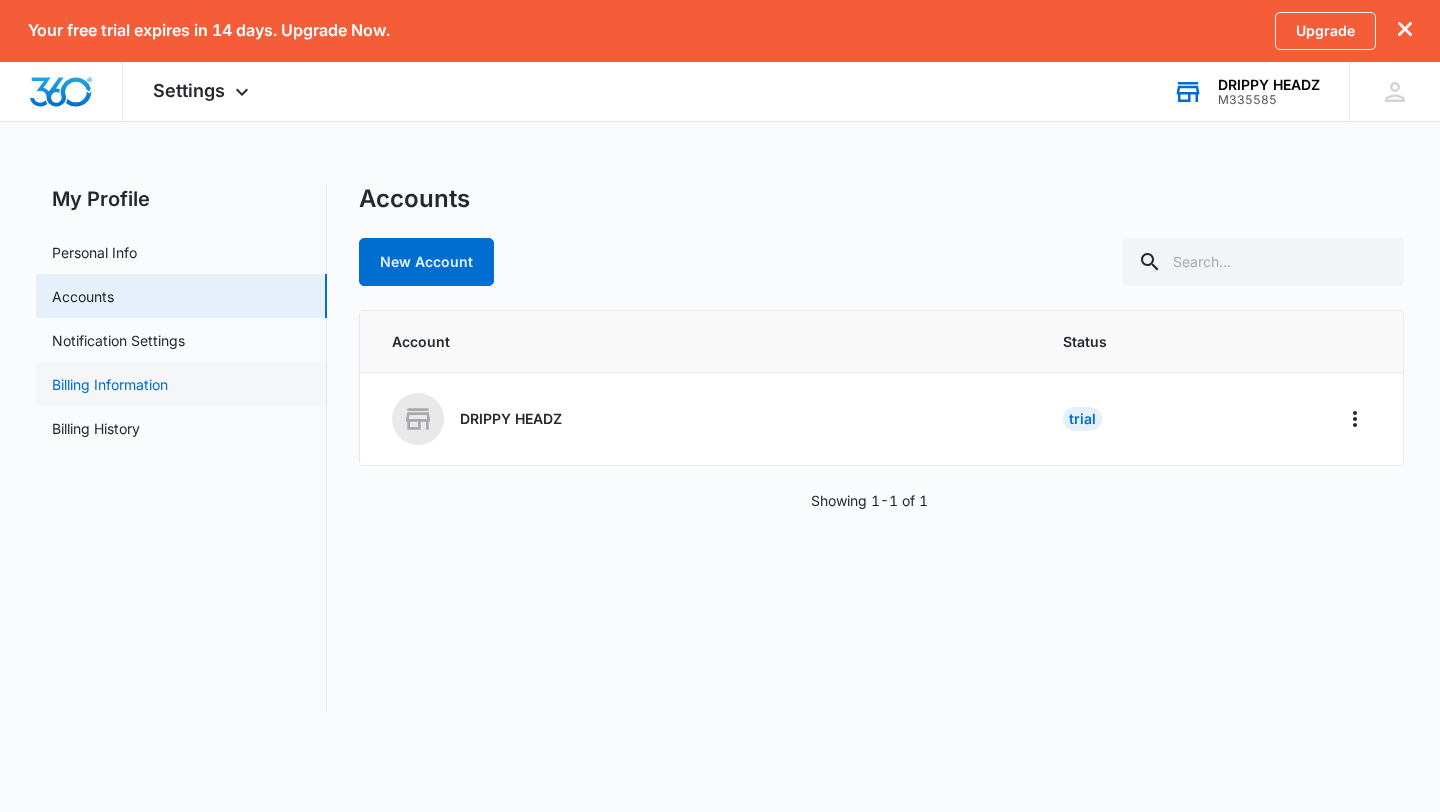 click on "Billing Information" at bounding box center (110, 384) 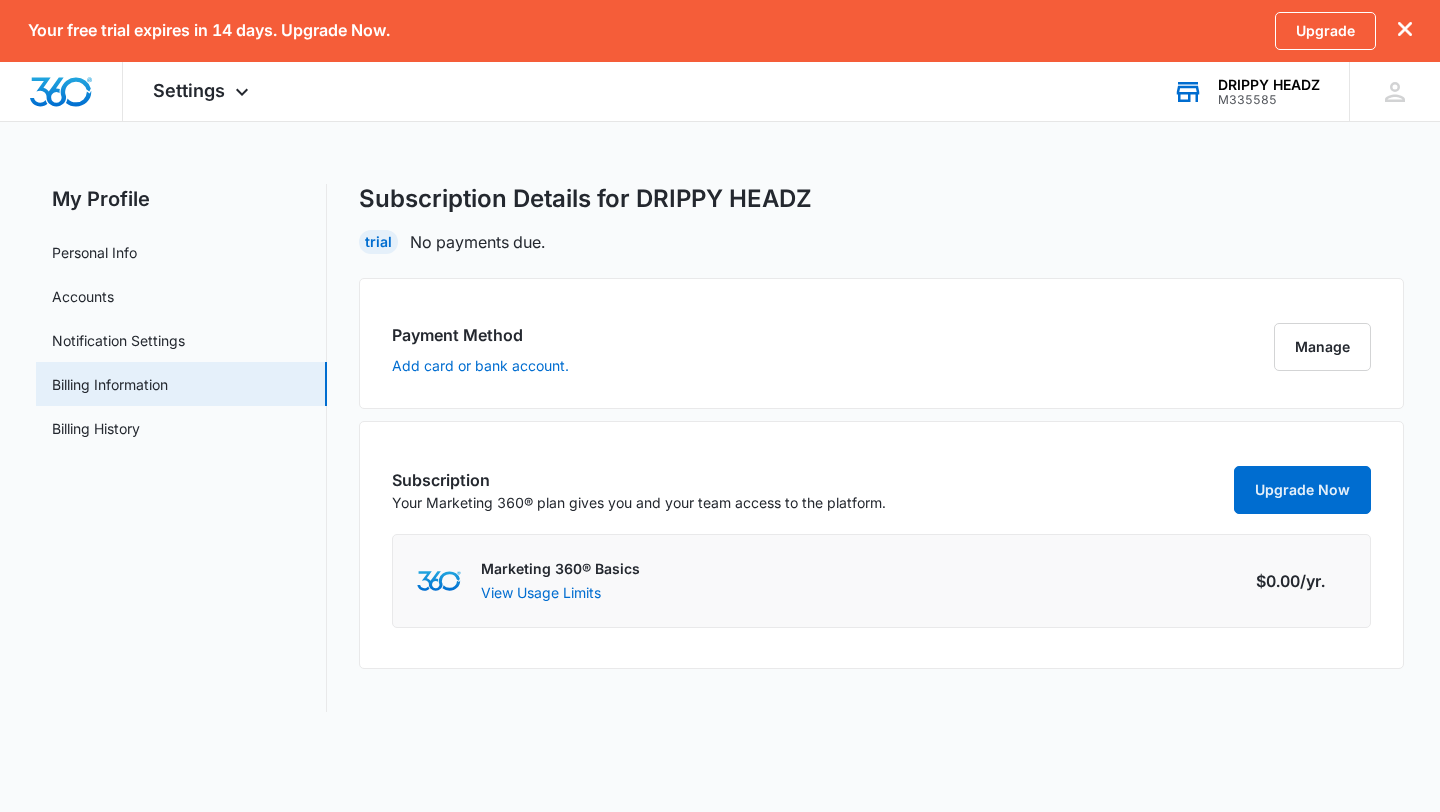 click on "Marketing 360® Basics View Usage Limits Amount $0.00 /yr." at bounding box center [881, 581] 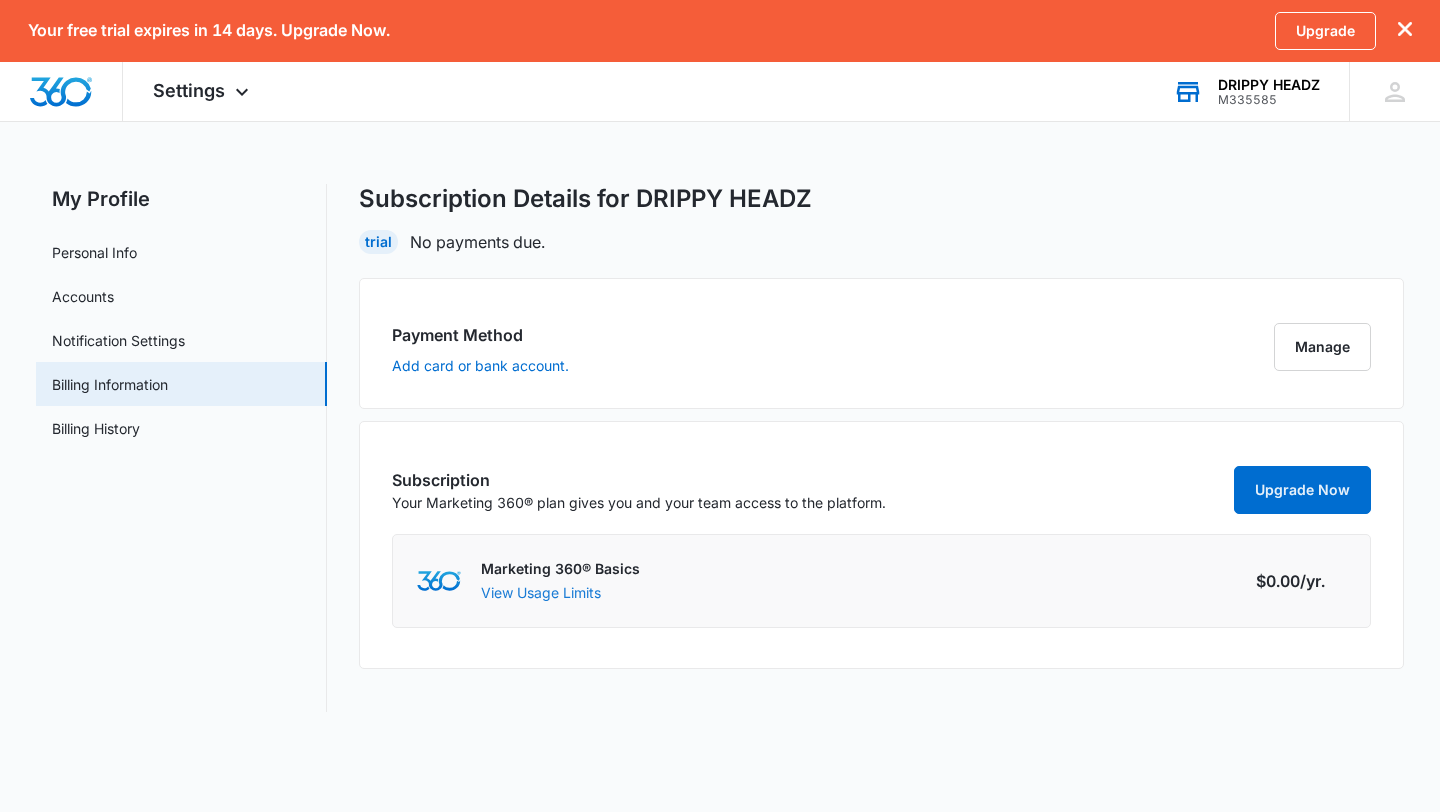 click on "View Usage Limits" at bounding box center [541, 592] 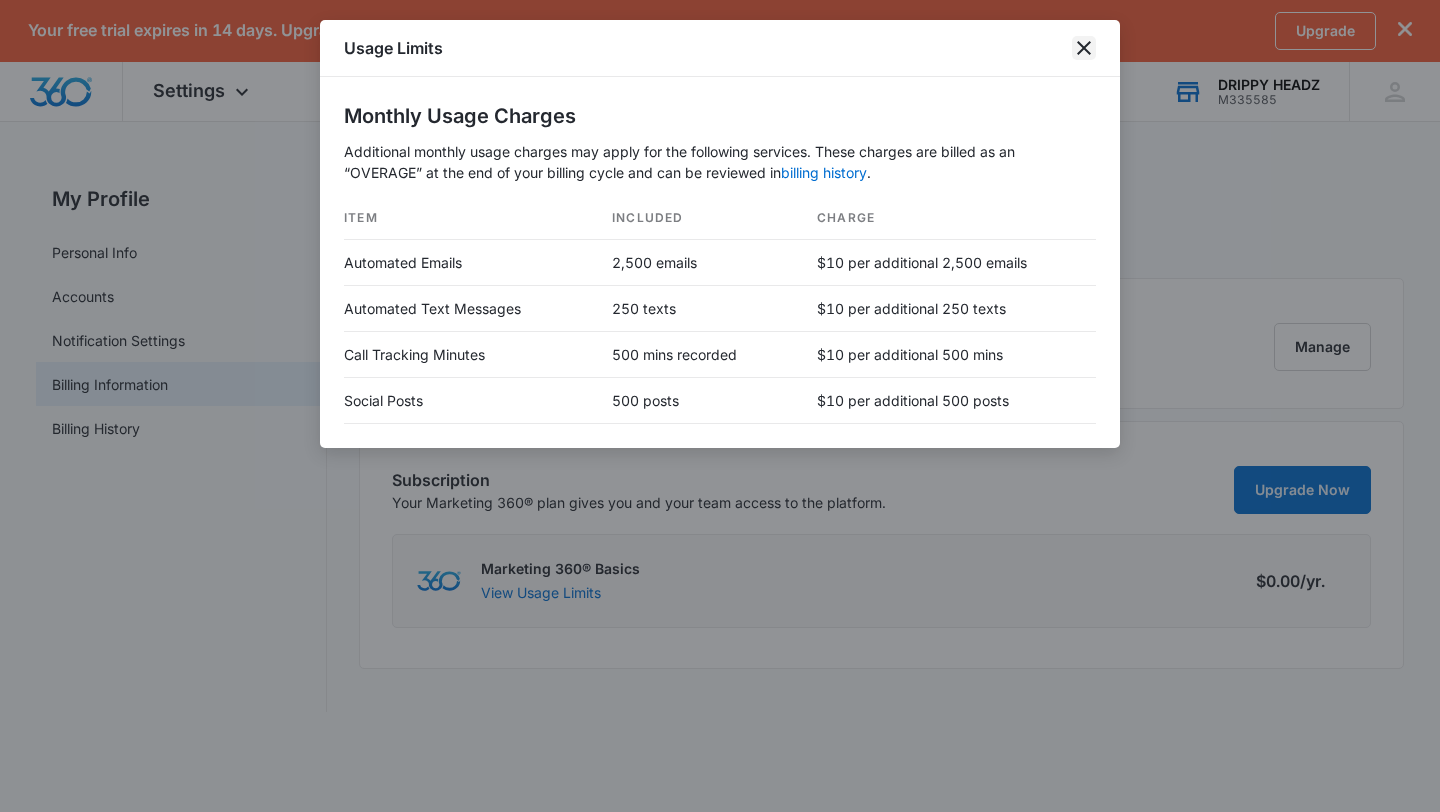 click 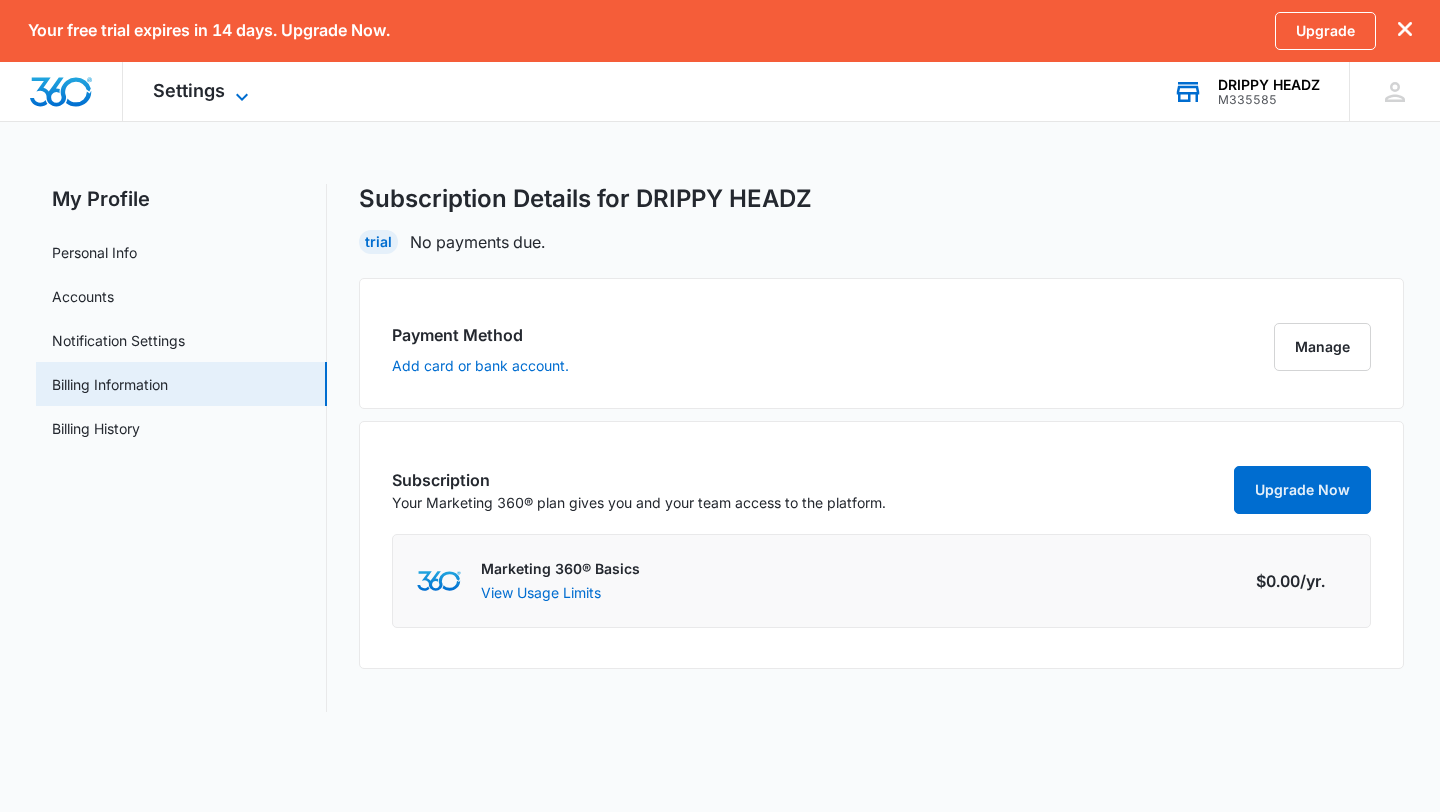 click 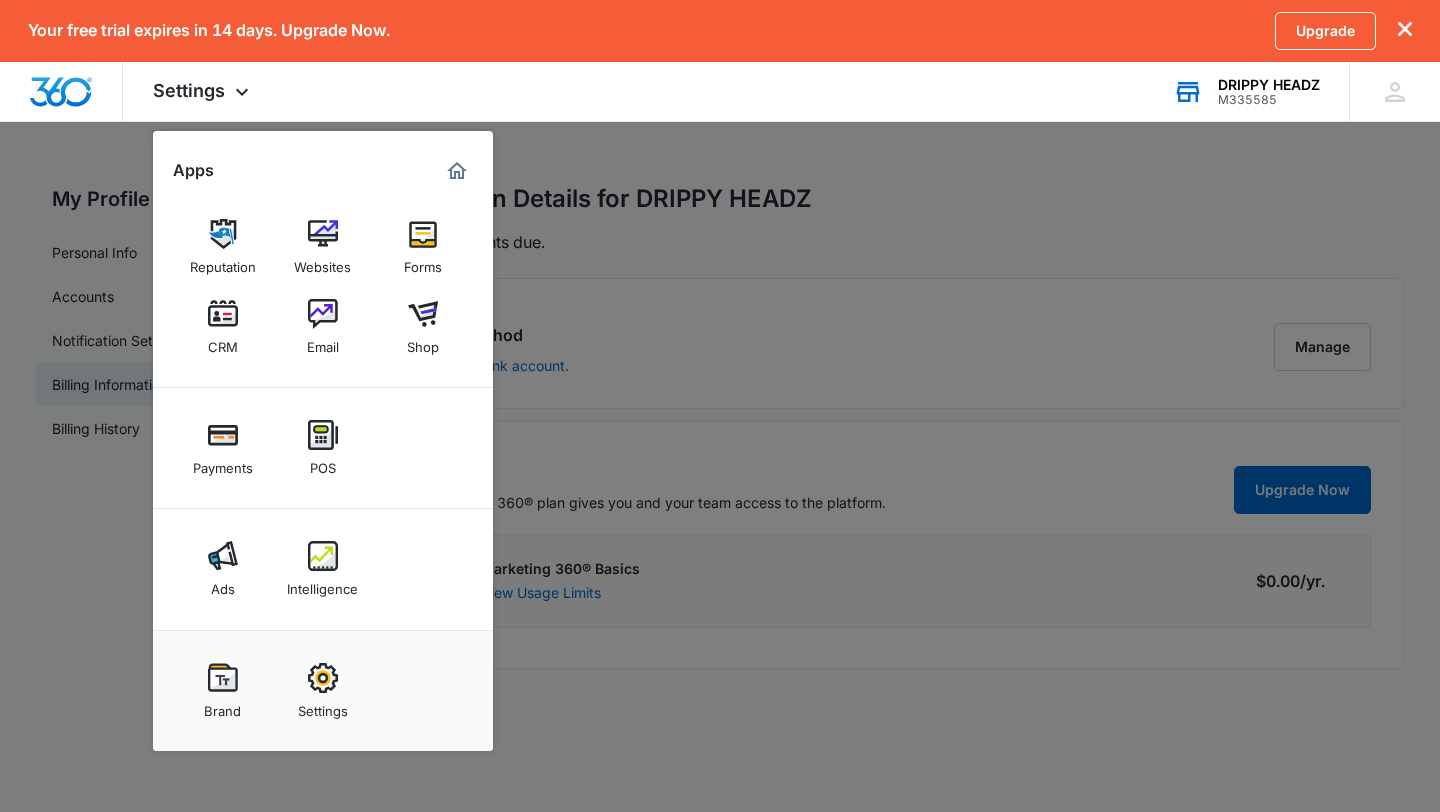 click at bounding box center [720, 406] 